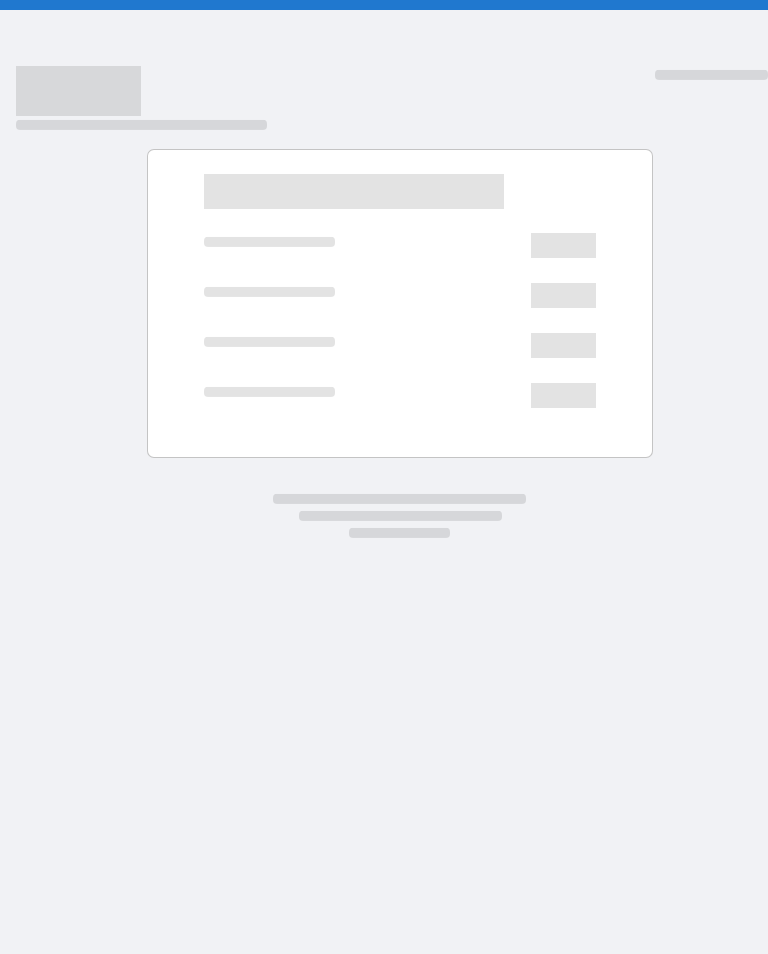 scroll, scrollTop: 0, scrollLeft: 0, axis: both 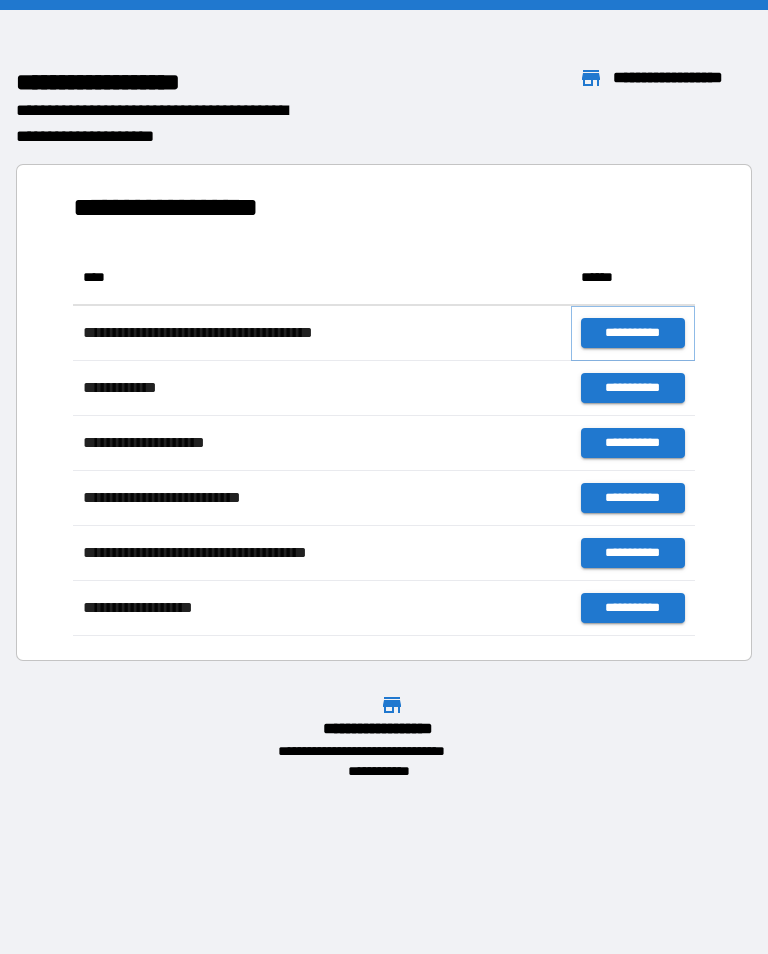 click on "**********" at bounding box center (633, 333) 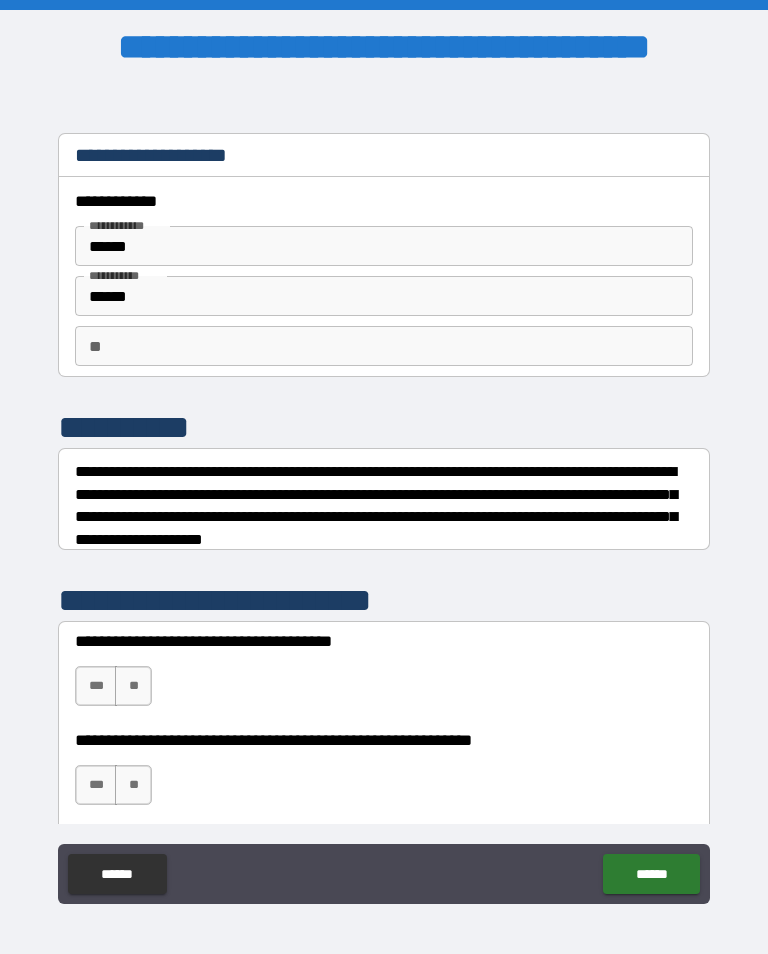 click on "**" at bounding box center (133, 686) 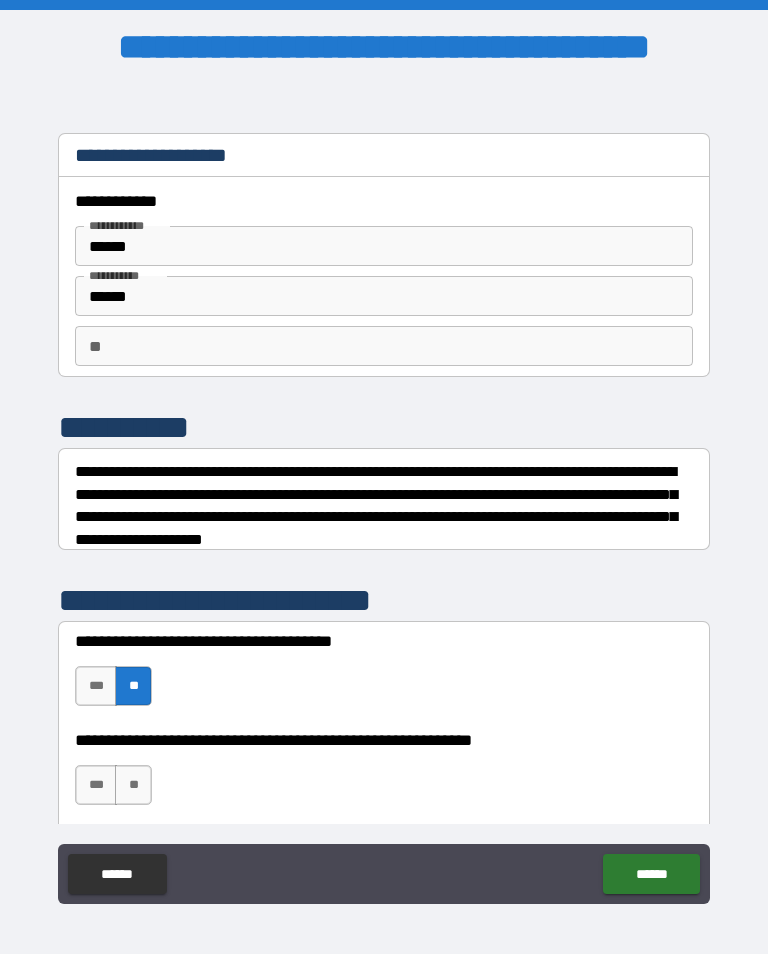 click on "***" at bounding box center [96, 785] 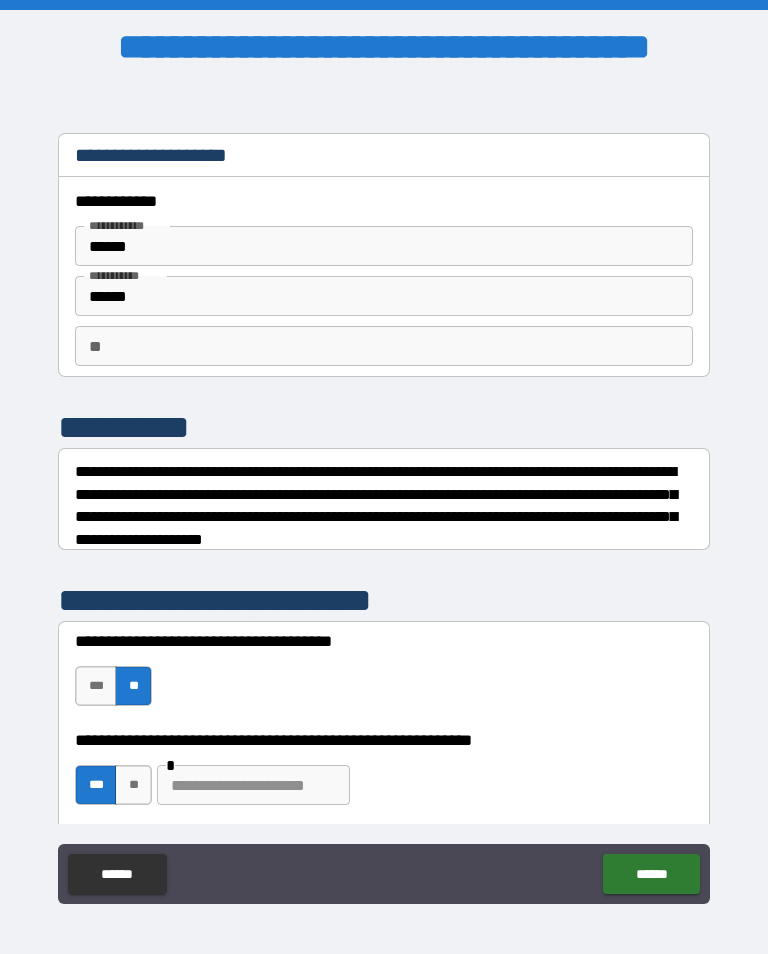 click at bounding box center (253, 785) 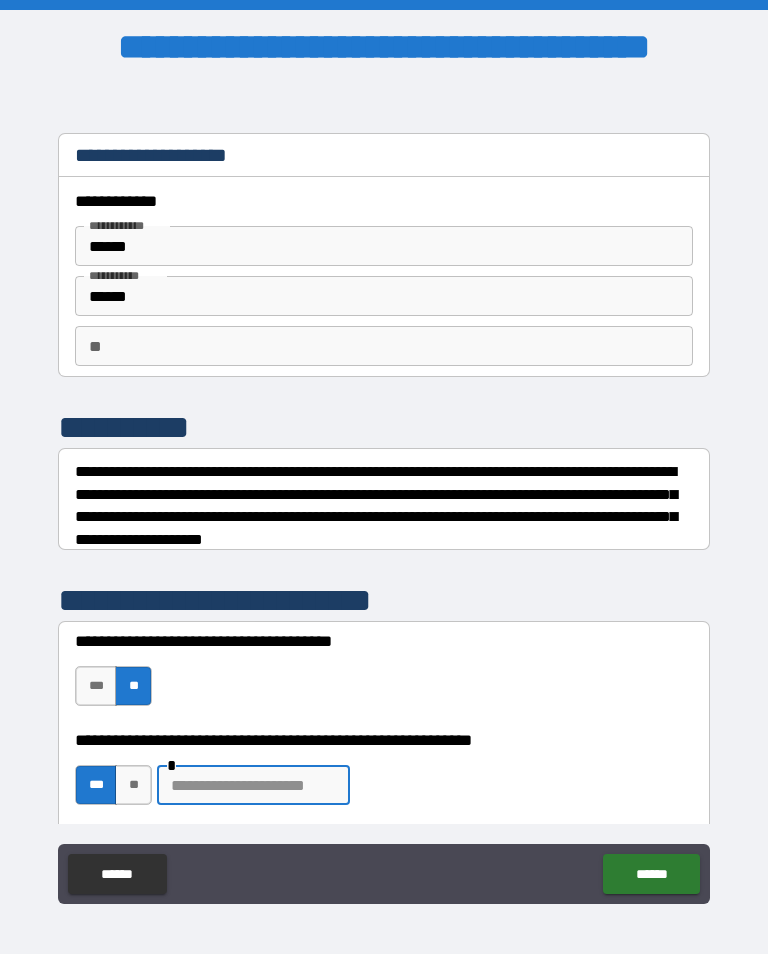 scroll, scrollTop: 31, scrollLeft: 0, axis: vertical 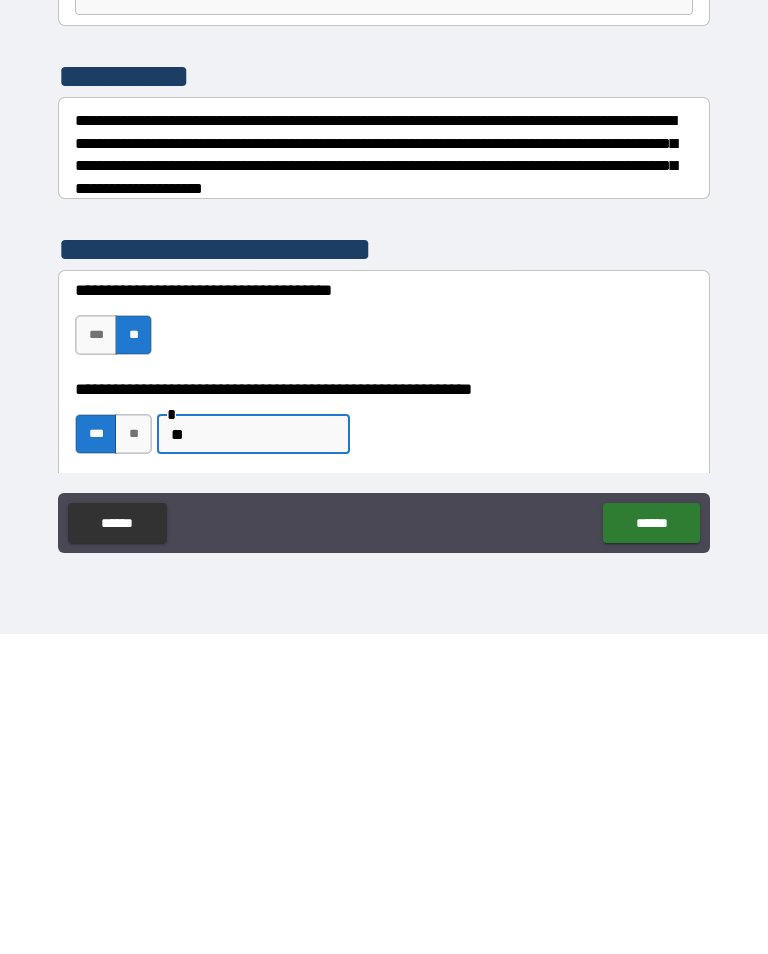 type on "*" 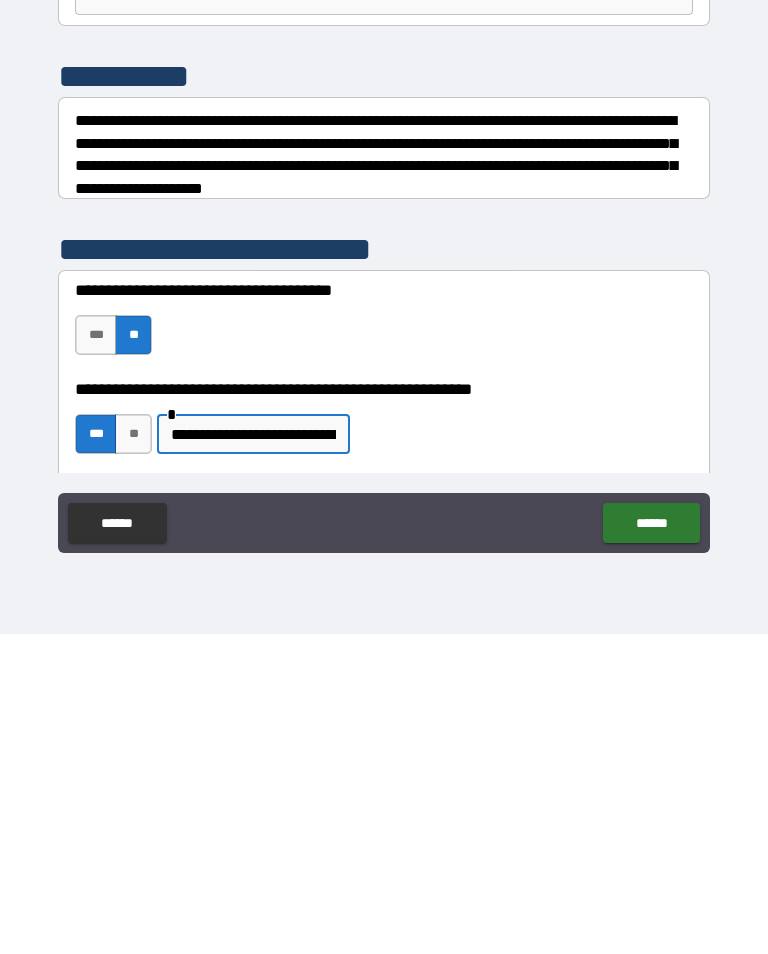 type on "**********" 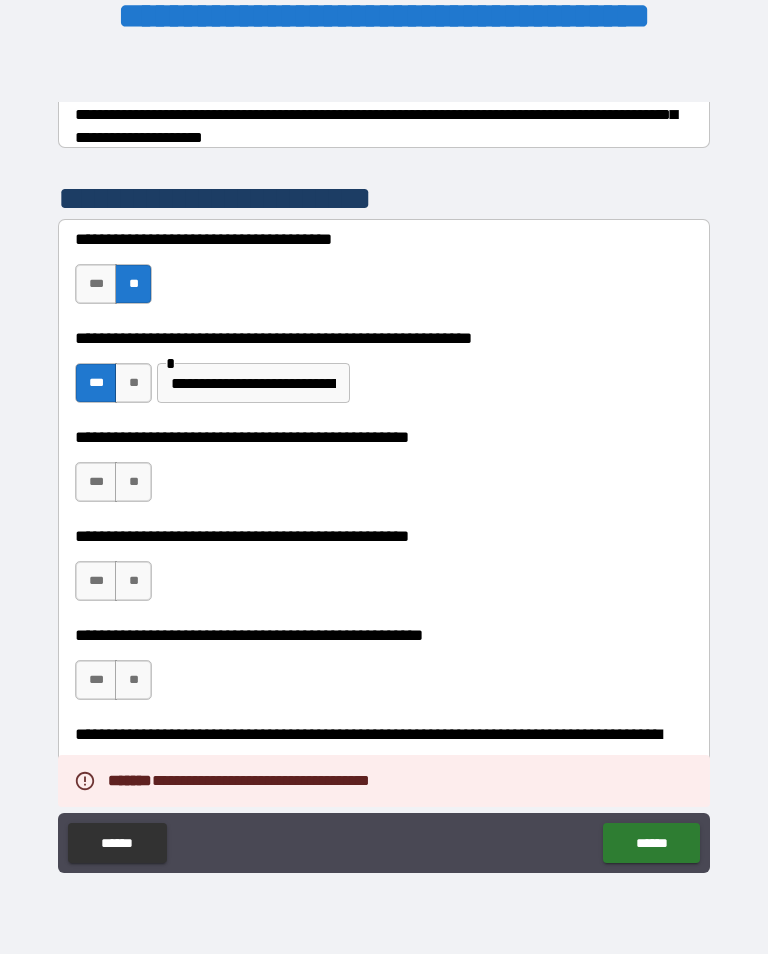 scroll, scrollTop: 372, scrollLeft: 0, axis: vertical 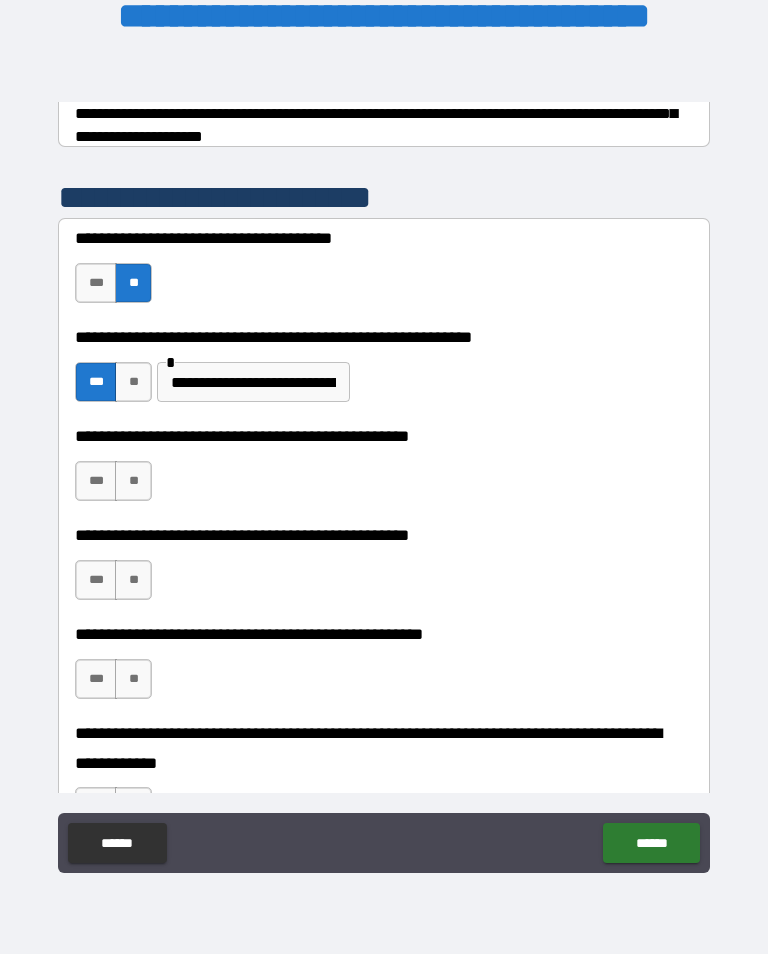 click on "**" at bounding box center [133, 481] 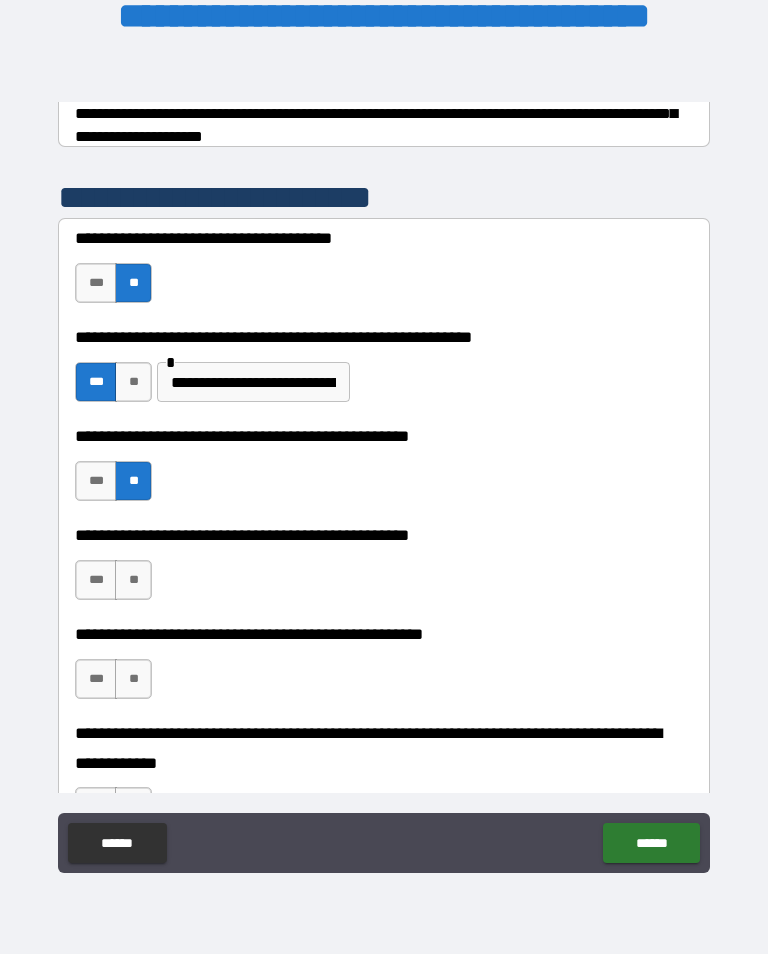 click on "***" at bounding box center (96, 580) 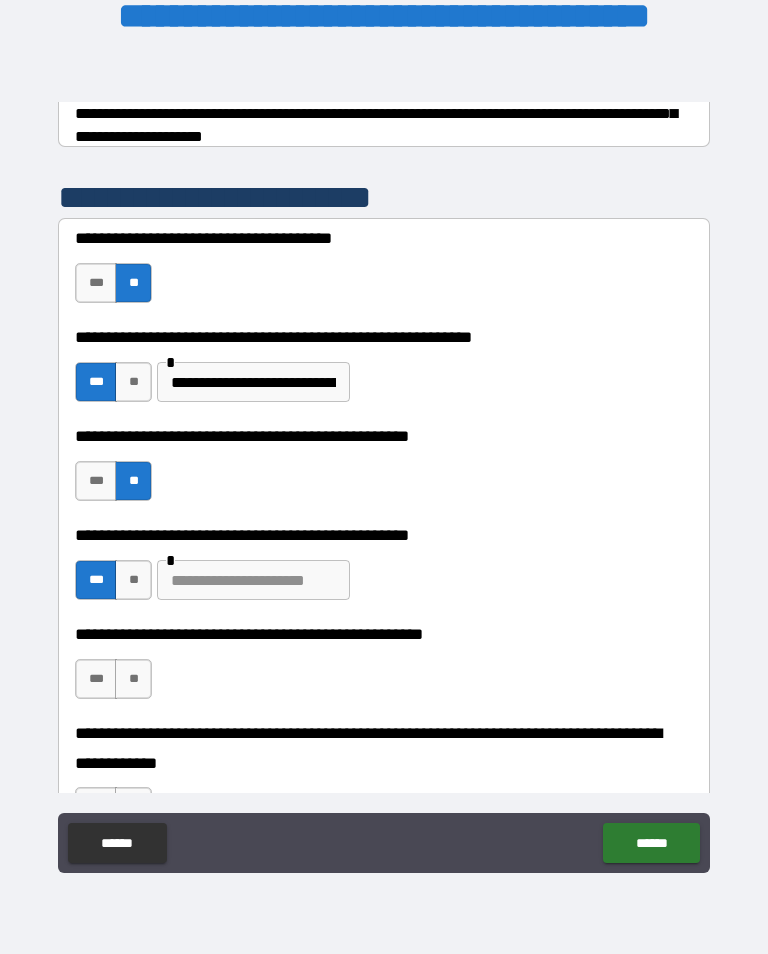 click at bounding box center (253, 580) 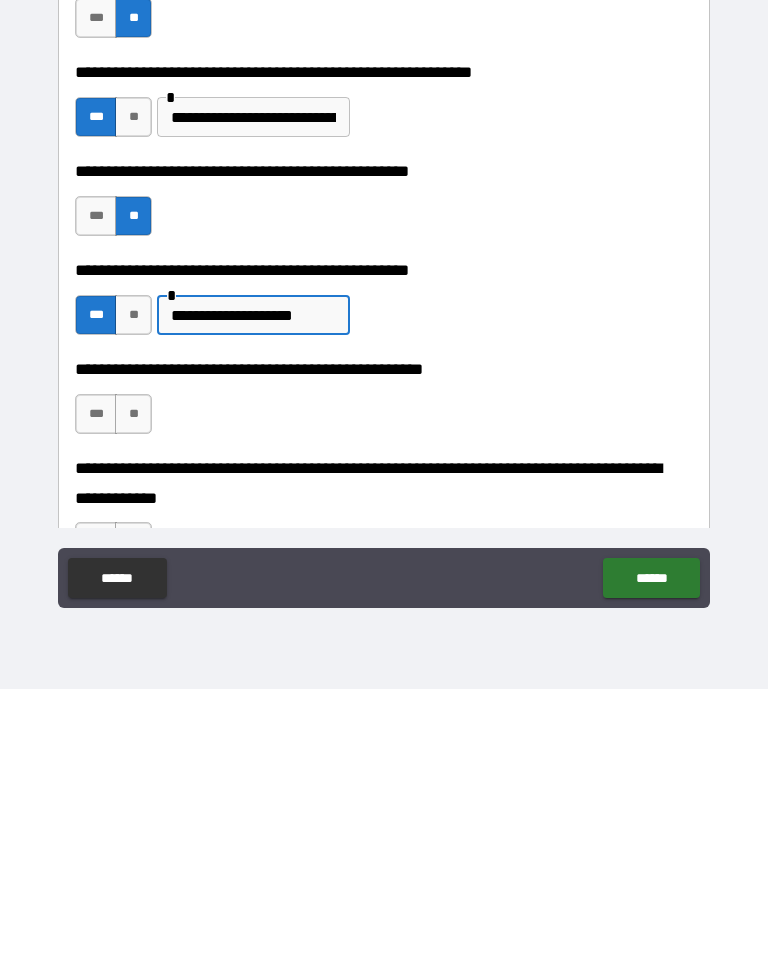 type on "**********" 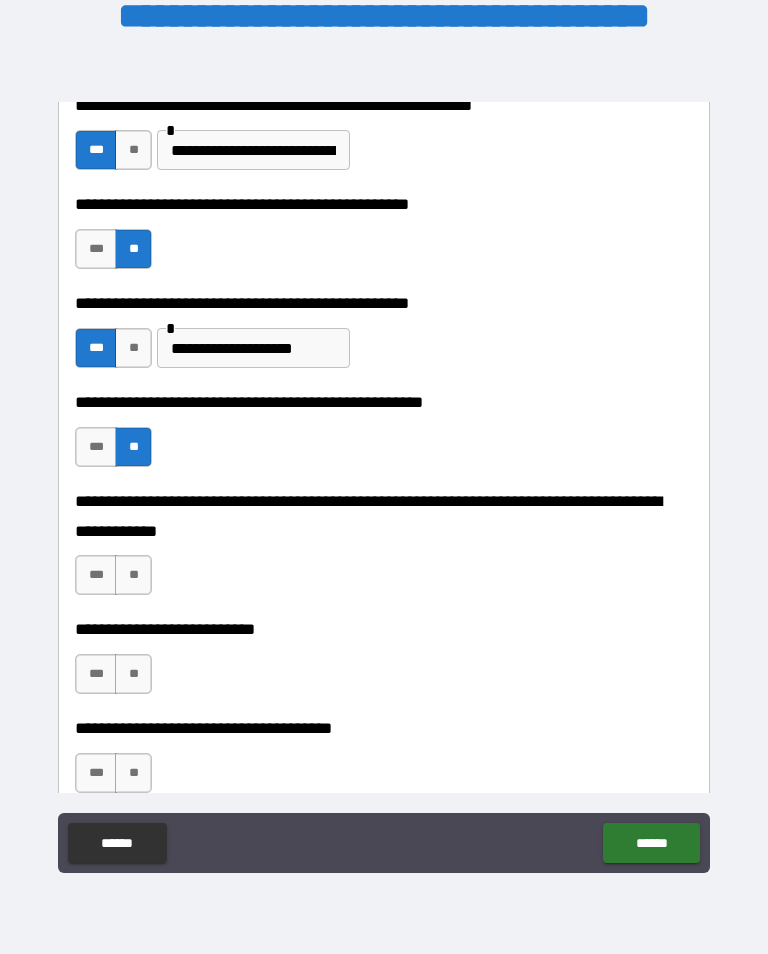 scroll, scrollTop: 604, scrollLeft: 0, axis: vertical 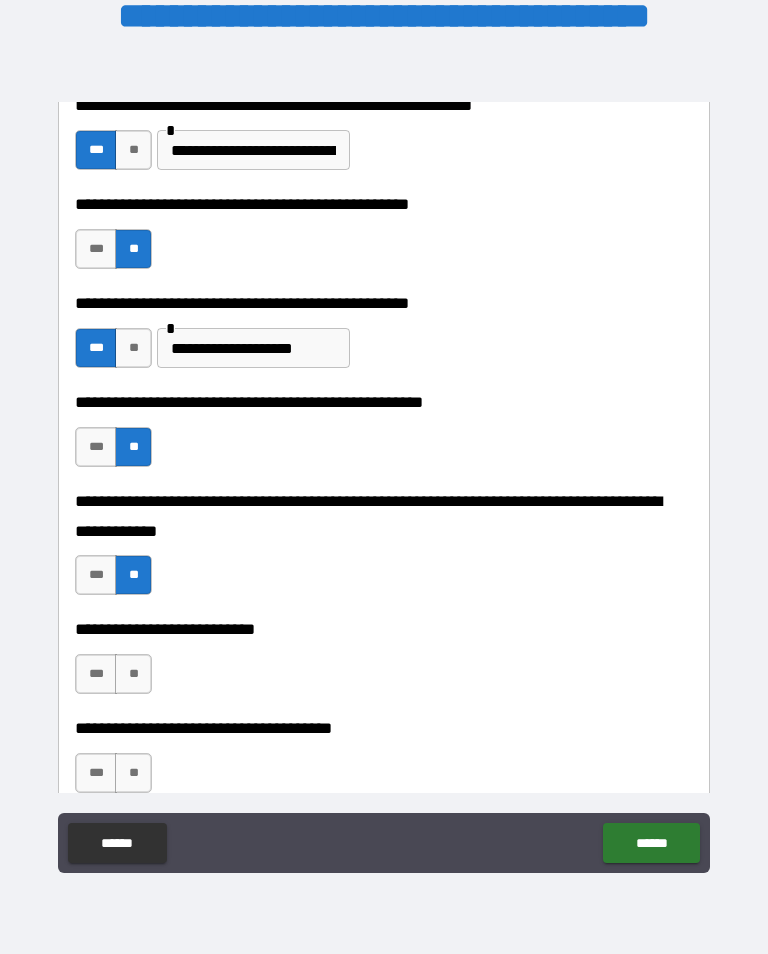 click on "**" at bounding box center [133, 674] 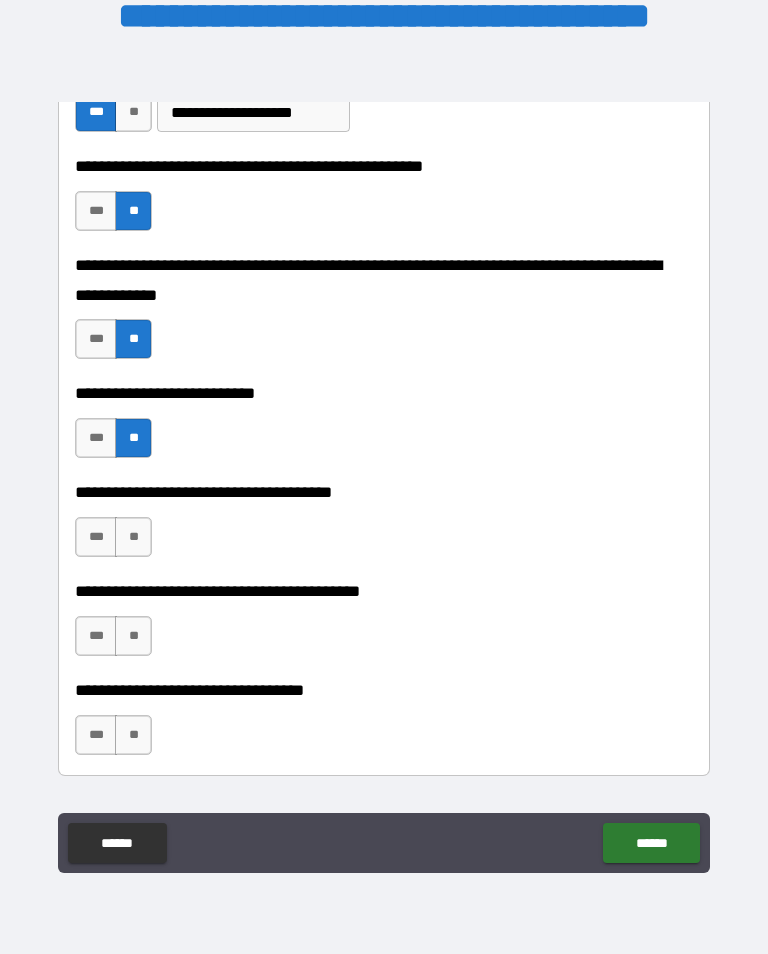 scroll, scrollTop: 844, scrollLeft: 0, axis: vertical 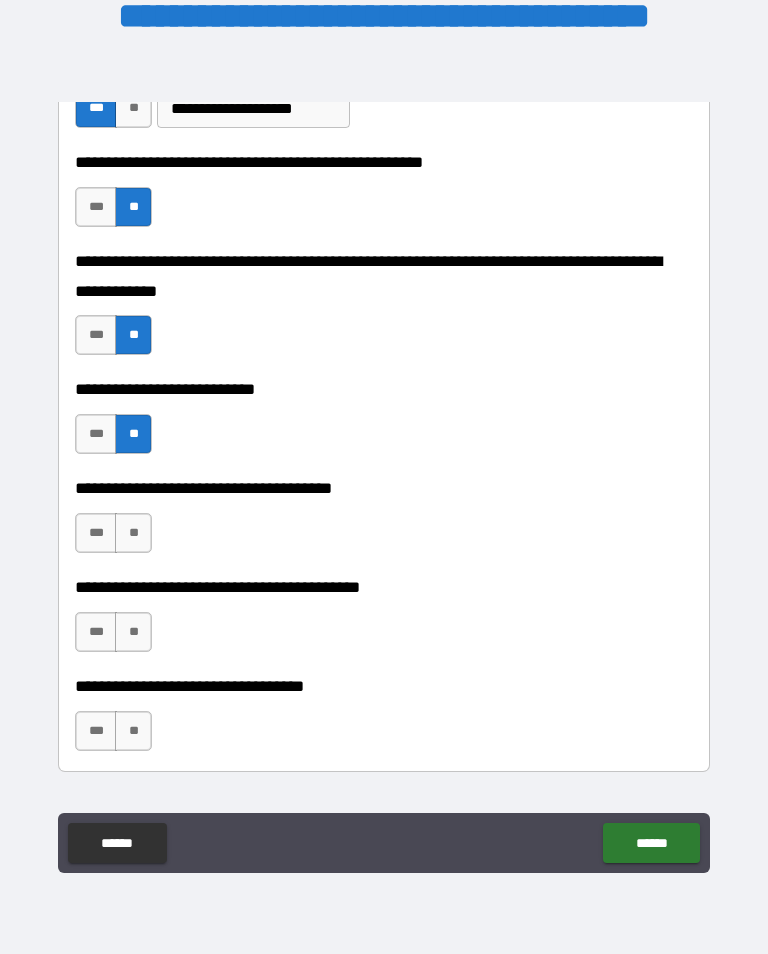 click on "***" at bounding box center (96, 533) 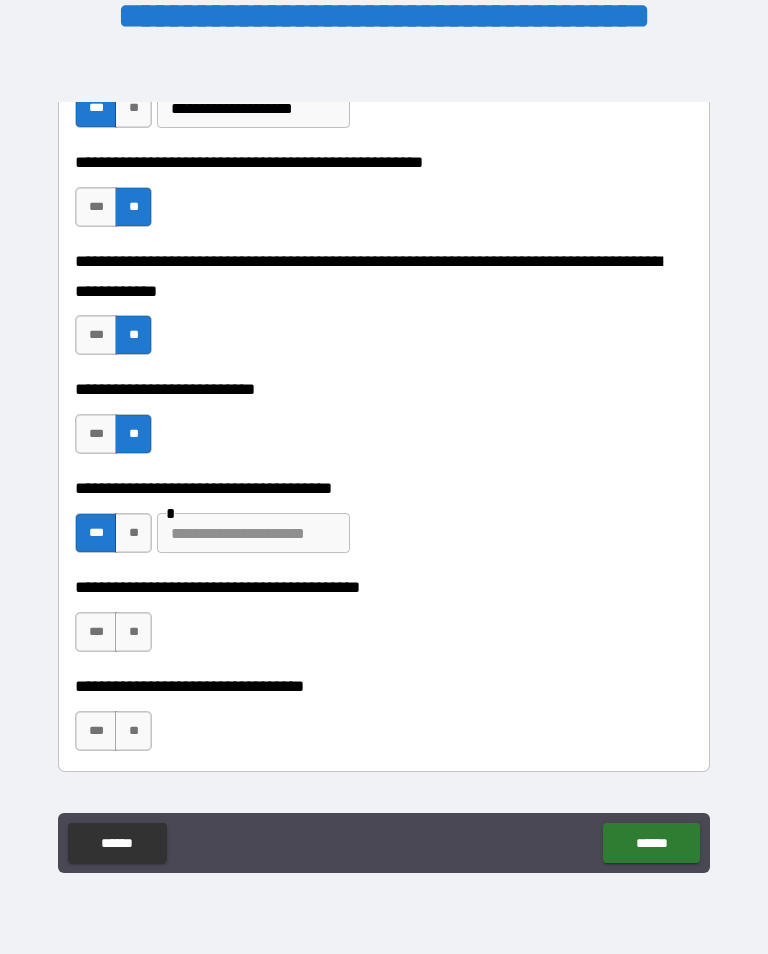 click at bounding box center (253, 533) 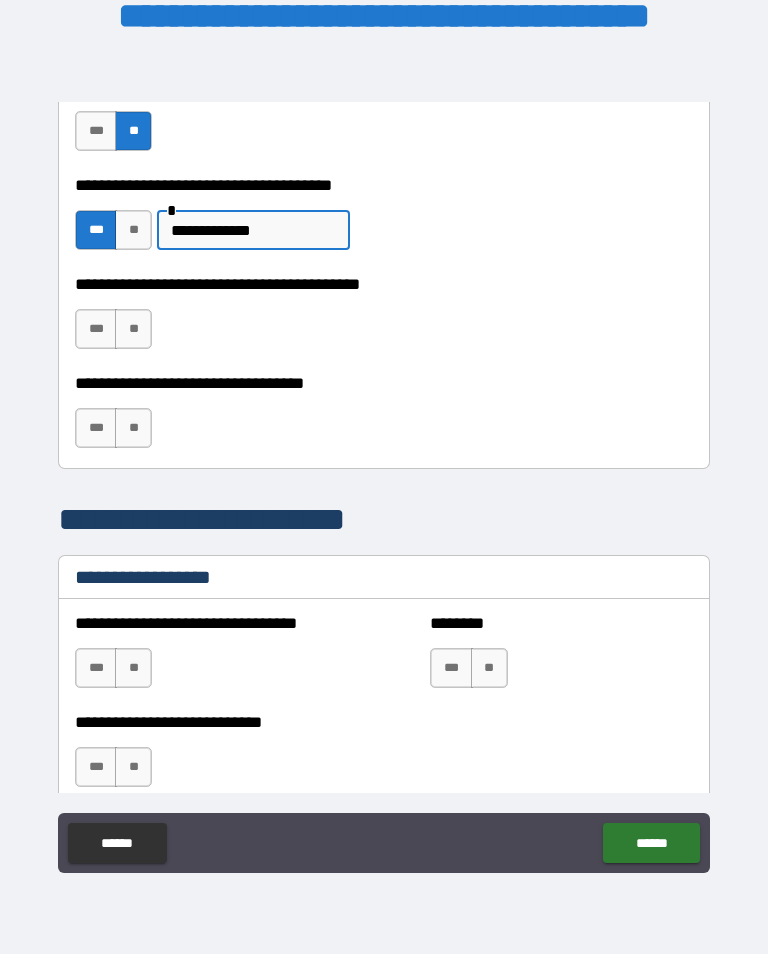 scroll, scrollTop: 1149, scrollLeft: 0, axis: vertical 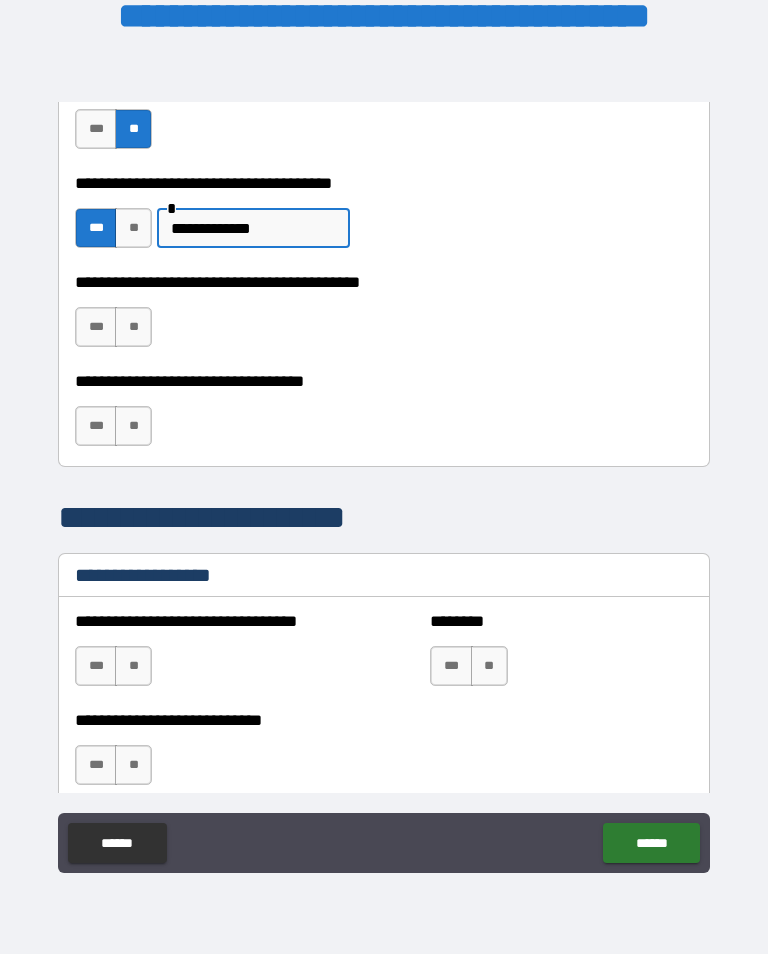 type on "**********" 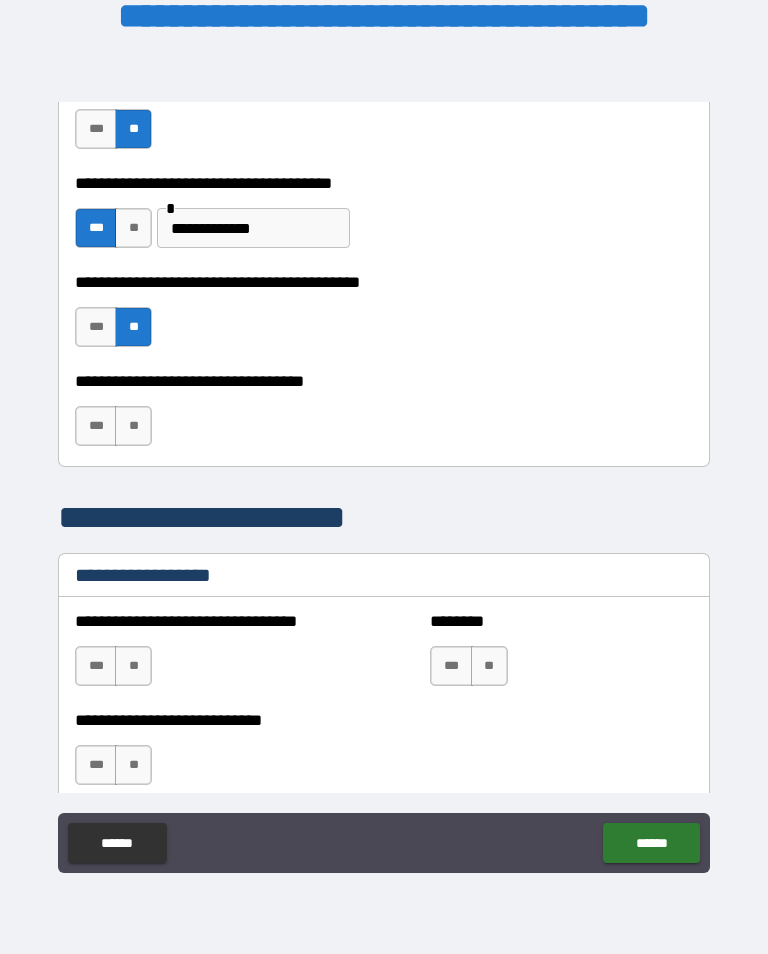 click on "***" at bounding box center [96, 426] 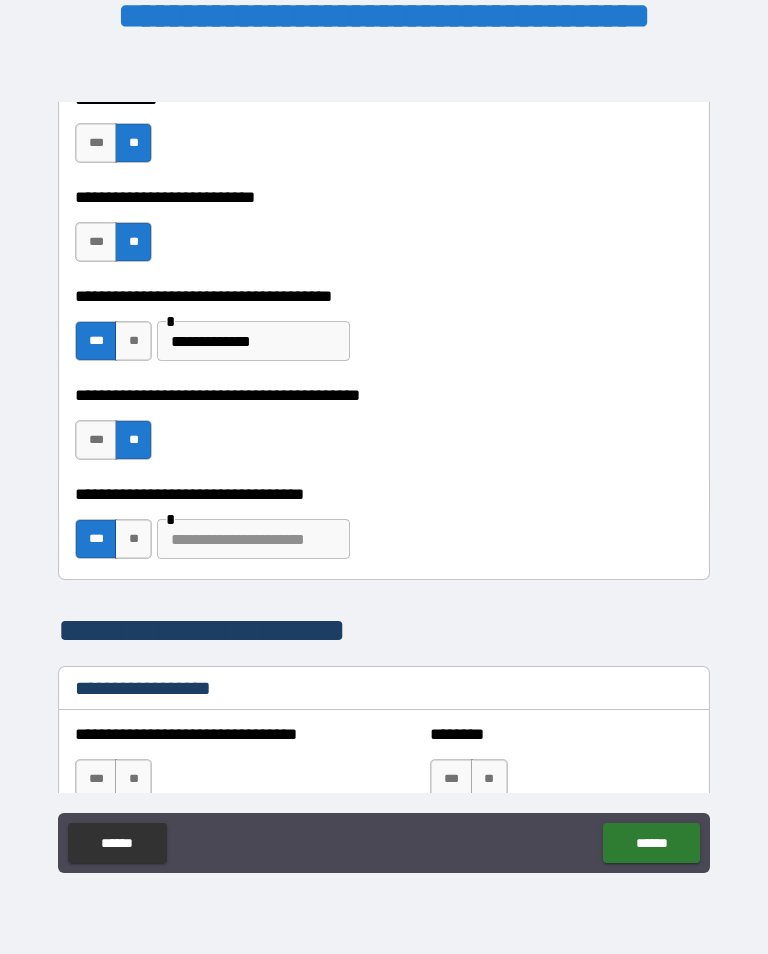 scroll, scrollTop: 1024, scrollLeft: 0, axis: vertical 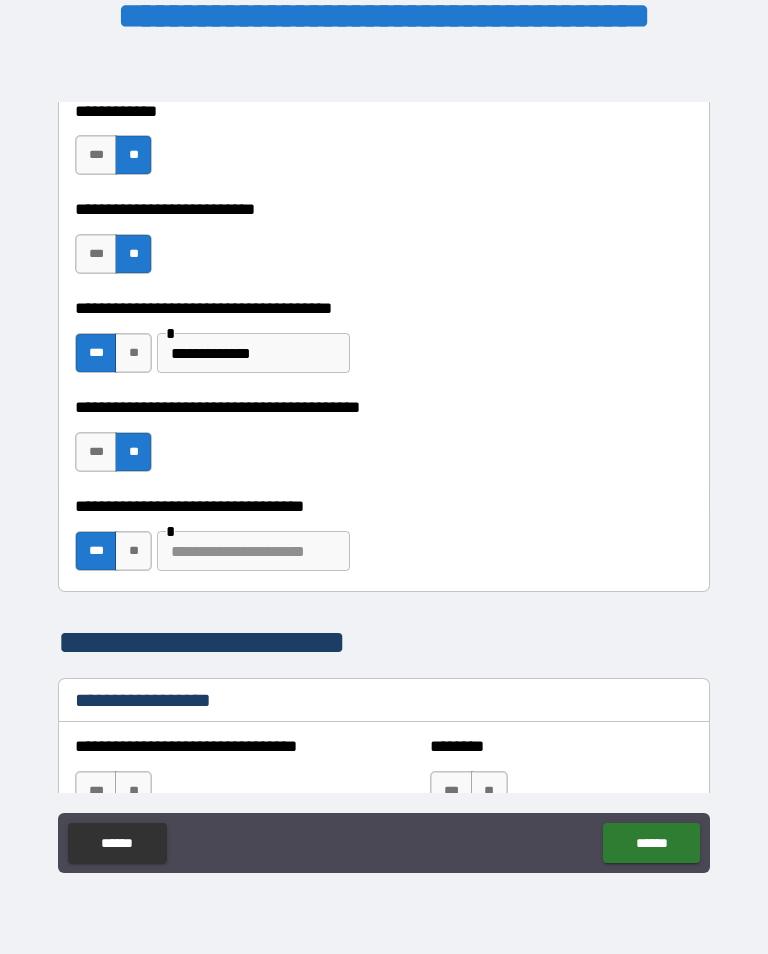 click at bounding box center (253, 551) 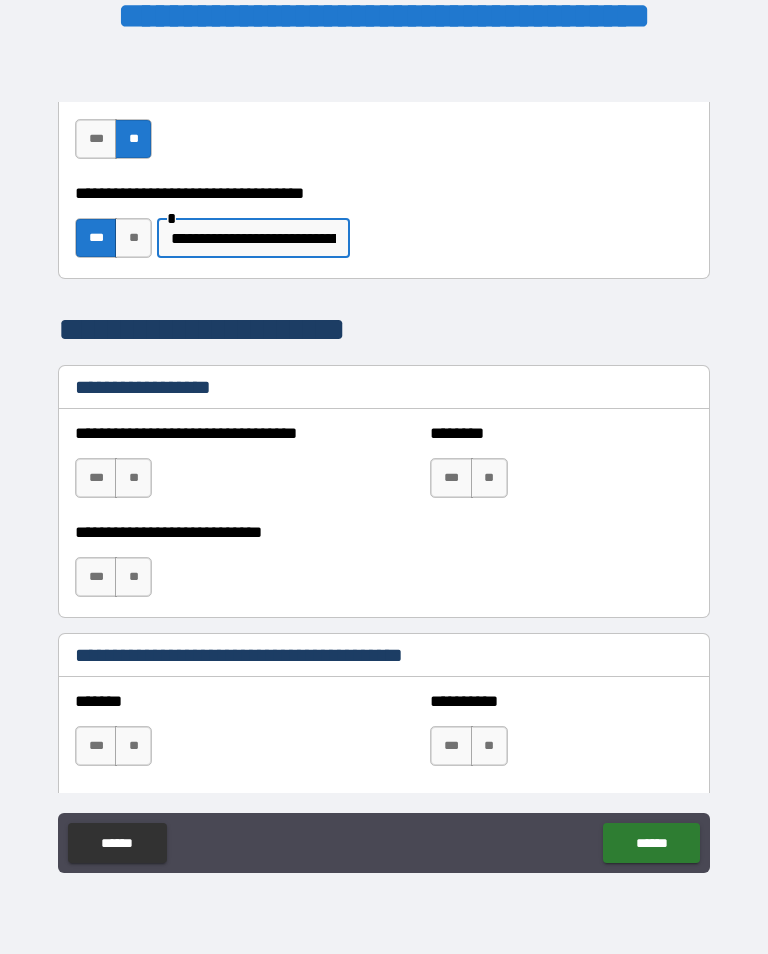 scroll, scrollTop: 1338, scrollLeft: 0, axis: vertical 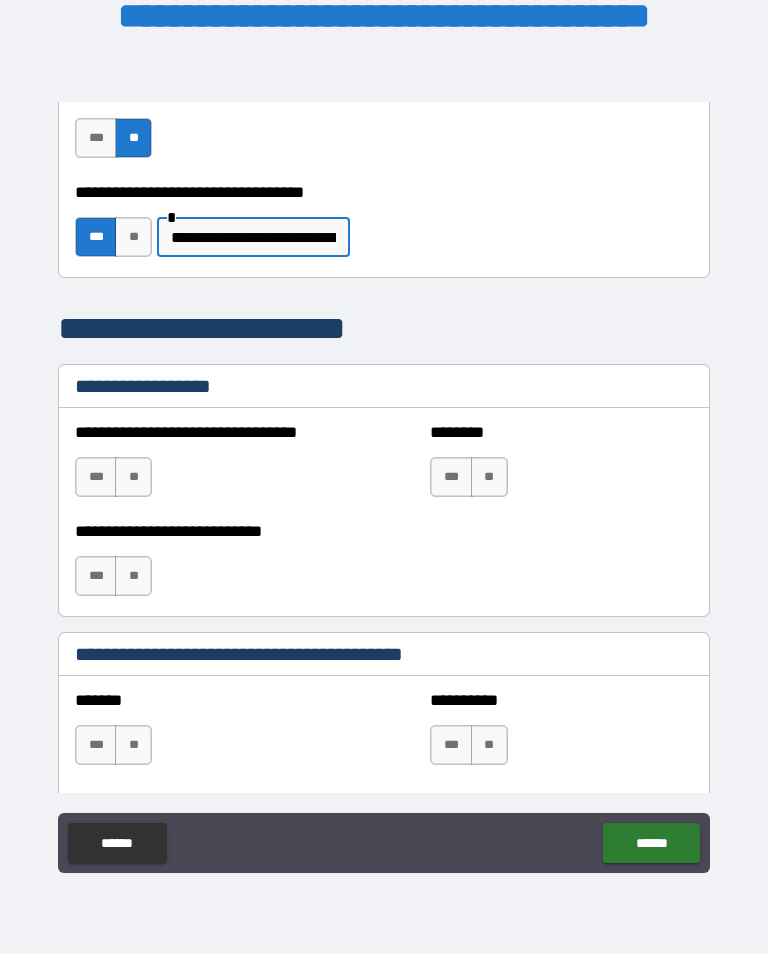 type on "**********" 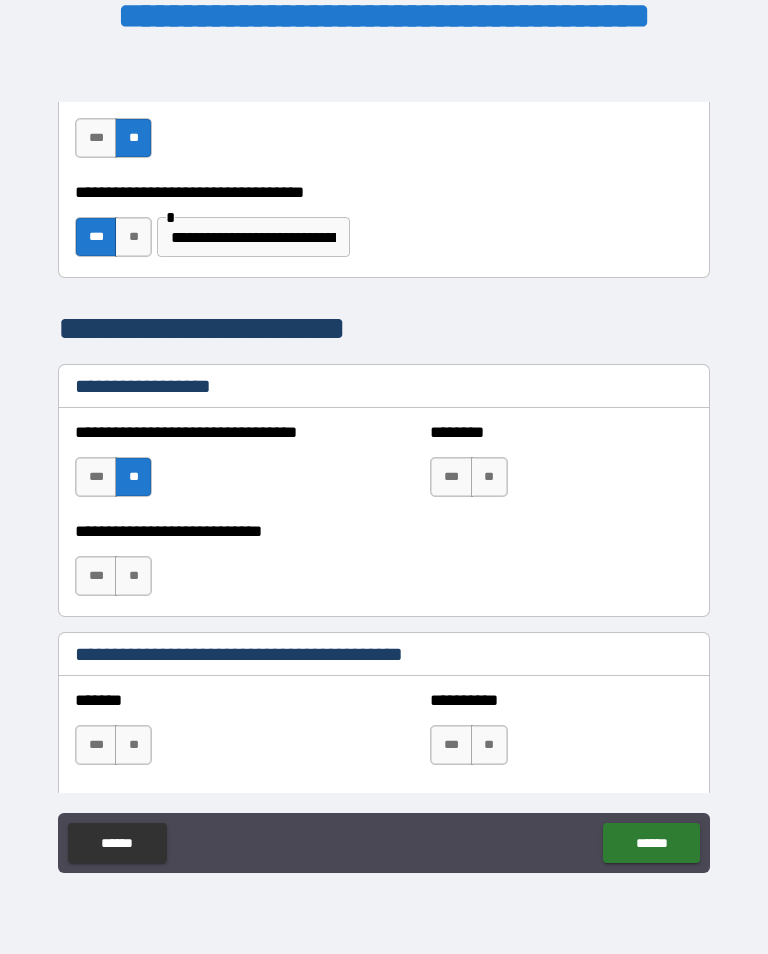 click on "**" at bounding box center [489, 477] 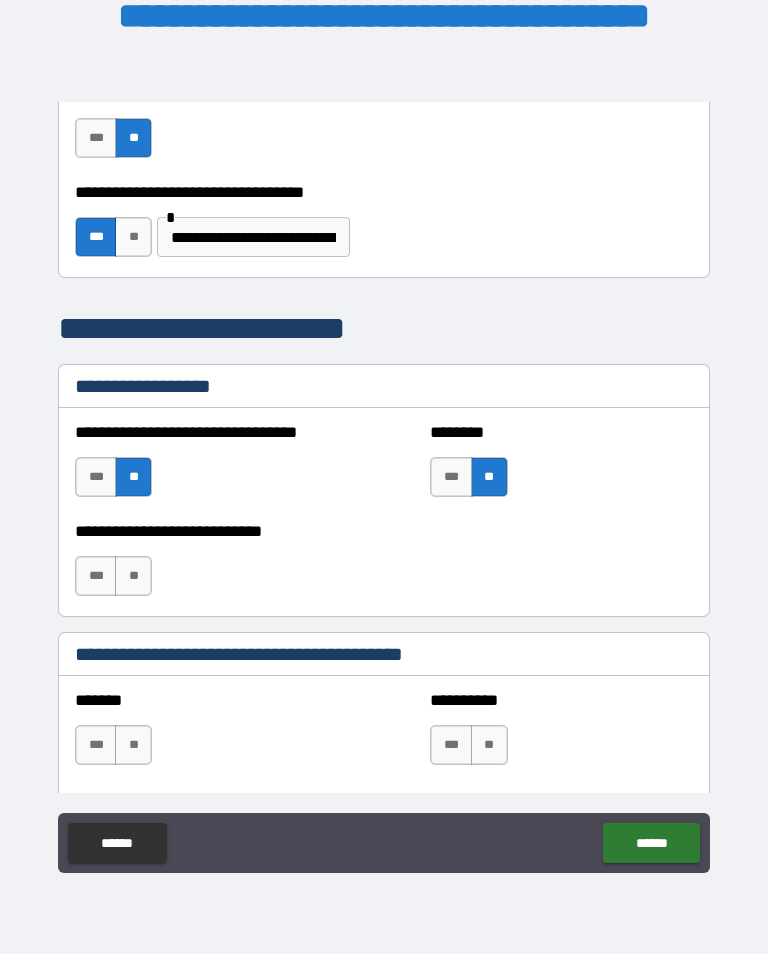 click on "**" at bounding box center (133, 576) 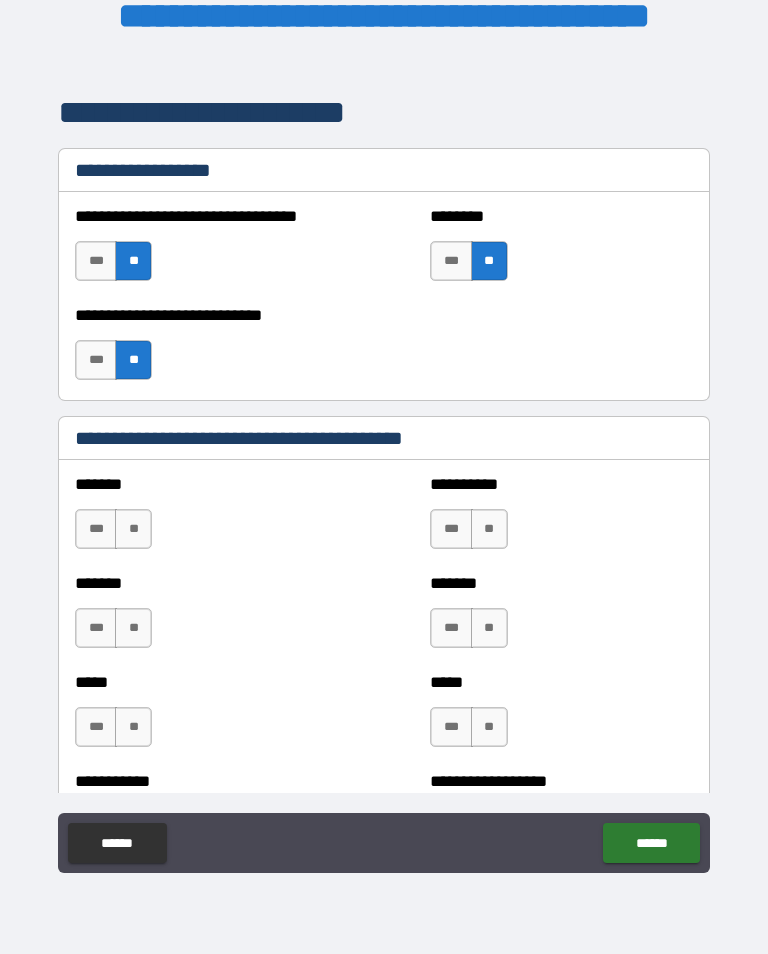 scroll, scrollTop: 1556, scrollLeft: 0, axis: vertical 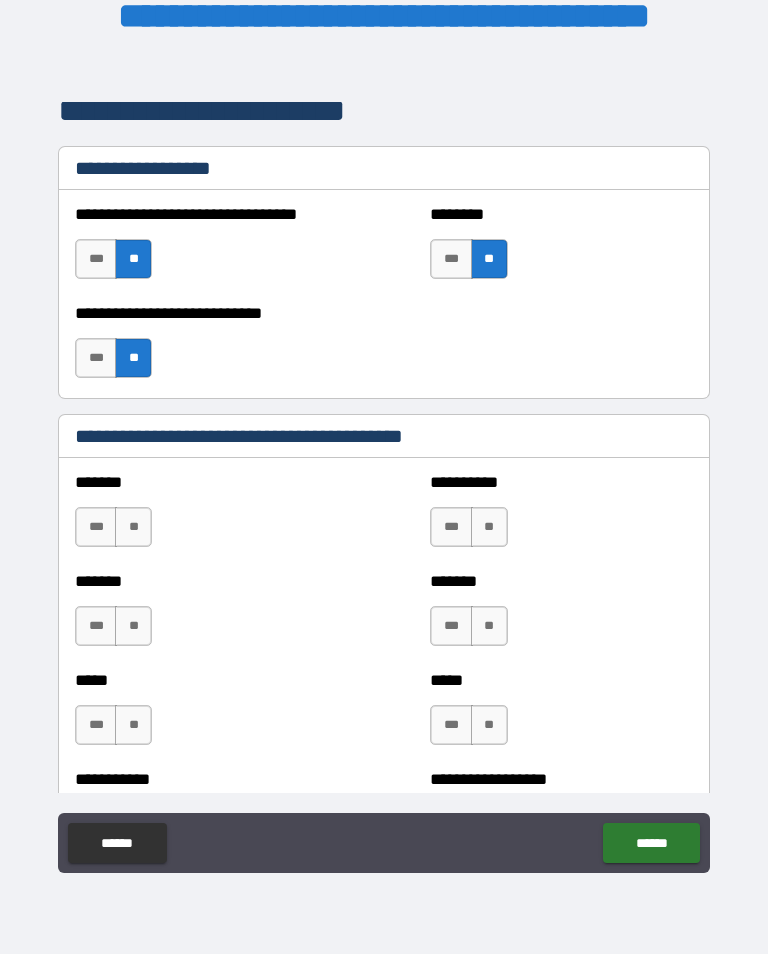 click on "**" at bounding box center (489, 527) 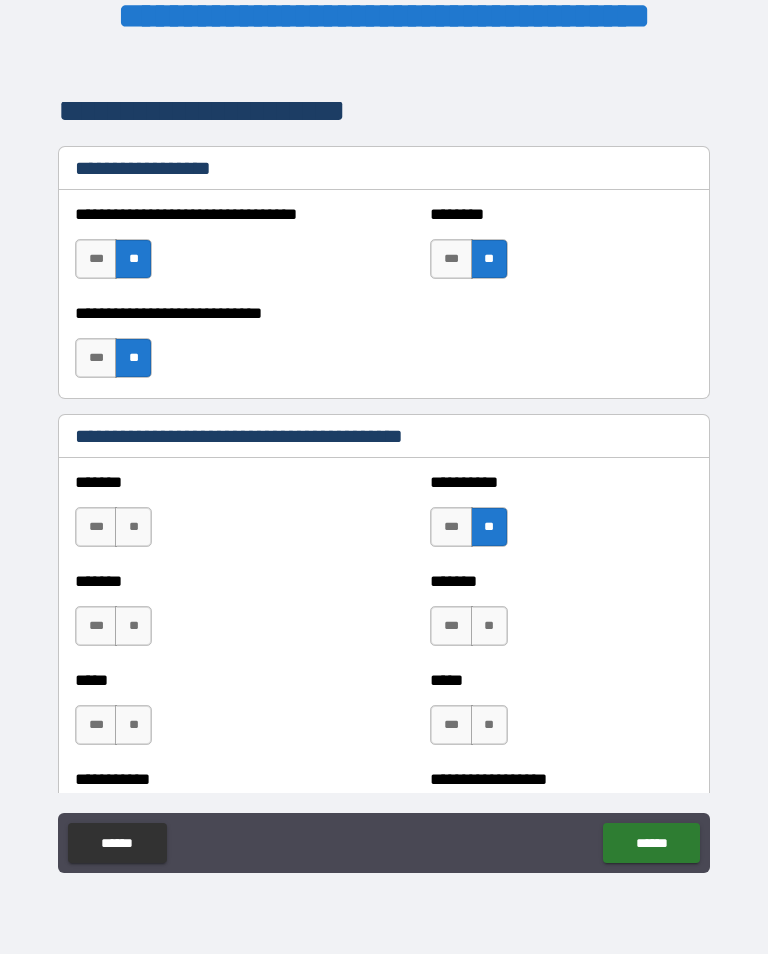 click on "**" at bounding box center [489, 626] 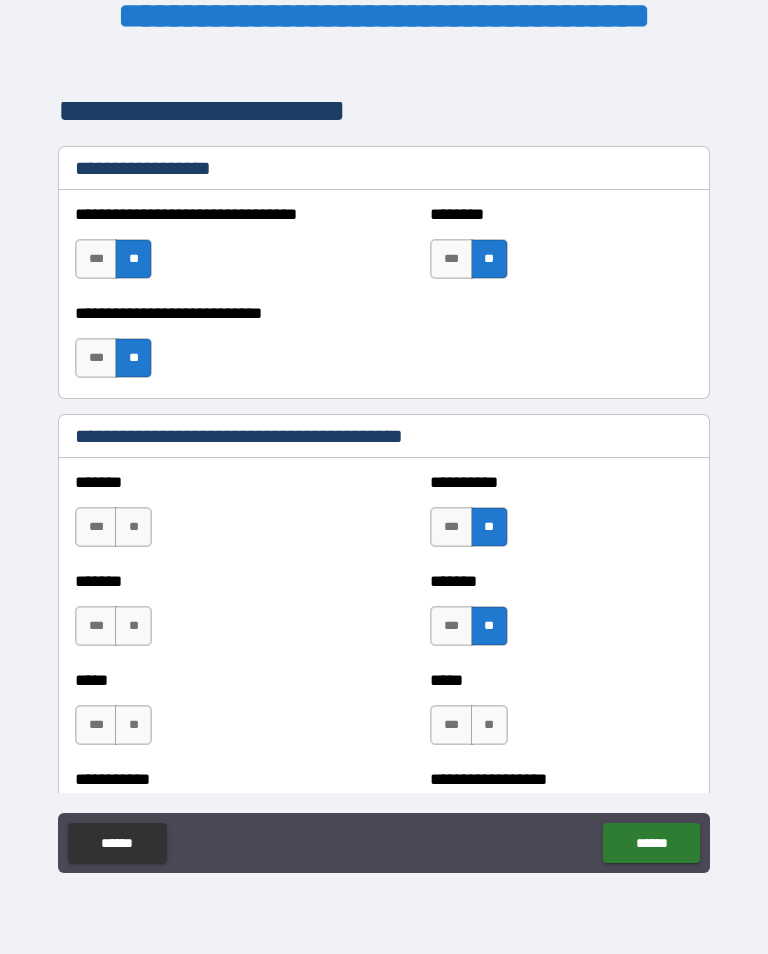click on "**" at bounding box center [133, 626] 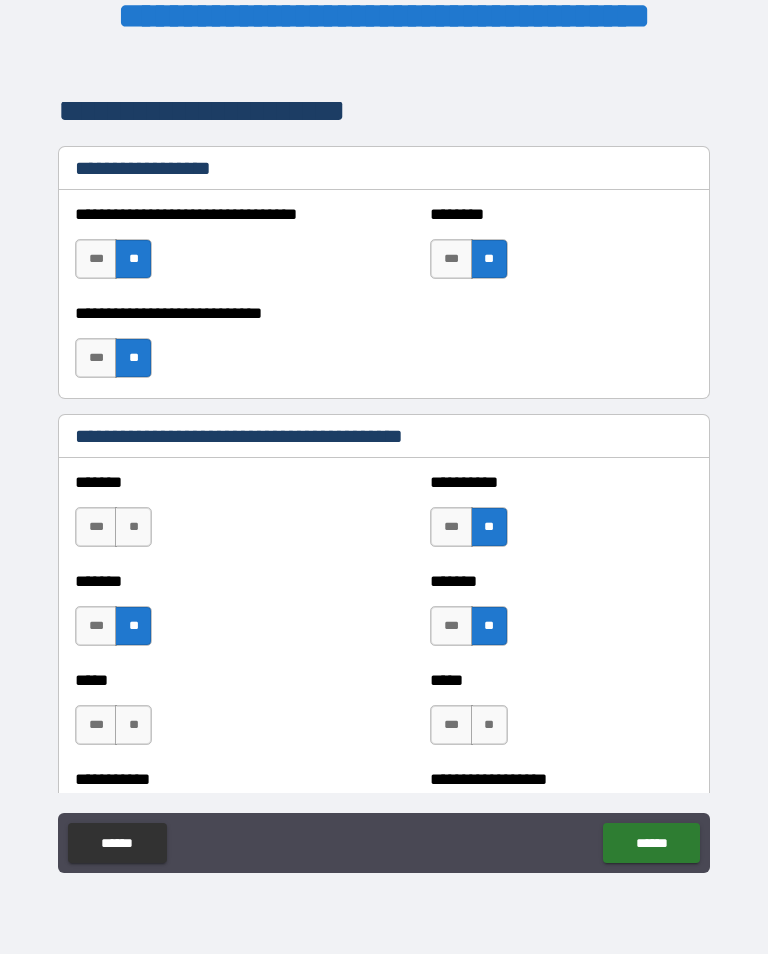 click on "**" at bounding box center [489, 725] 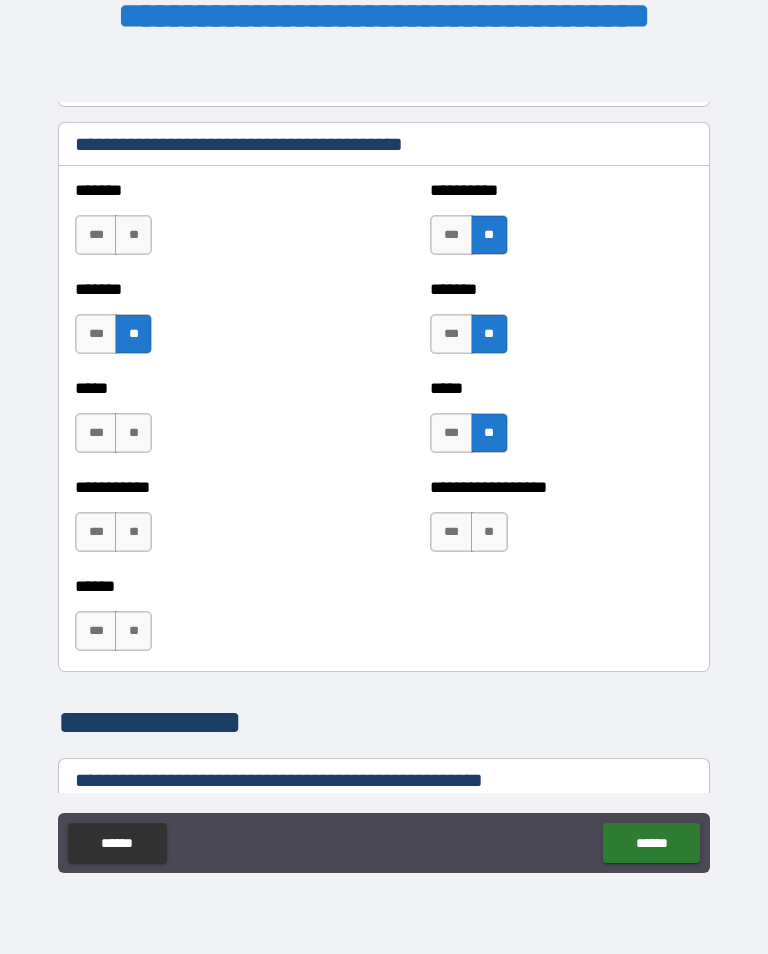 scroll, scrollTop: 1854, scrollLeft: 0, axis: vertical 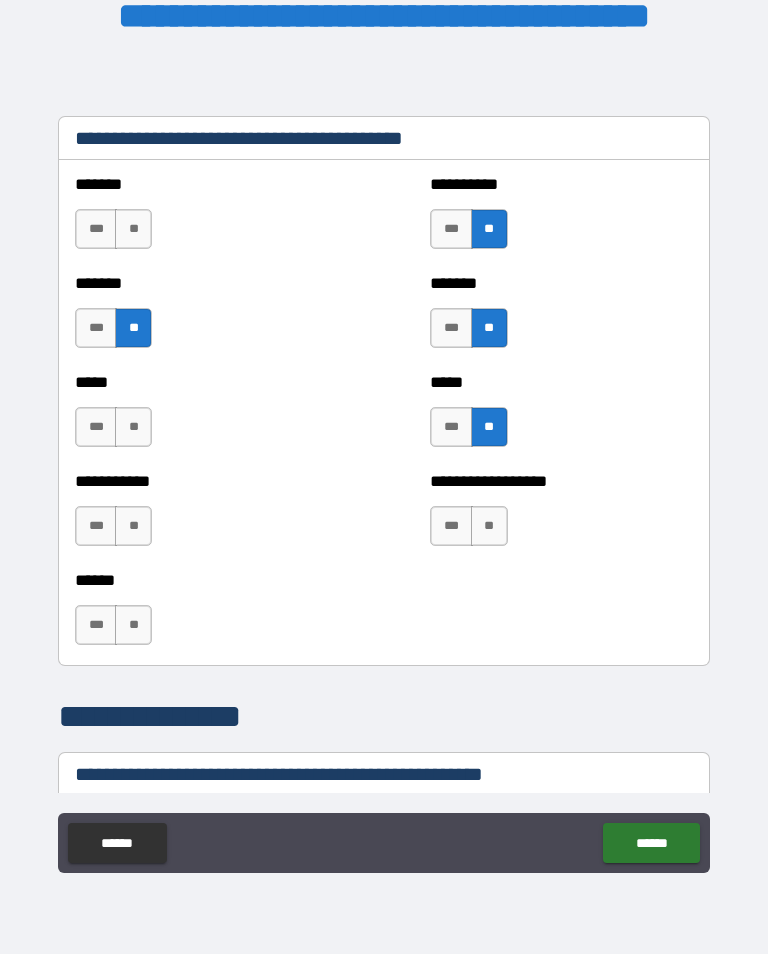 click on "**" at bounding box center [133, 427] 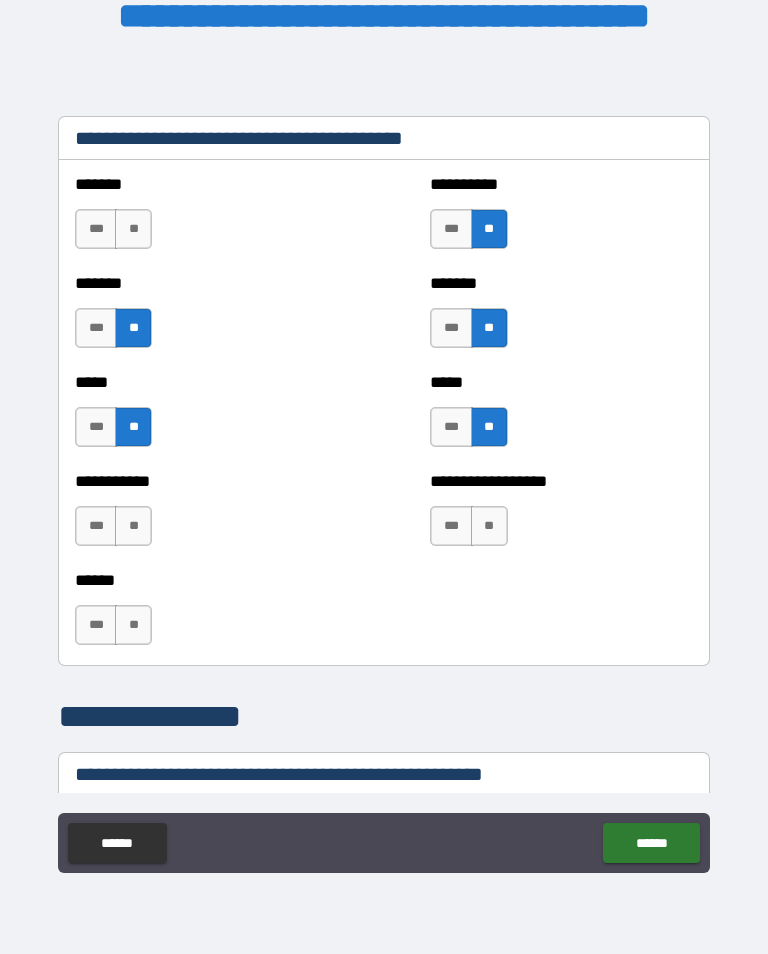 click on "***" at bounding box center [96, 526] 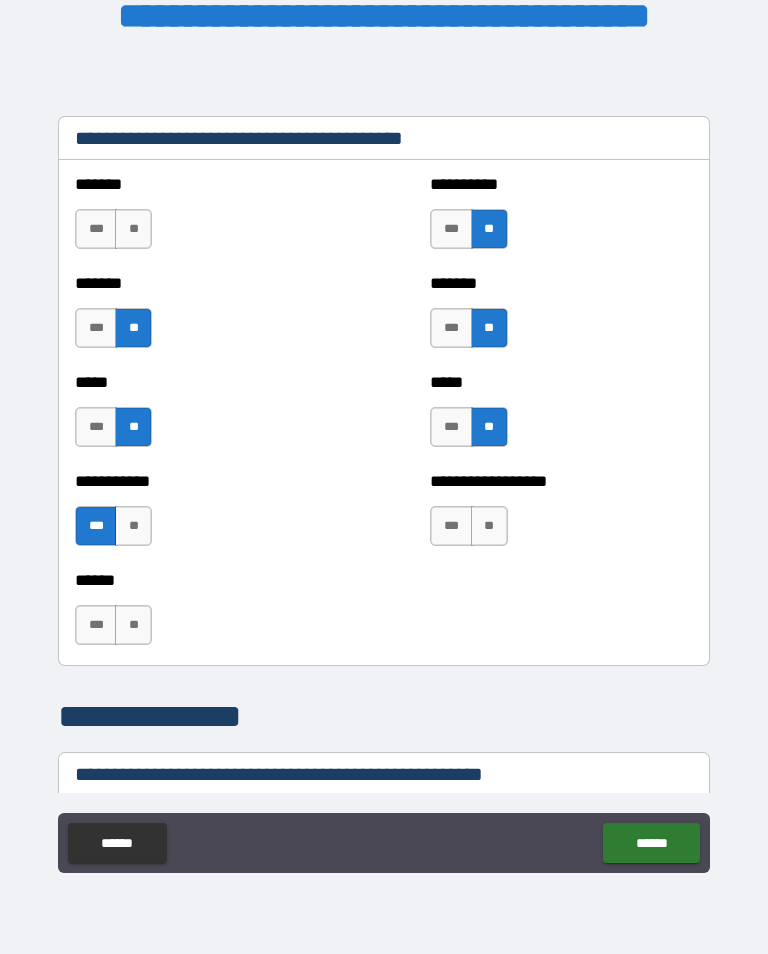 click on "**" at bounding box center (489, 526) 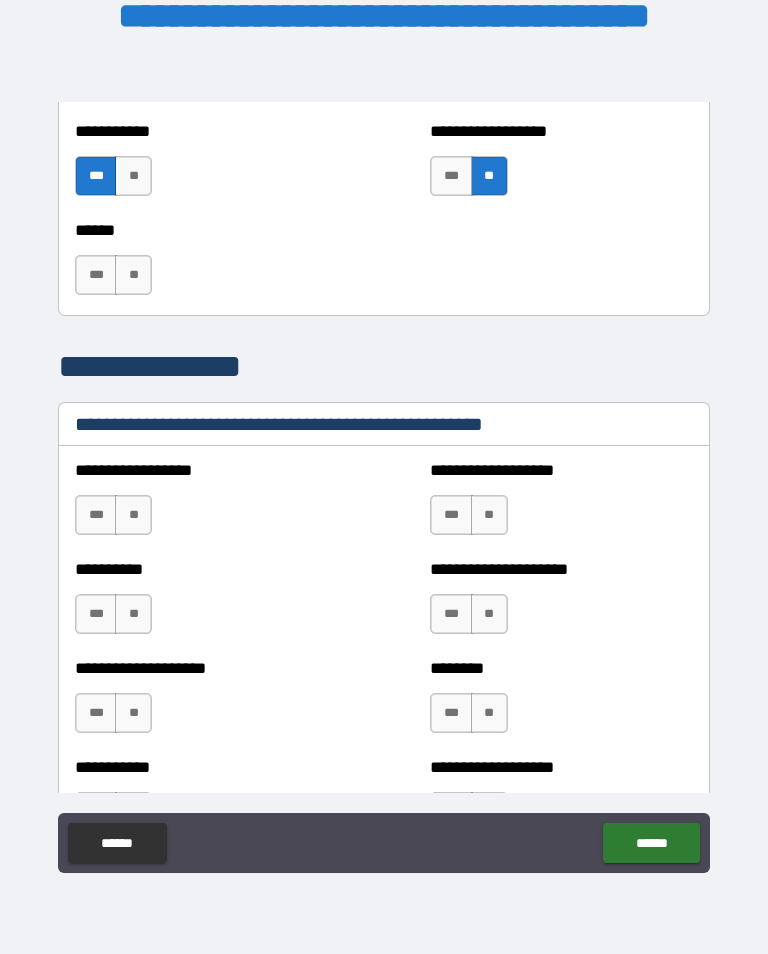 scroll, scrollTop: 2205, scrollLeft: 0, axis: vertical 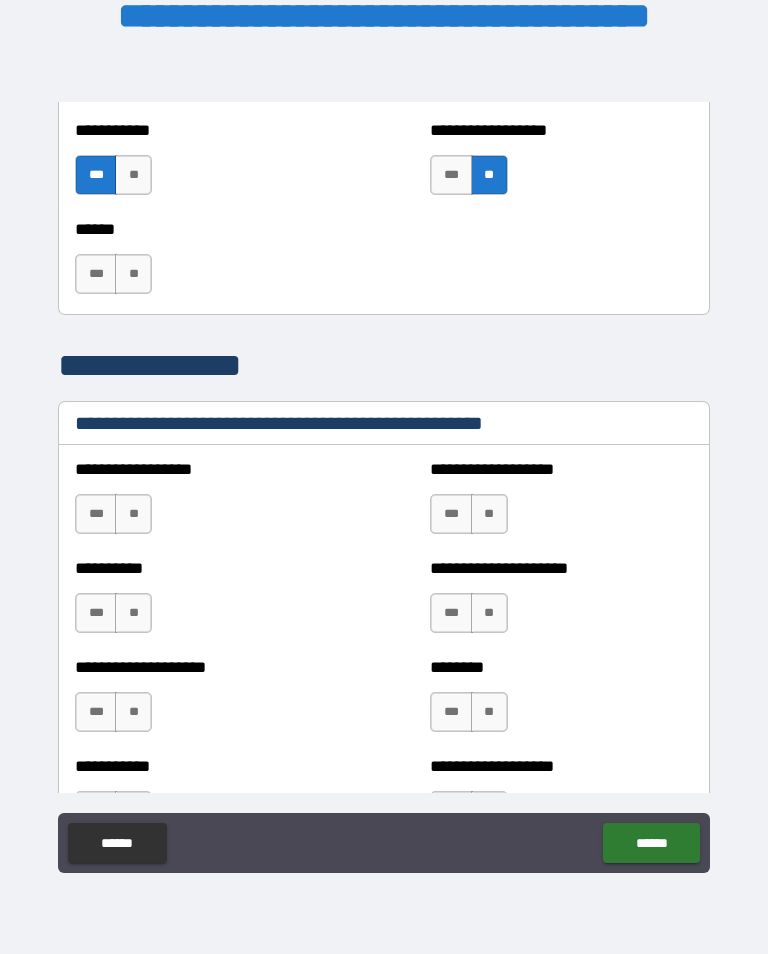 click on "**" at bounding box center [133, 514] 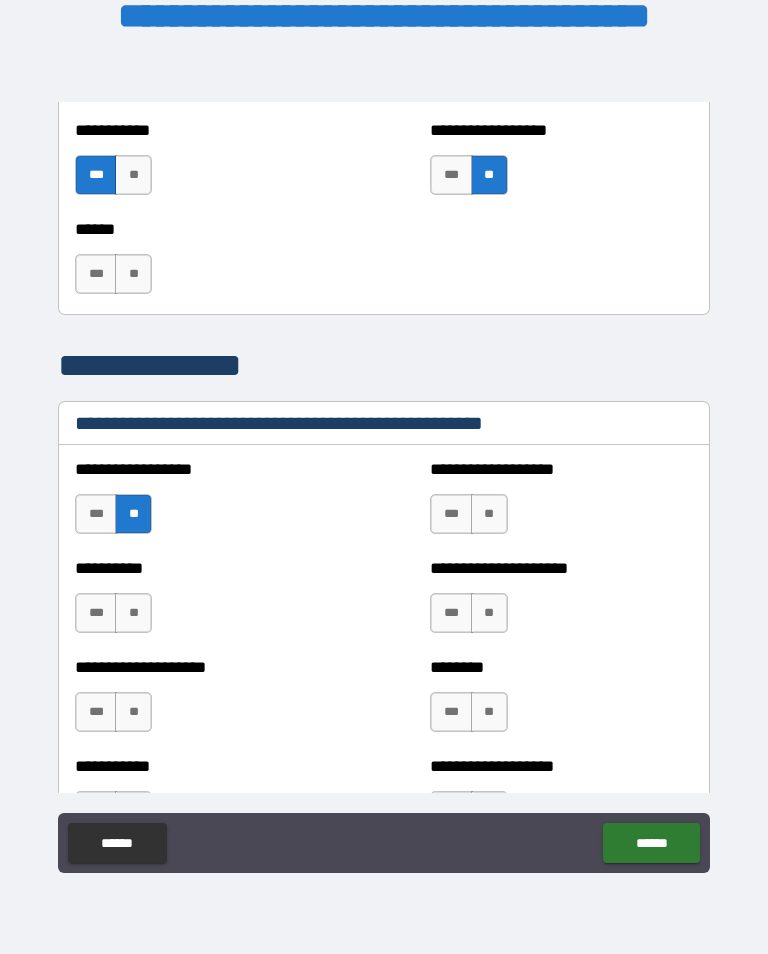 click on "**" at bounding box center (133, 613) 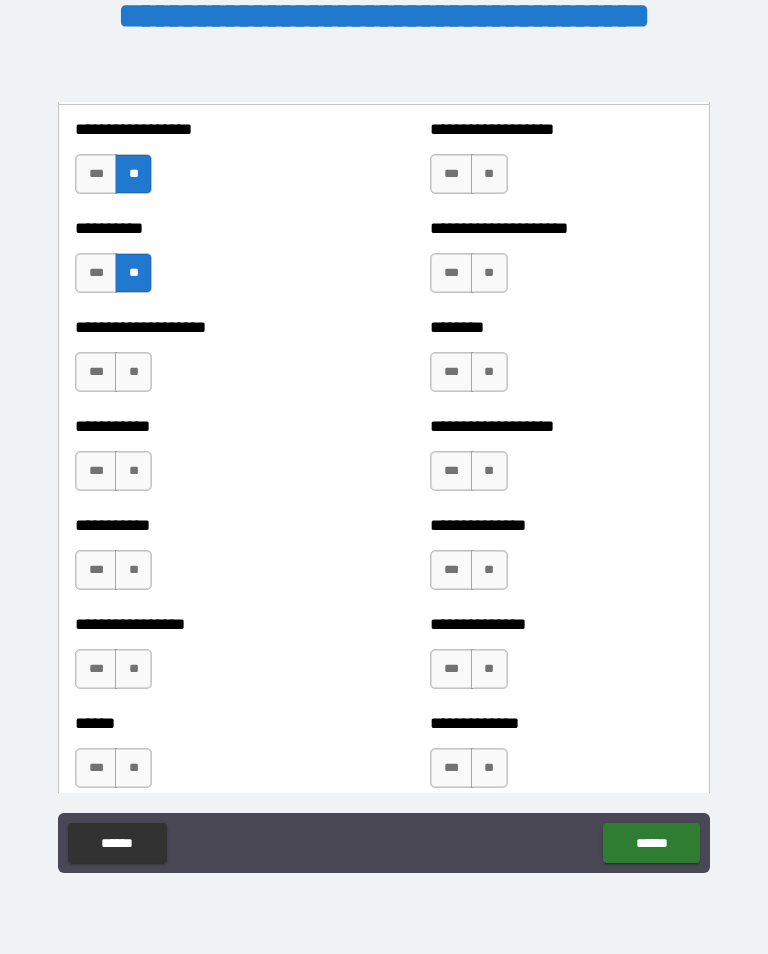 scroll, scrollTop: 2556, scrollLeft: 0, axis: vertical 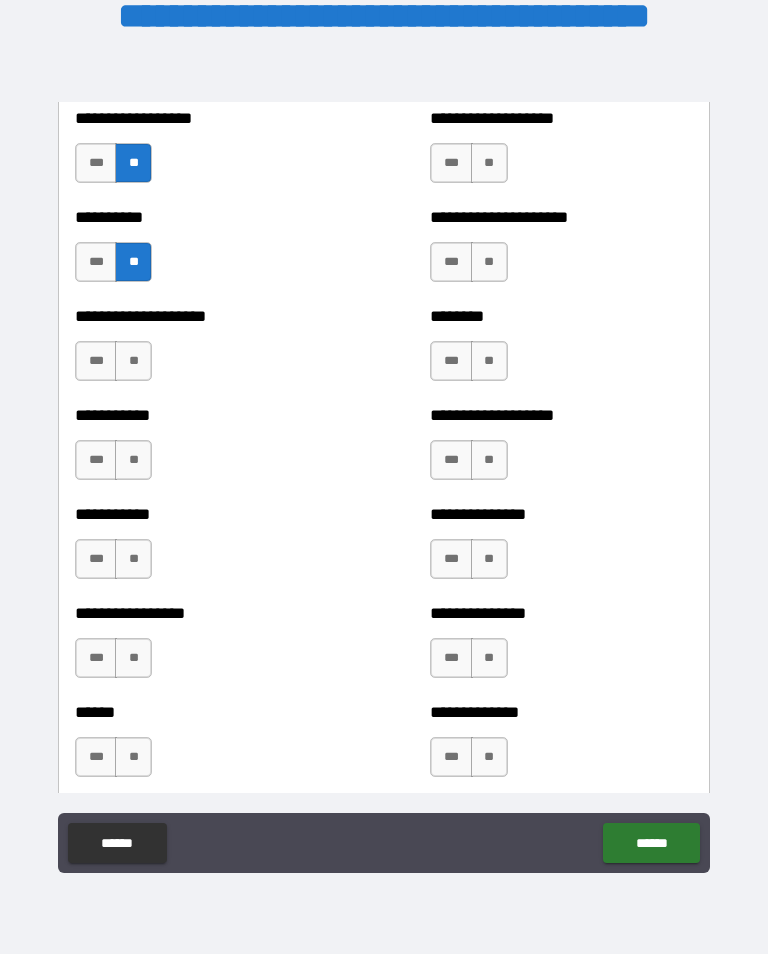click on "**" at bounding box center [133, 460] 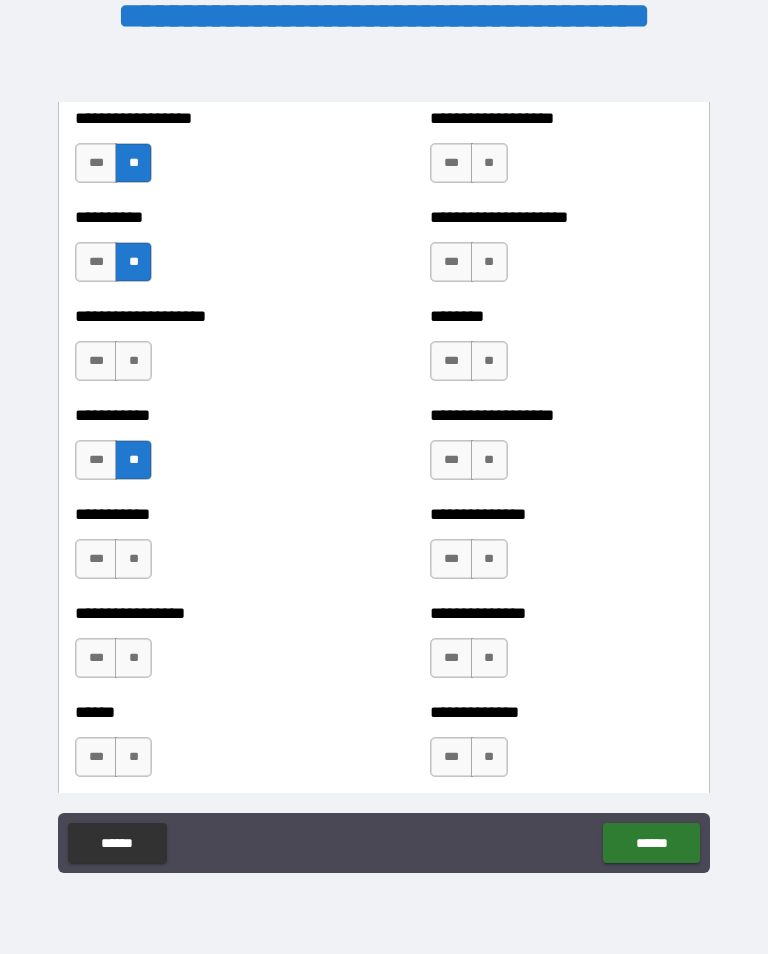 click on "**" at bounding box center (133, 361) 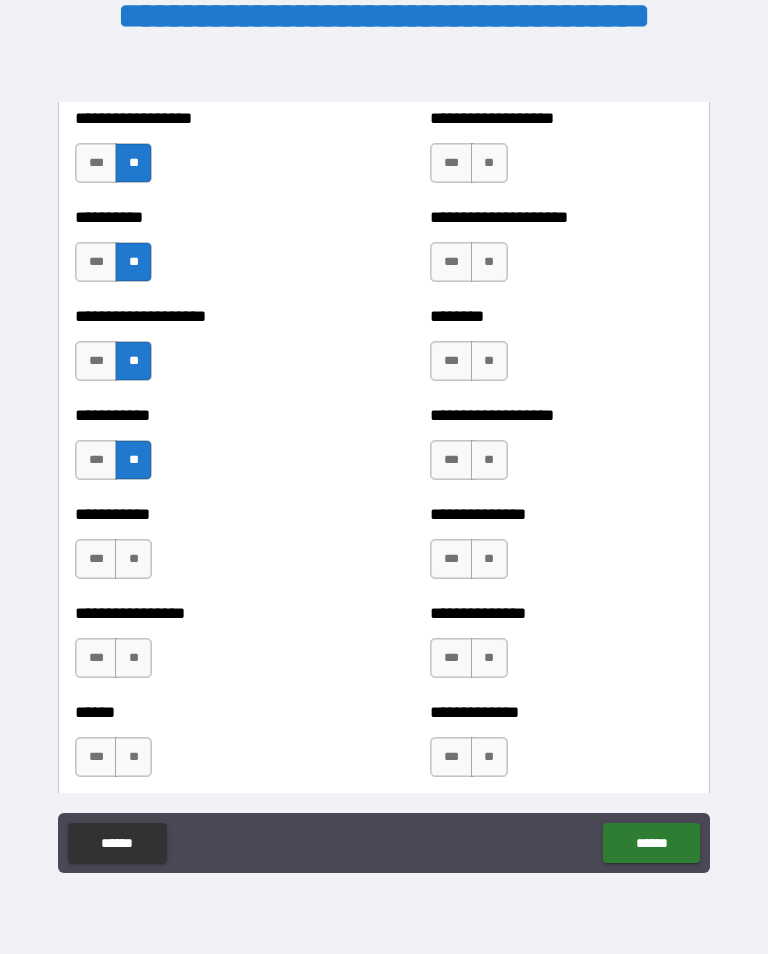 click on "**" at bounding box center [133, 559] 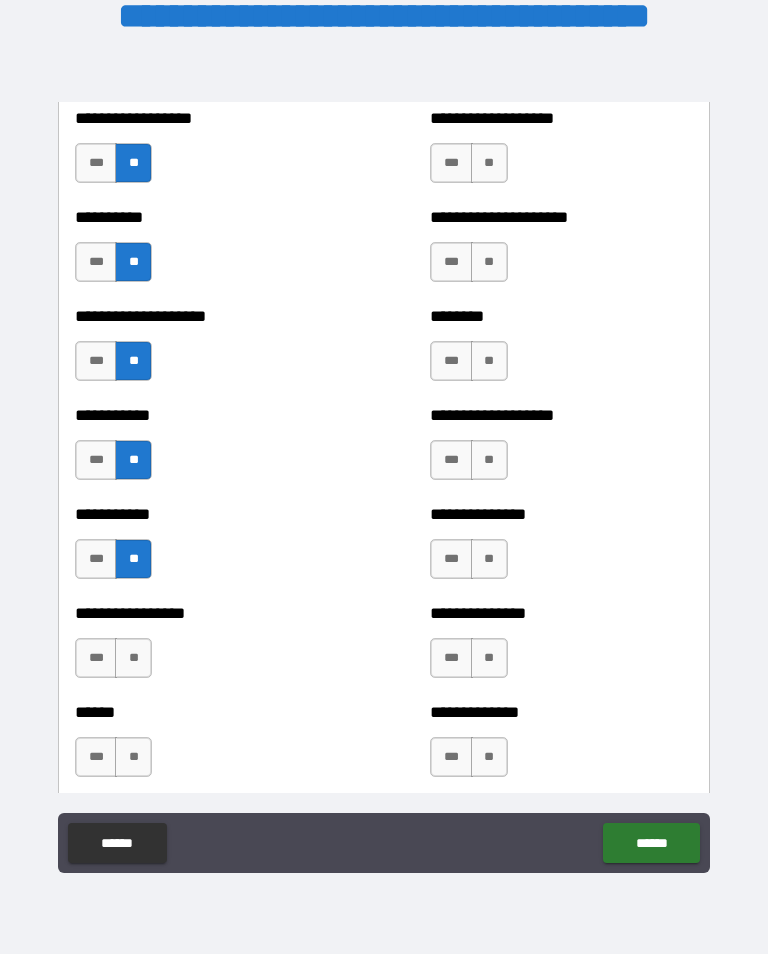 click on "**" at bounding box center (133, 658) 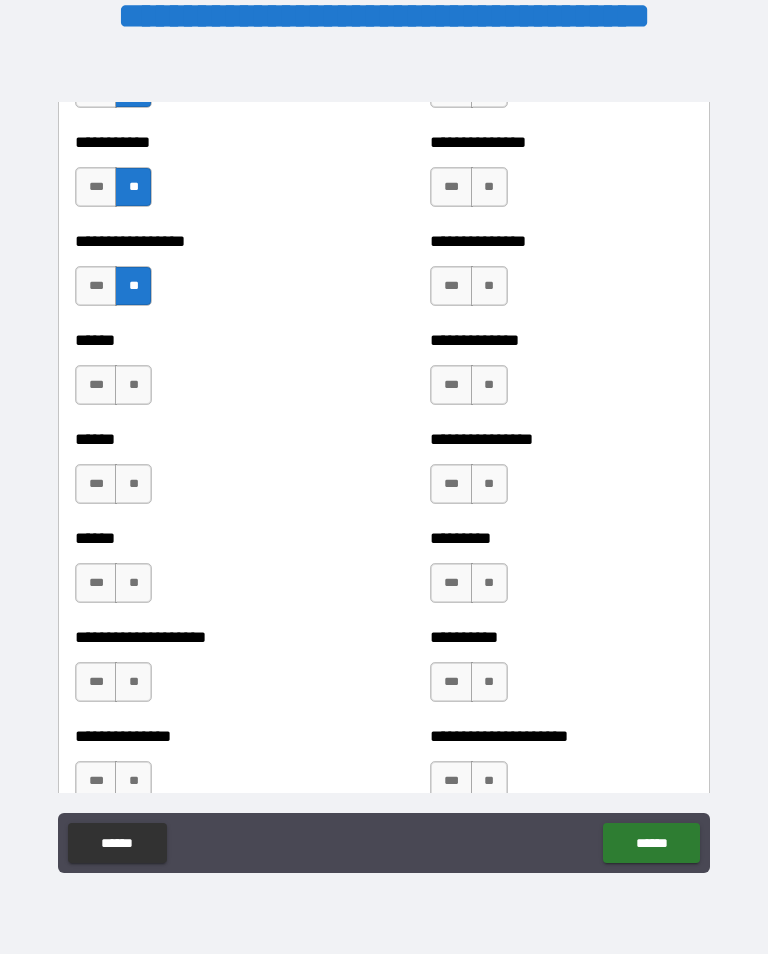 scroll, scrollTop: 2929, scrollLeft: 0, axis: vertical 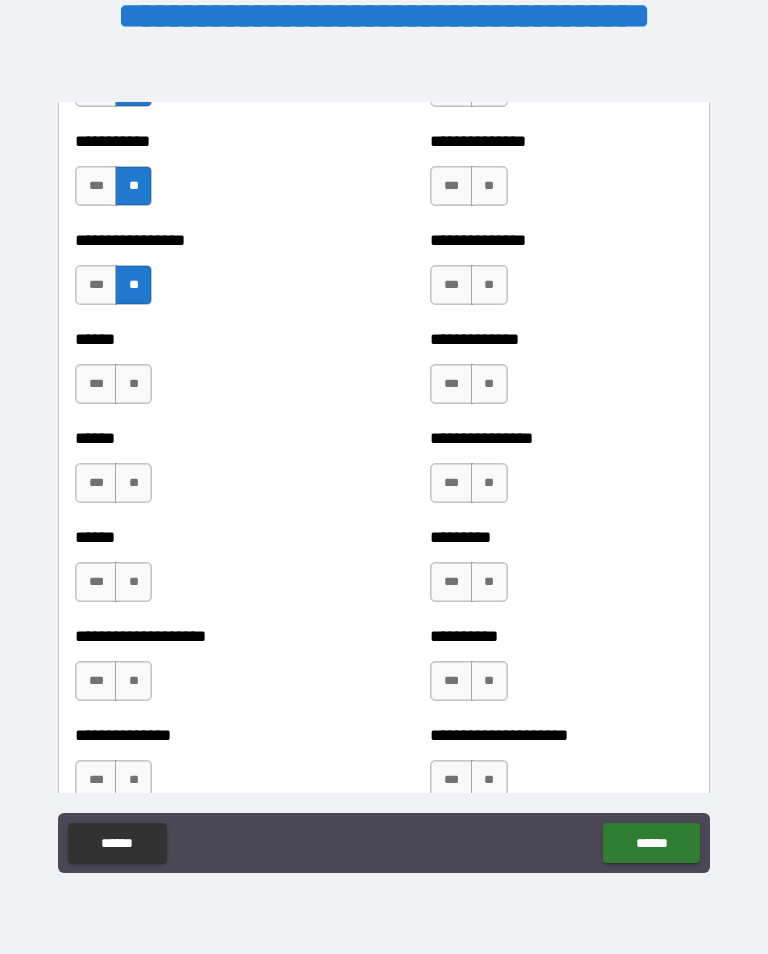click on "**" at bounding box center (133, 384) 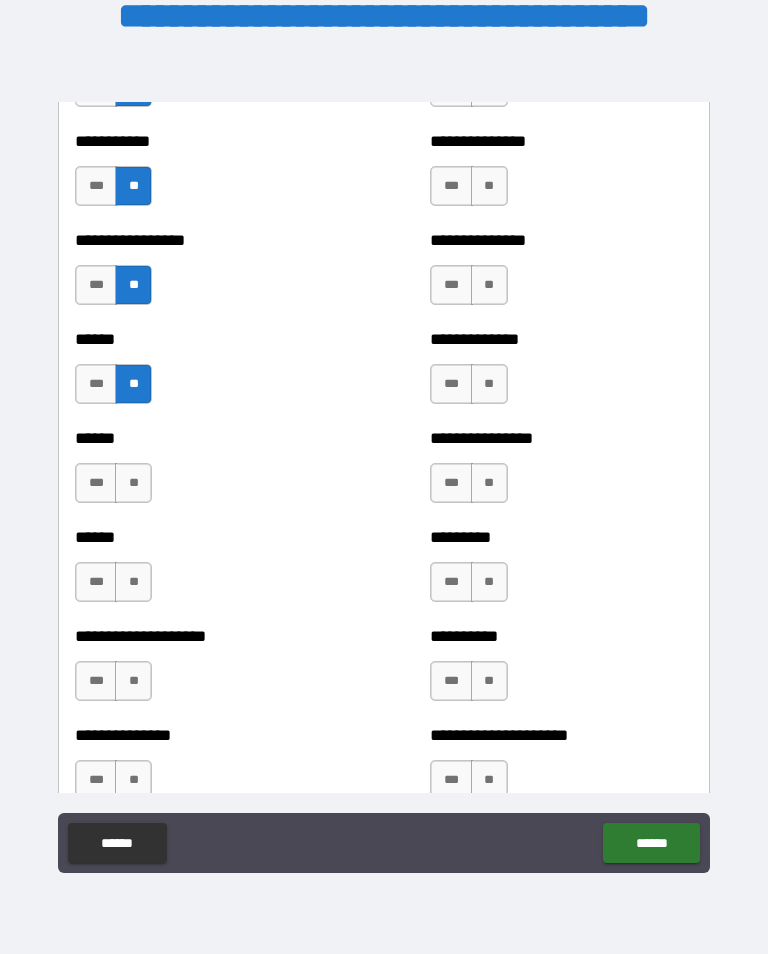 click on "***" at bounding box center (96, 483) 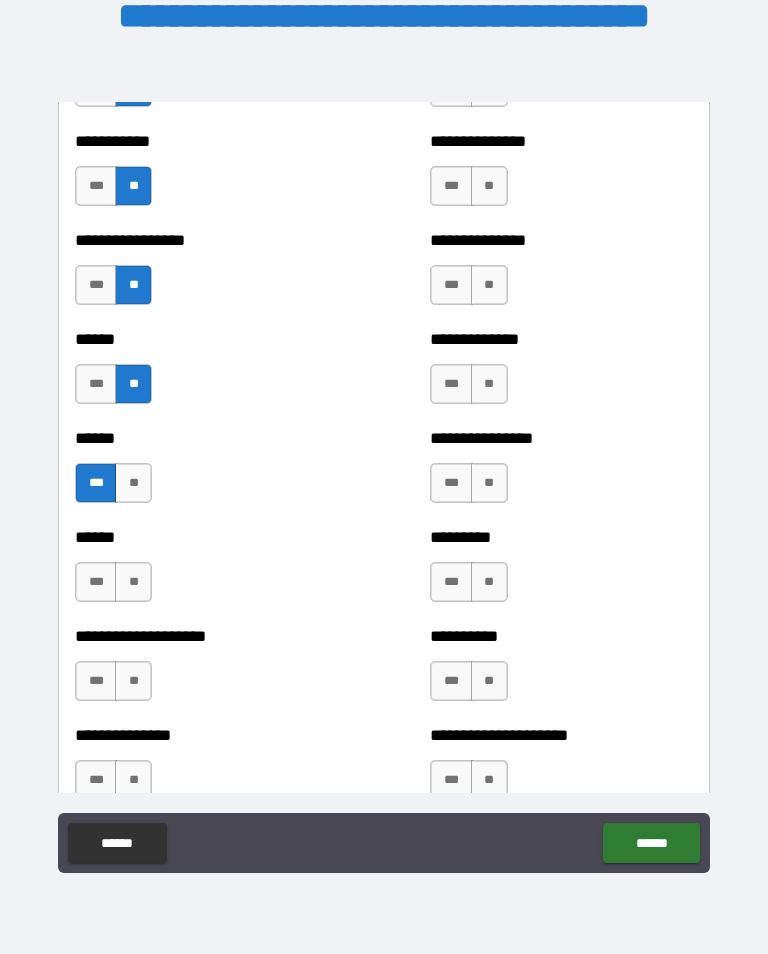 click on "**" at bounding box center [133, 582] 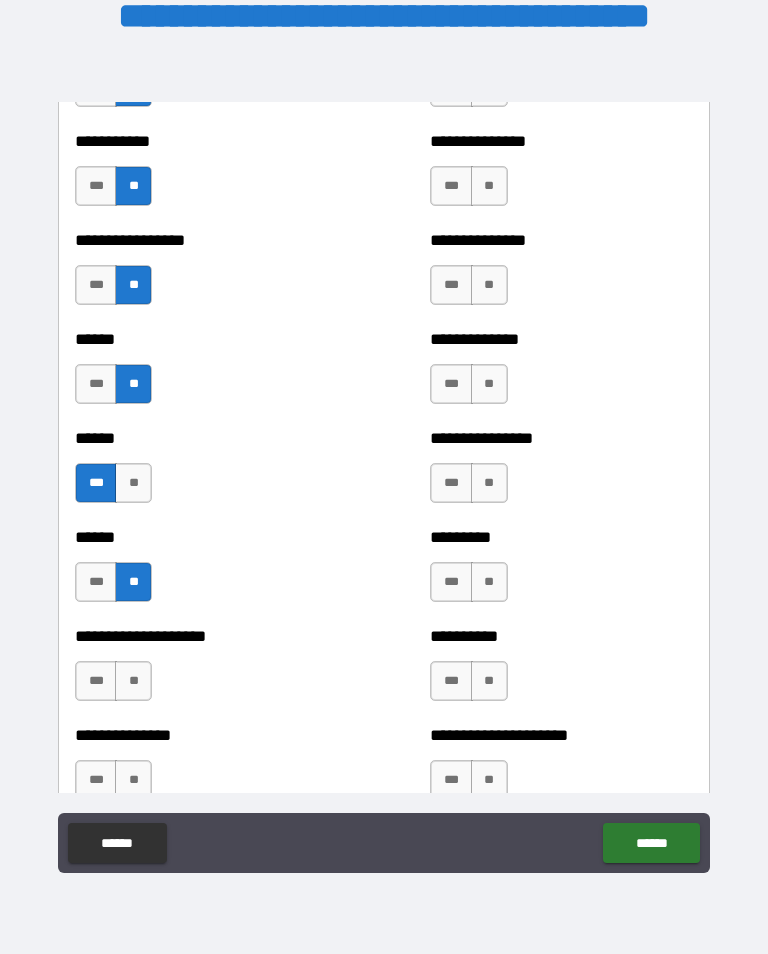 click on "**" at bounding box center (133, 681) 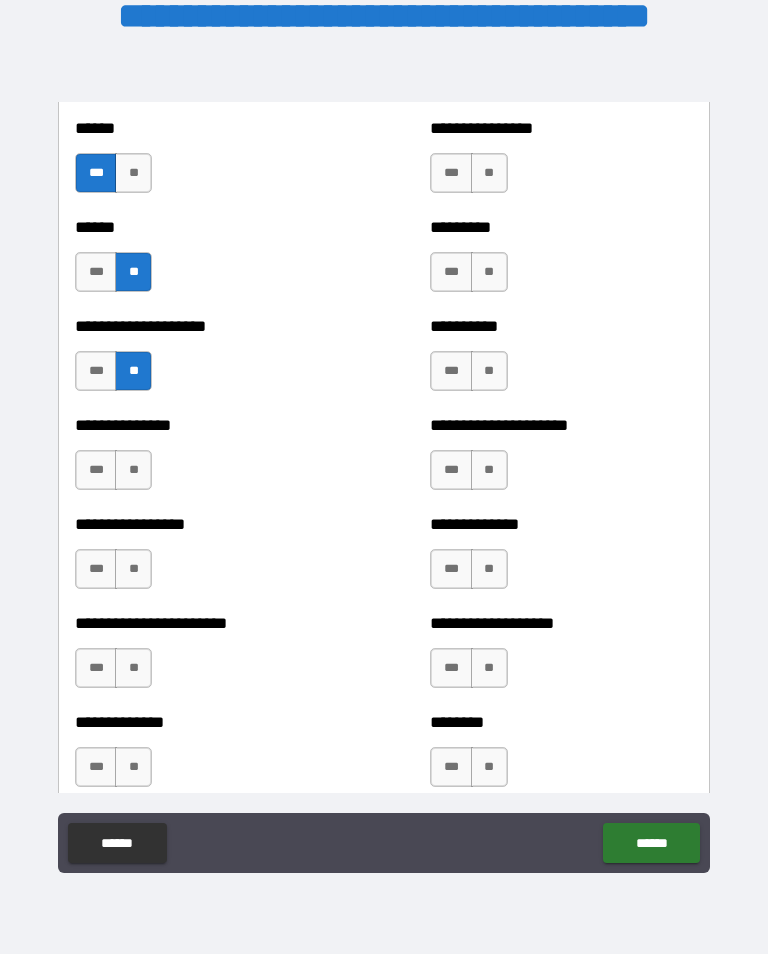 scroll, scrollTop: 3241, scrollLeft: 0, axis: vertical 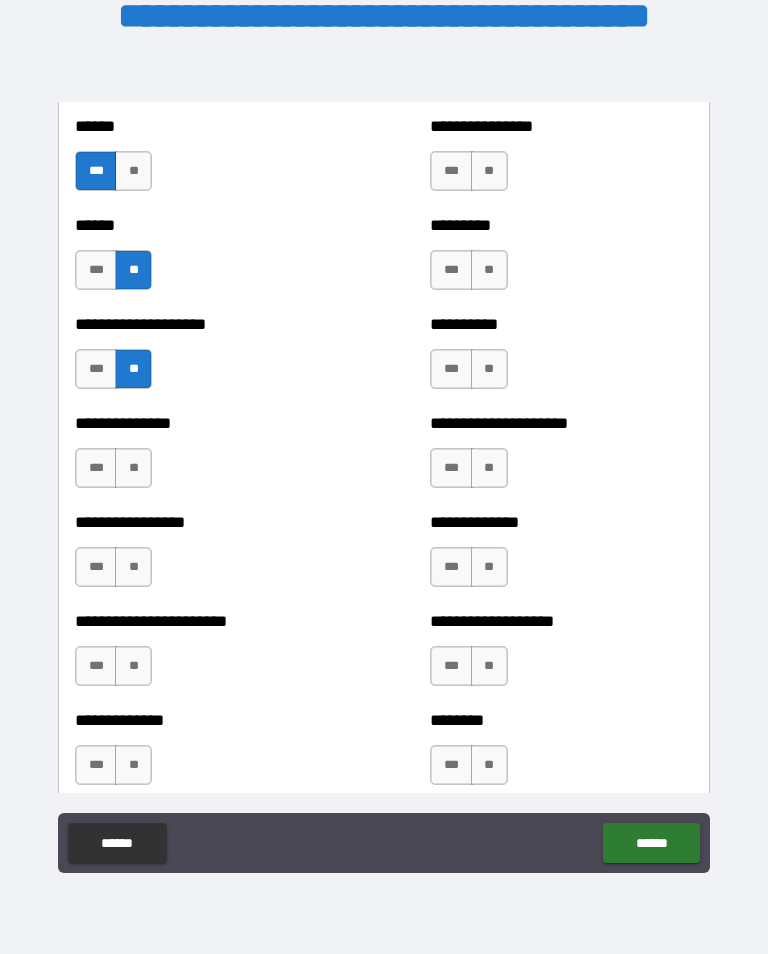 click on "***" at bounding box center (96, 468) 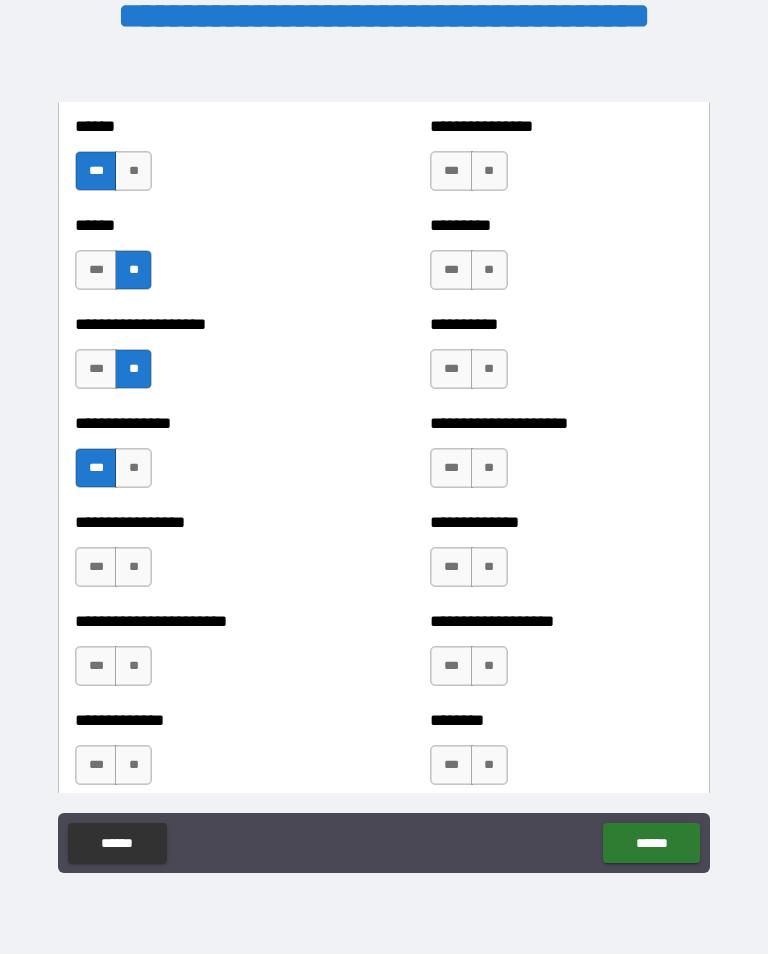 click on "**" at bounding box center (133, 567) 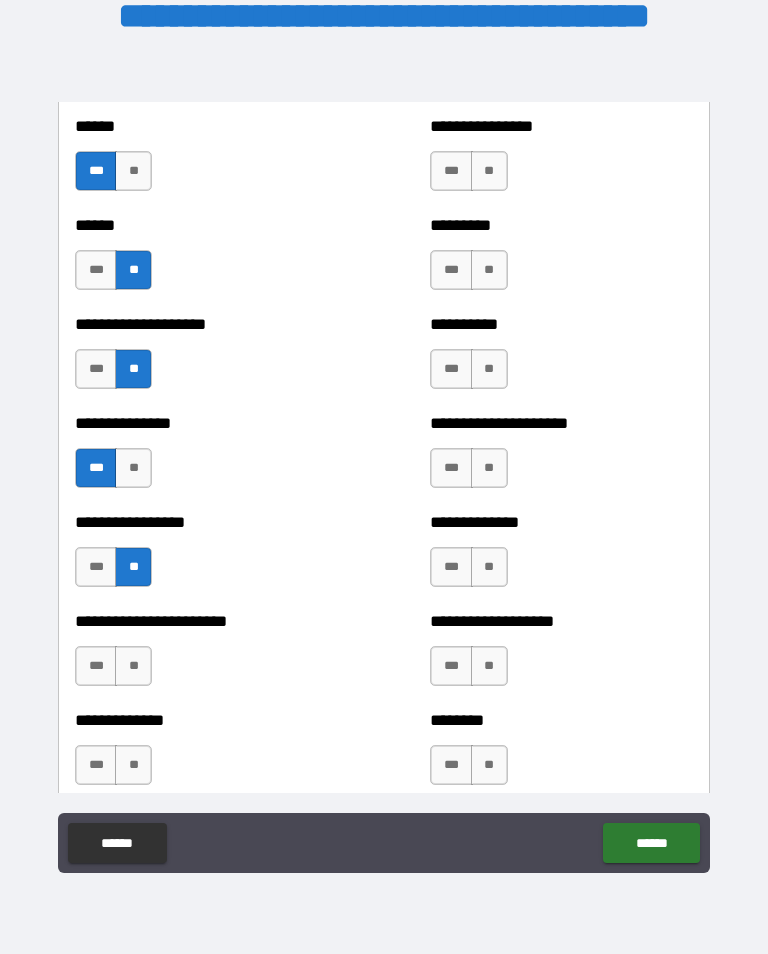 click on "**" at bounding box center (133, 666) 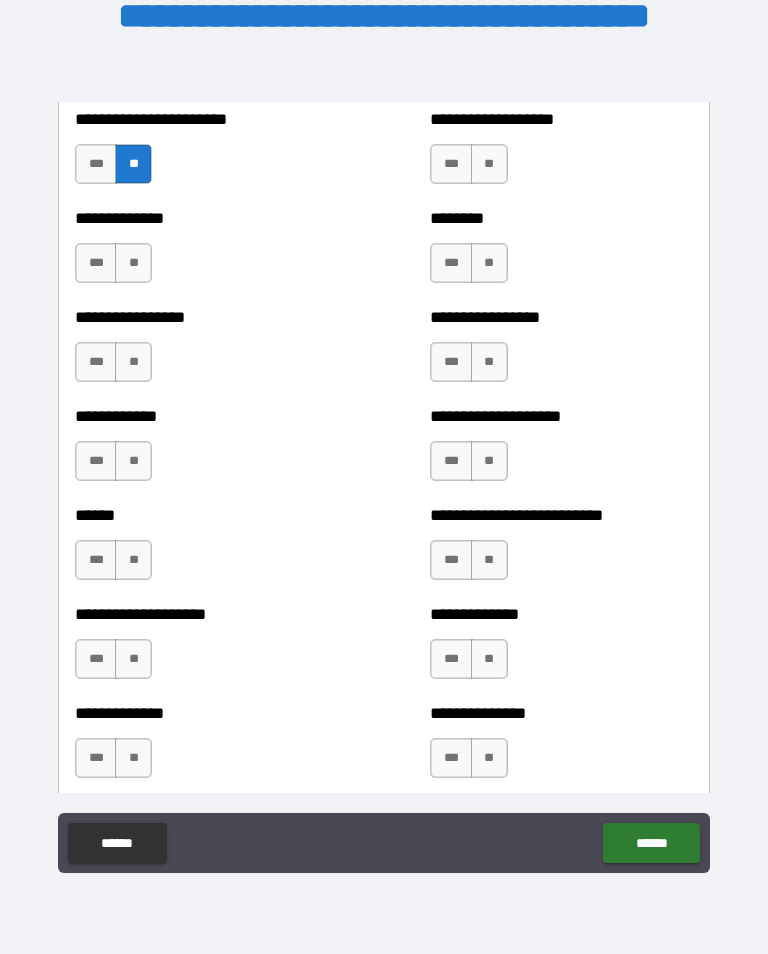 scroll, scrollTop: 3748, scrollLeft: 0, axis: vertical 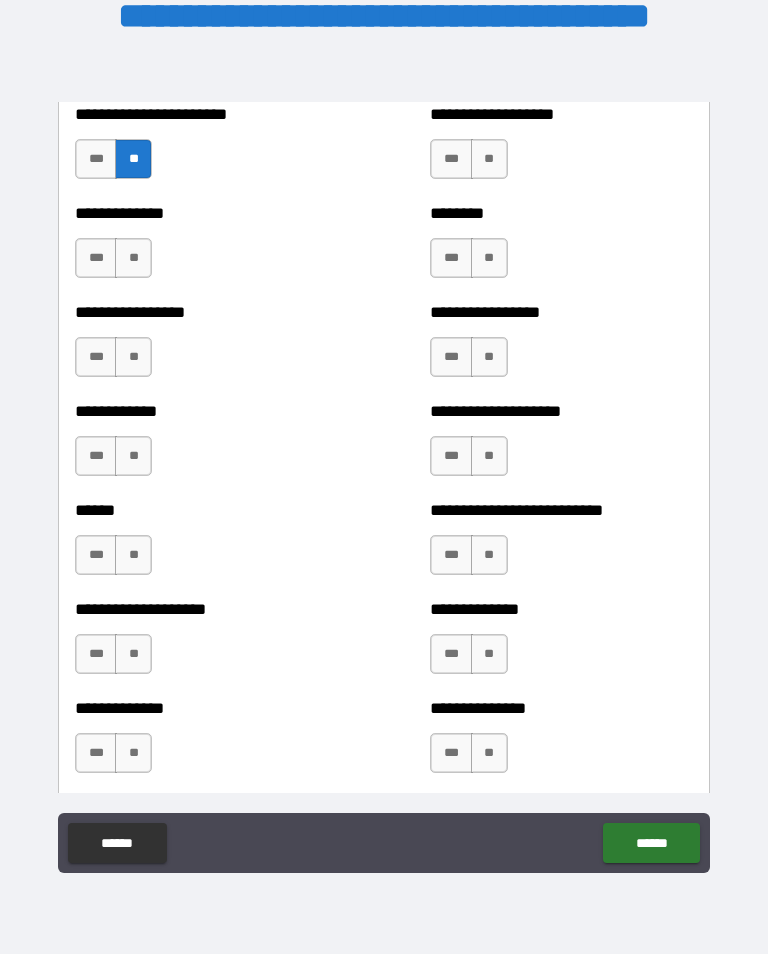 click on "***" at bounding box center (96, 258) 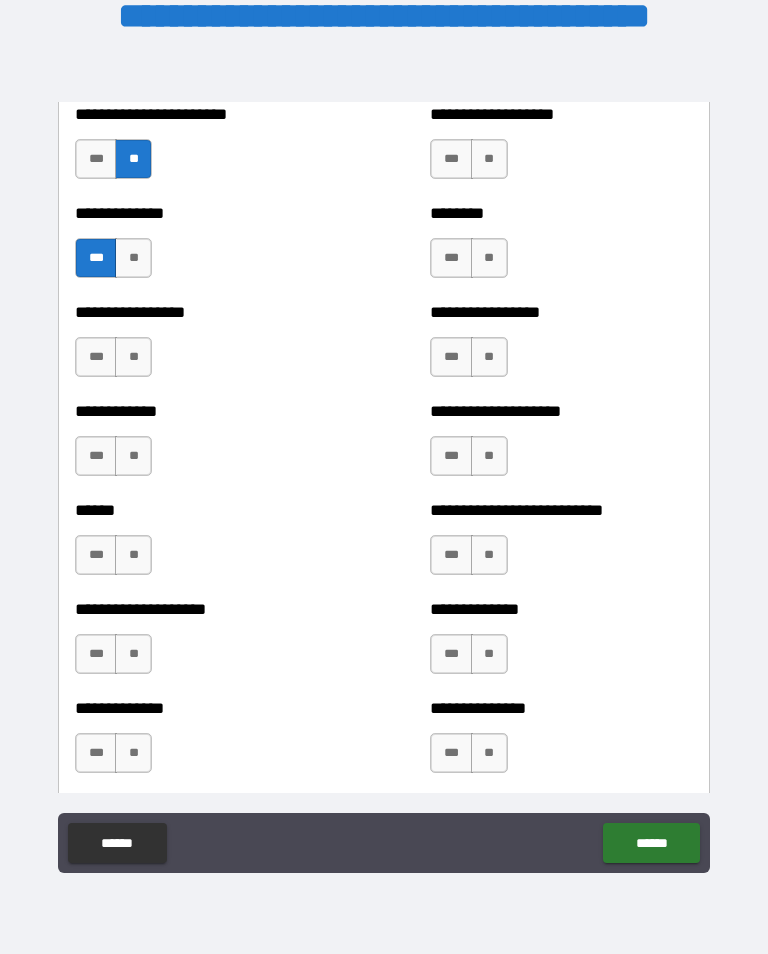 click on "**" at bounding box center (133, 357) 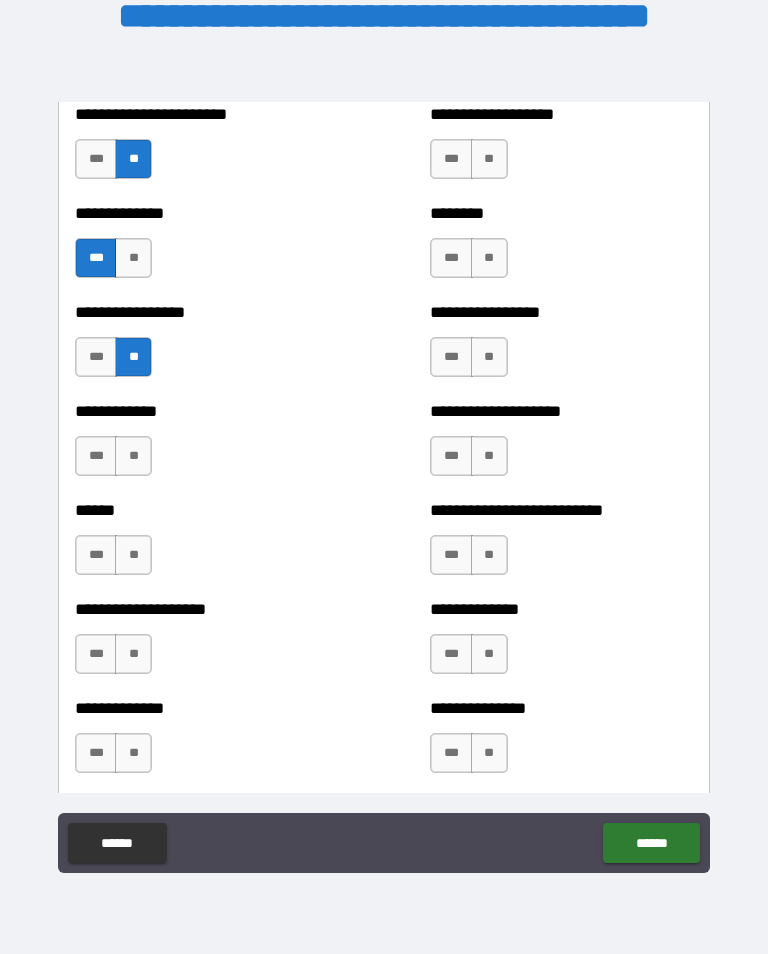 click on "**" at bounding box center [133, 456] 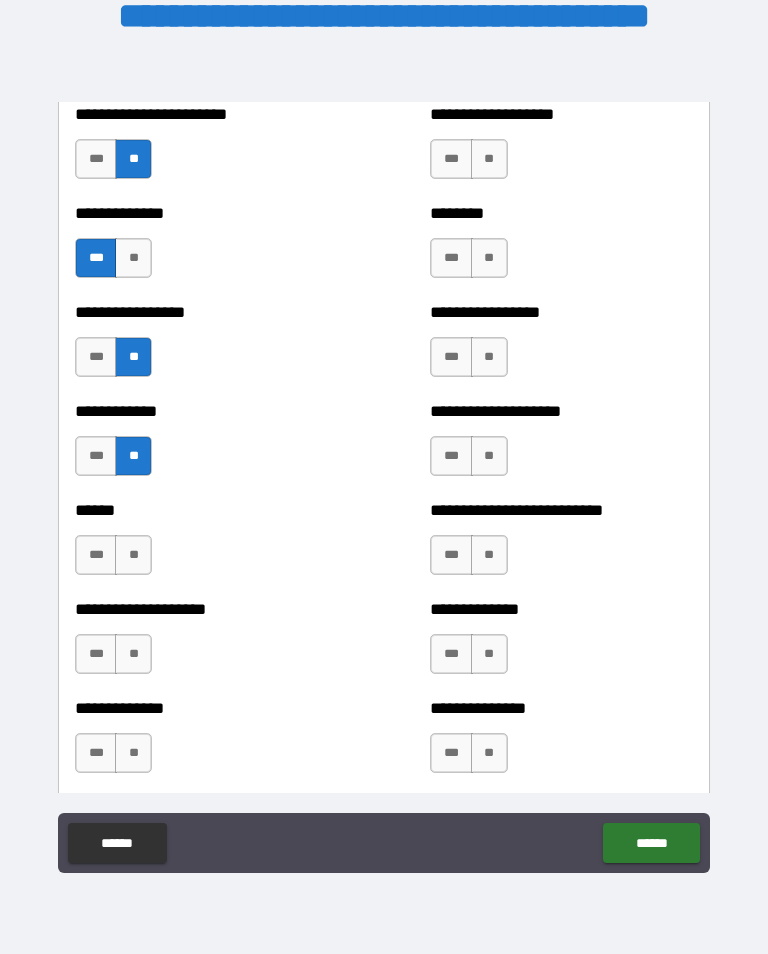 click on "**" at bounding box center [133, 555] 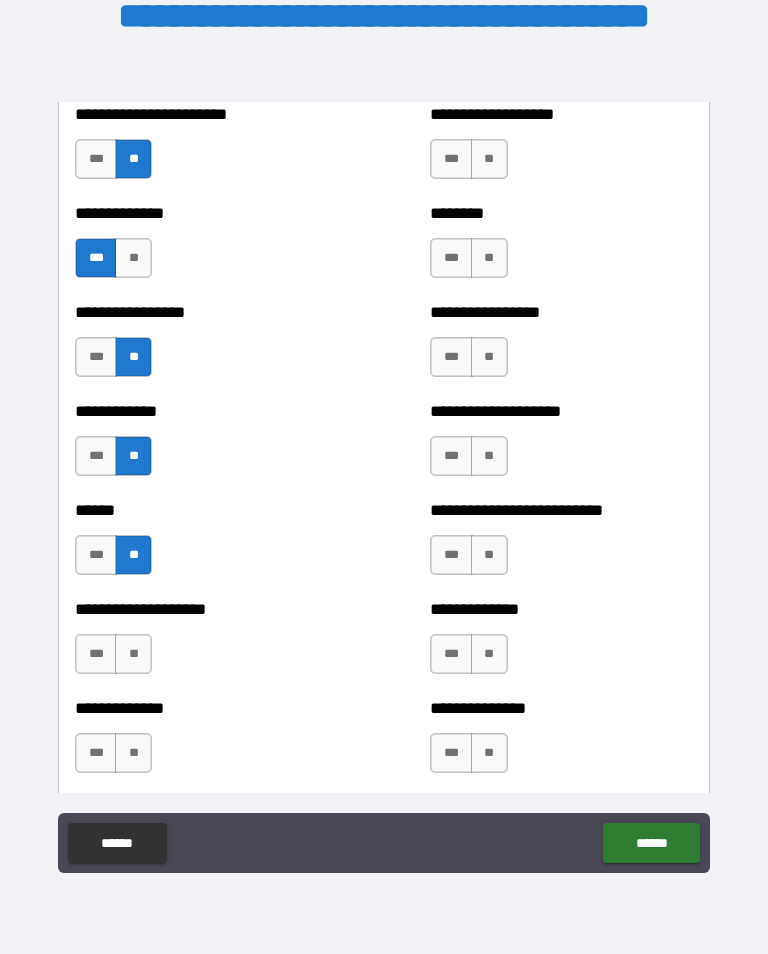 click on "**" at bounding box center [133, 654] 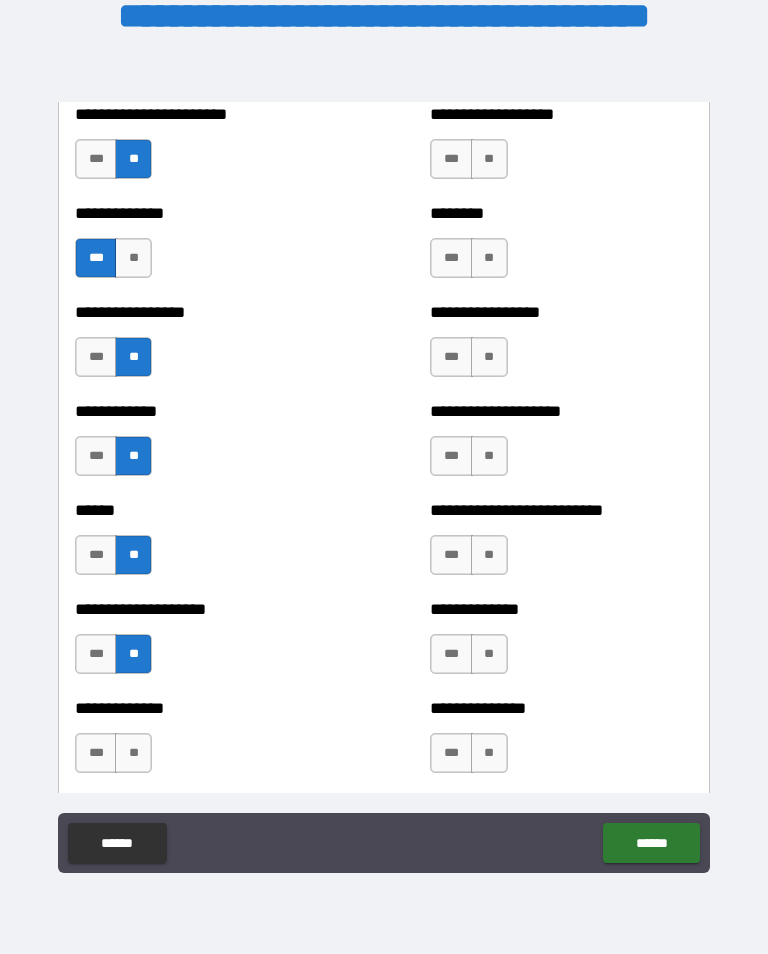 click on "**" at bounding box center (133, 753) 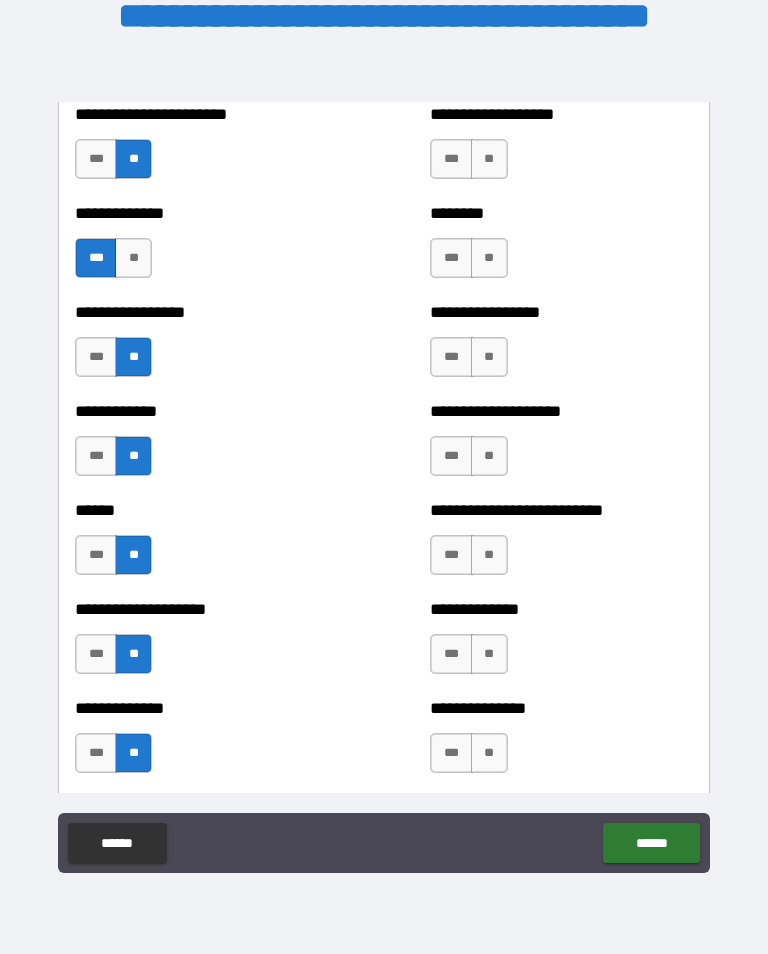 click on "**" at bounding box center [489, 753] 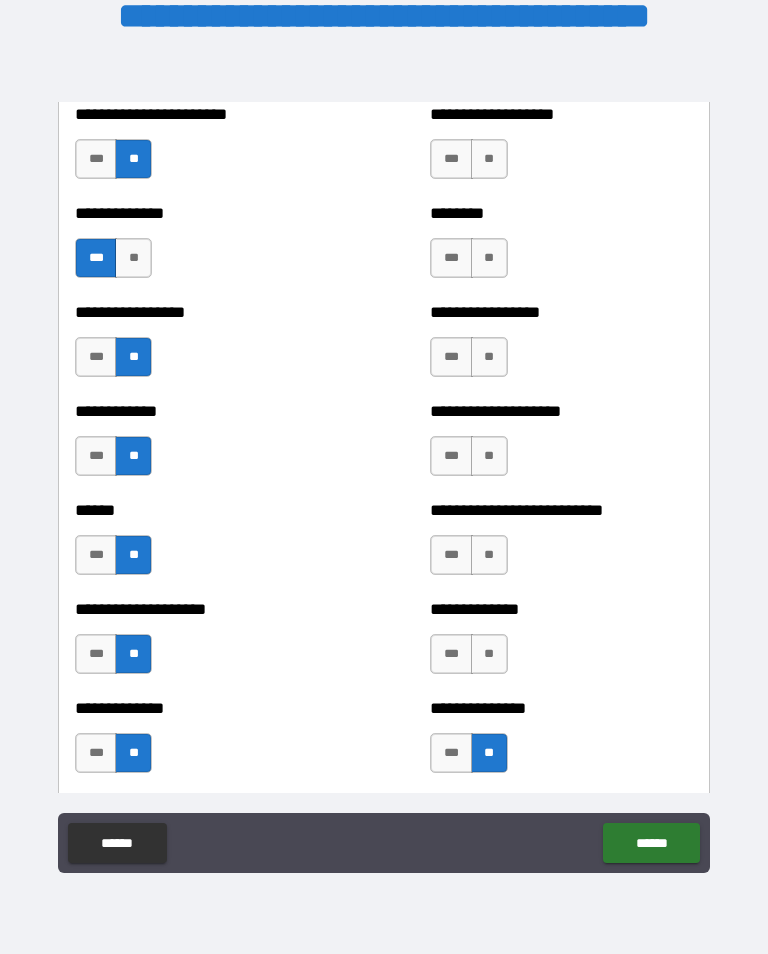 click on "**" at bounding box center [489, 654] 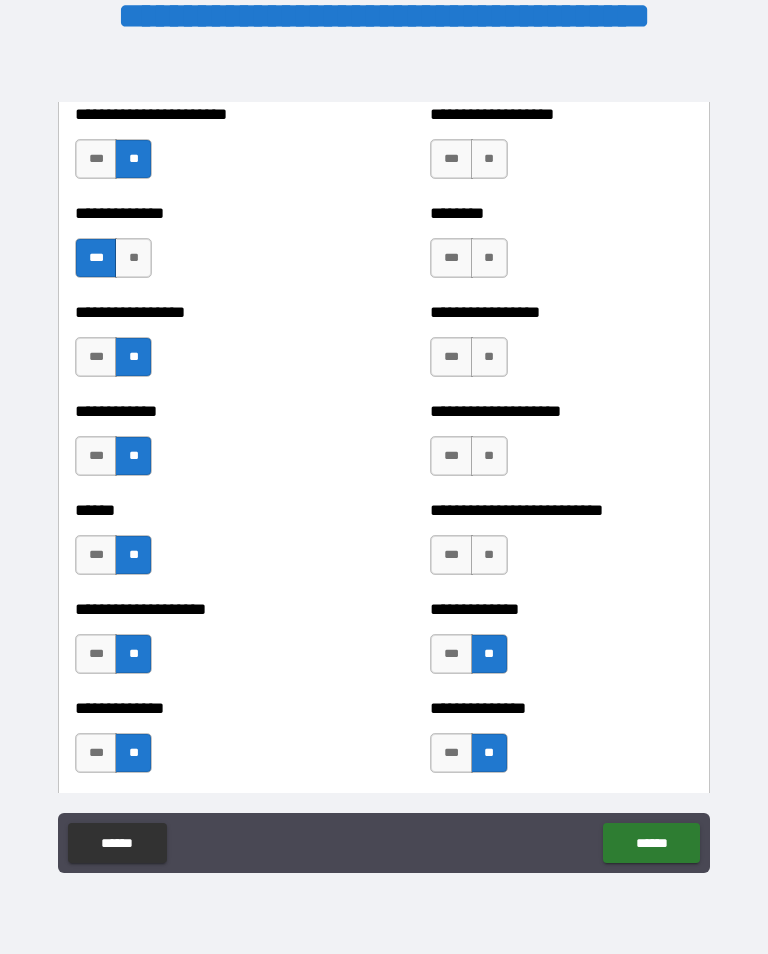 click on "***" at bounding box center (451, 654) 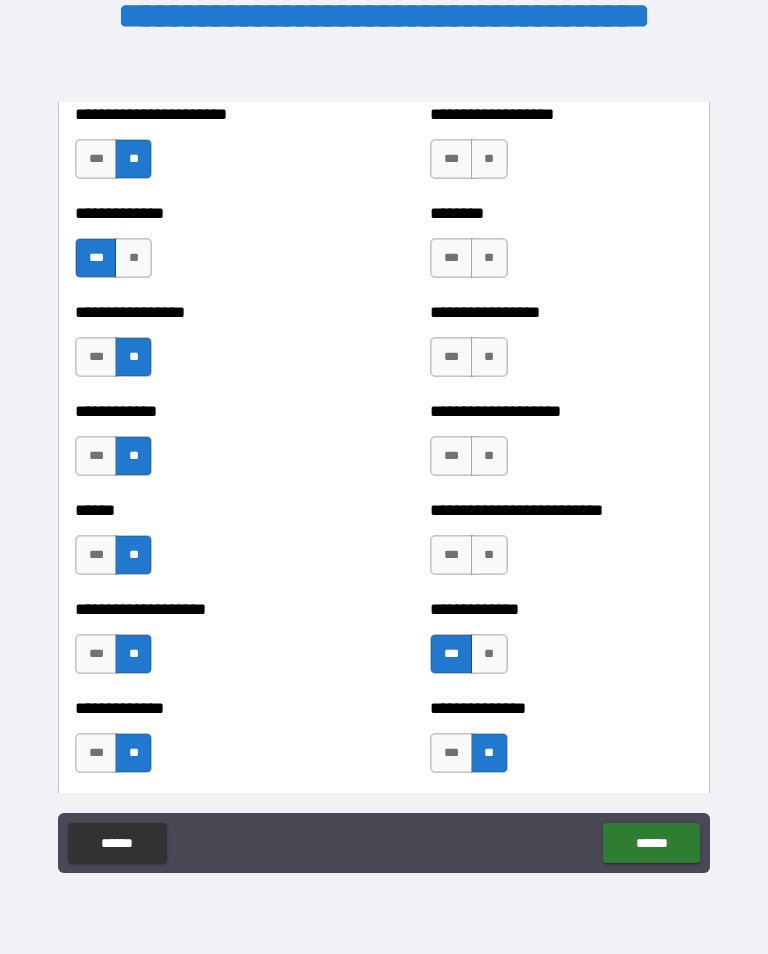 click on "**" at bounding box center (489, 555) 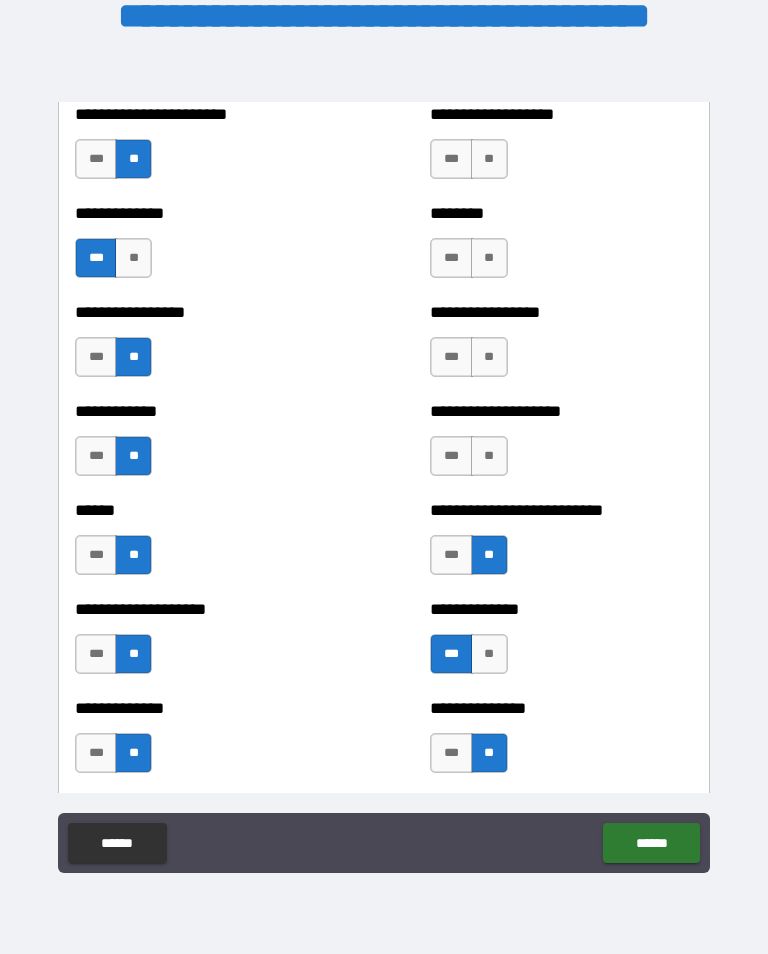 click on "***" at bounding box center (451, 555) 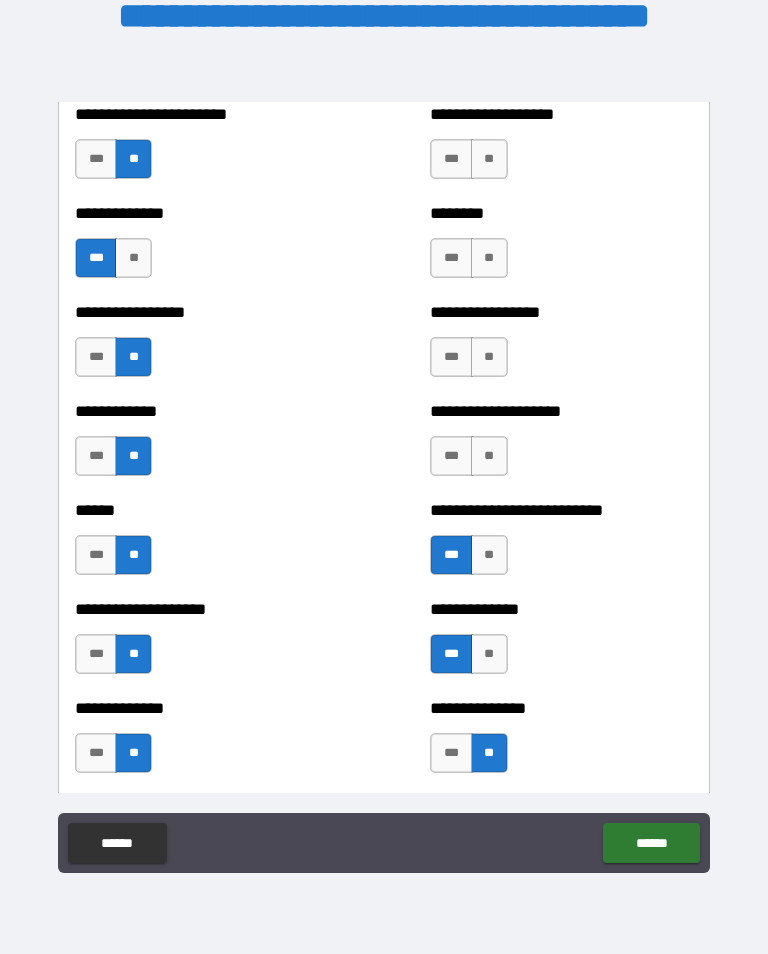click on "**" at bounding box center (489, 456) 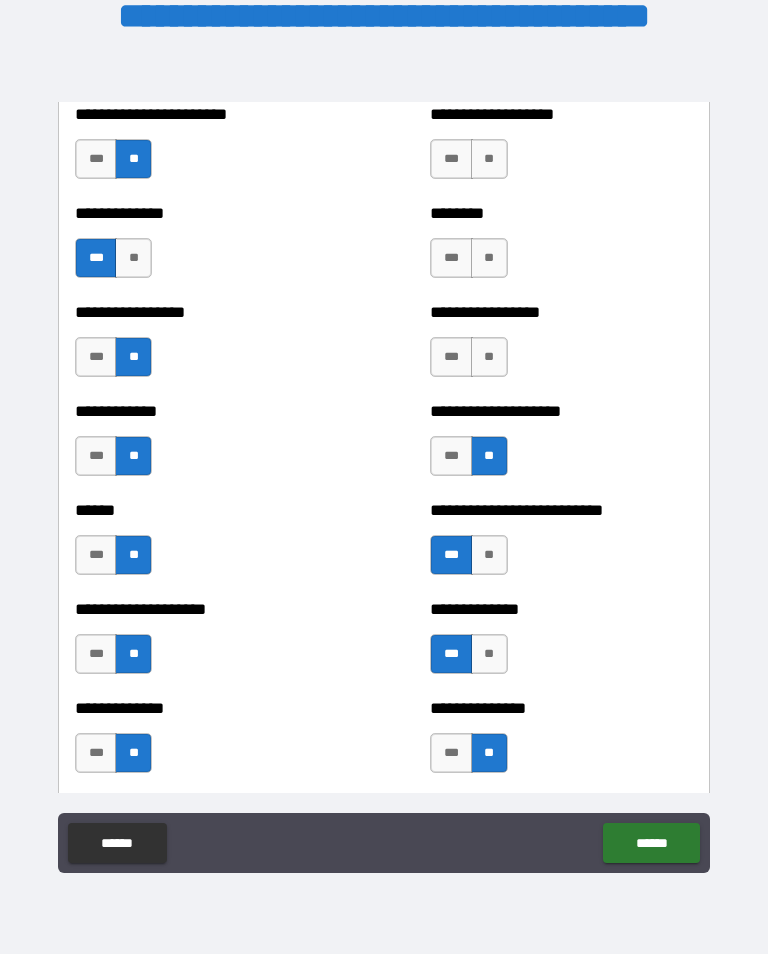 click on "**" at bounding box center [489, 357] 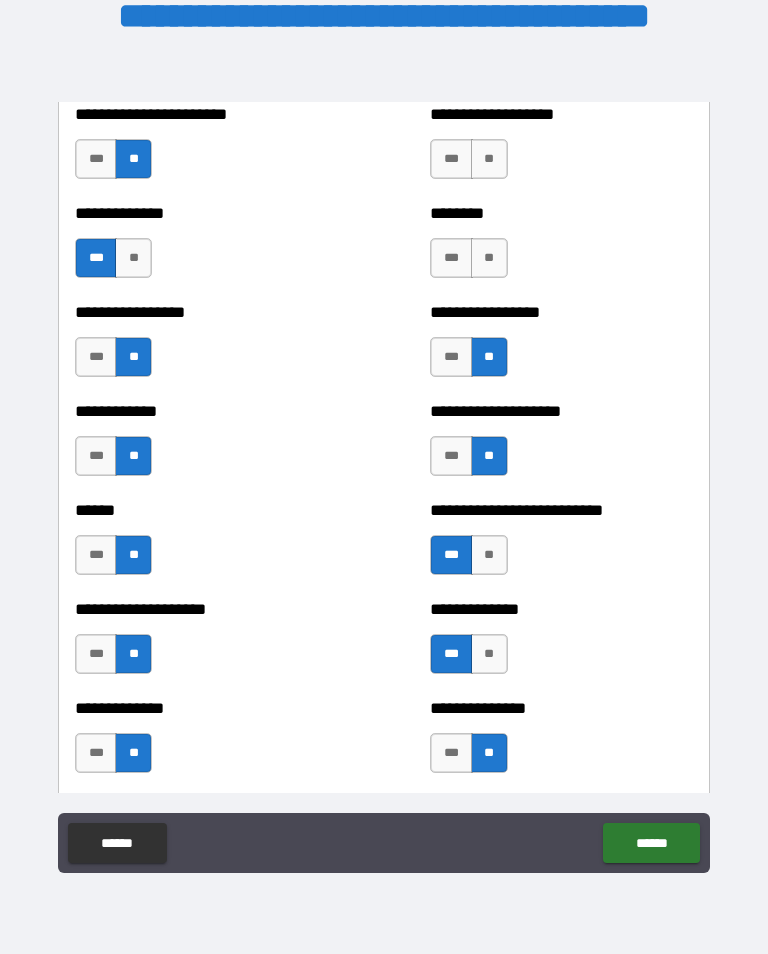click on "**" at bounding box center (489, 258) 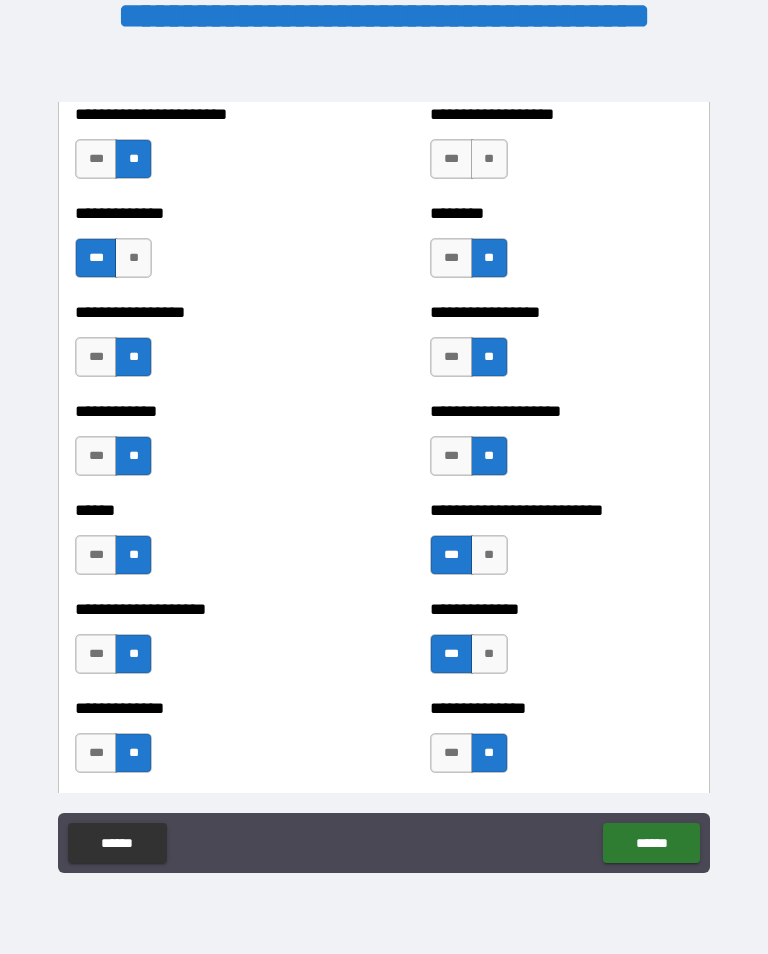 click on "**" at bounding box center [489, 159] 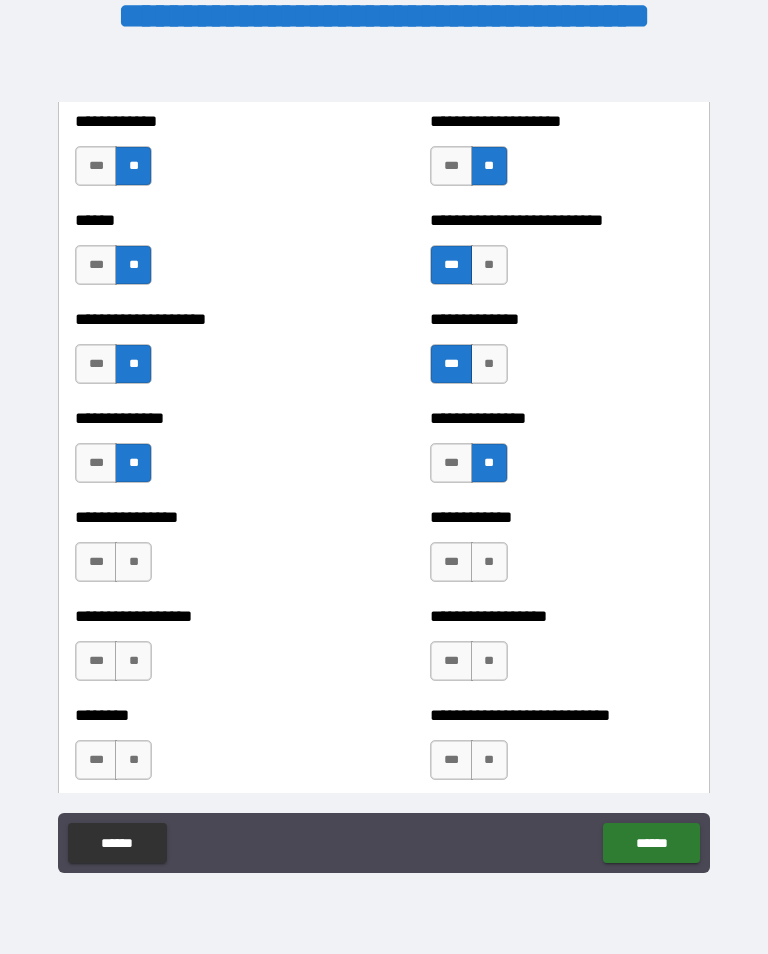 scroll, scrollTop: 4041, scrollLeft: 0, axis: vertical 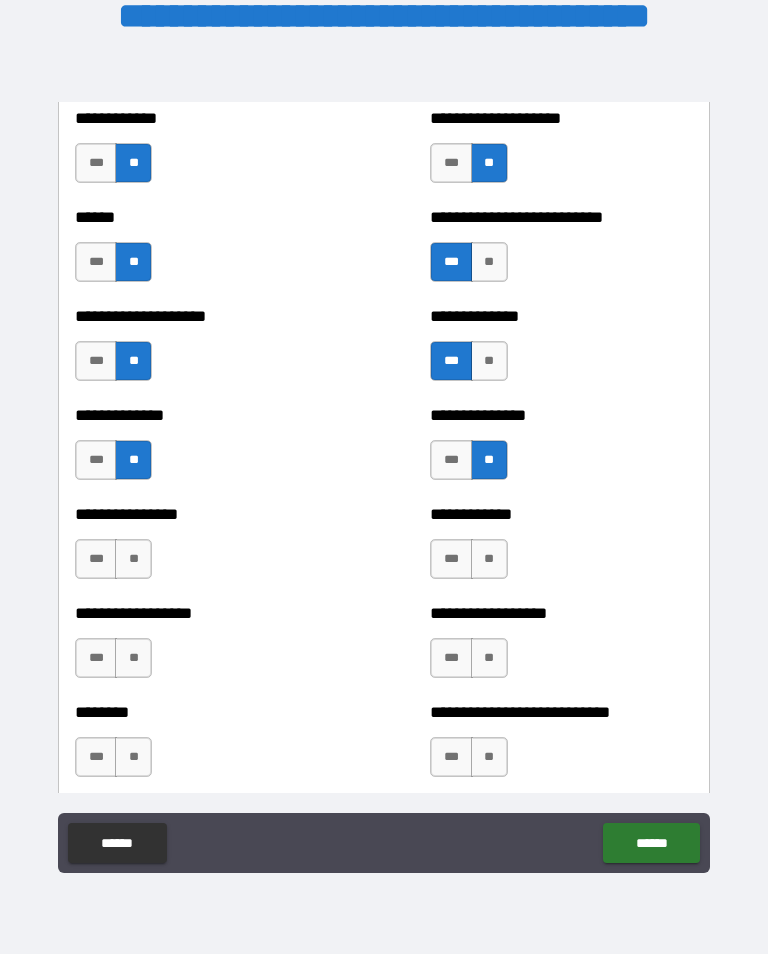 click on "**" at bounding box center (489, 559) 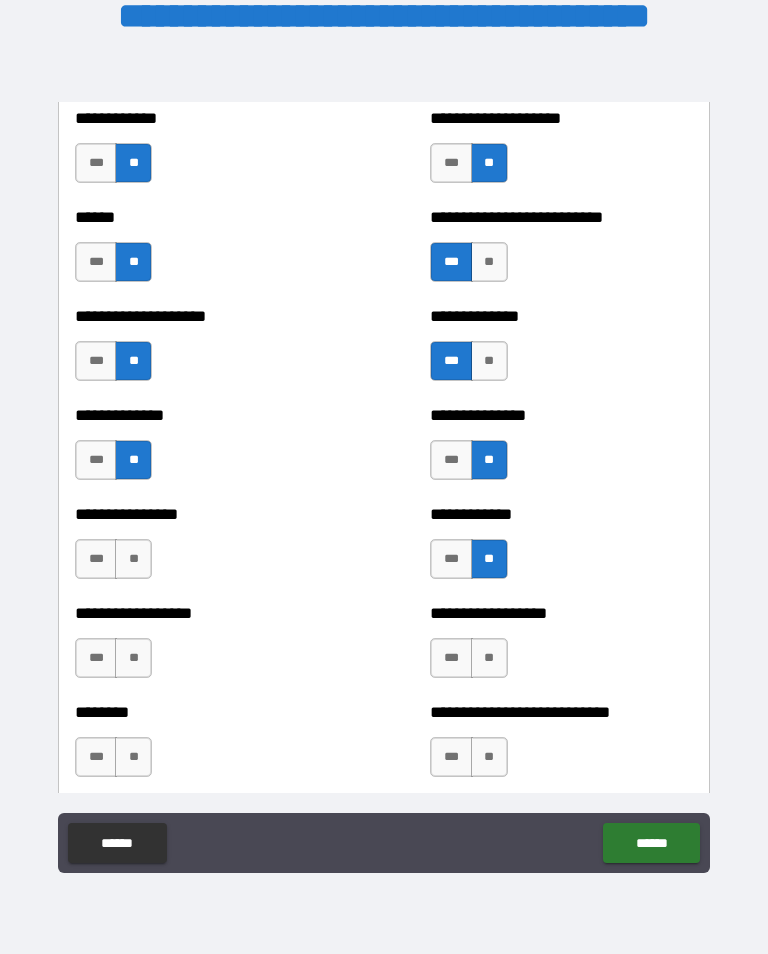 click on "**" at bounding box center (489, 658) 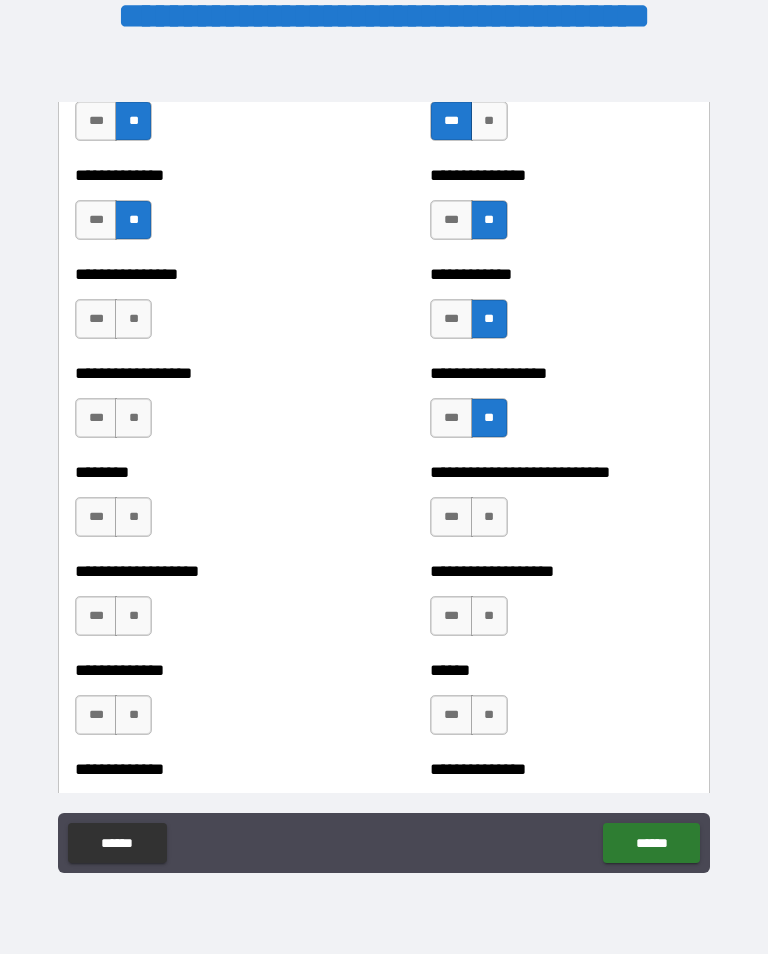 scroll, scrollTop: 4292, scrollLeft: 0, axis: vertical 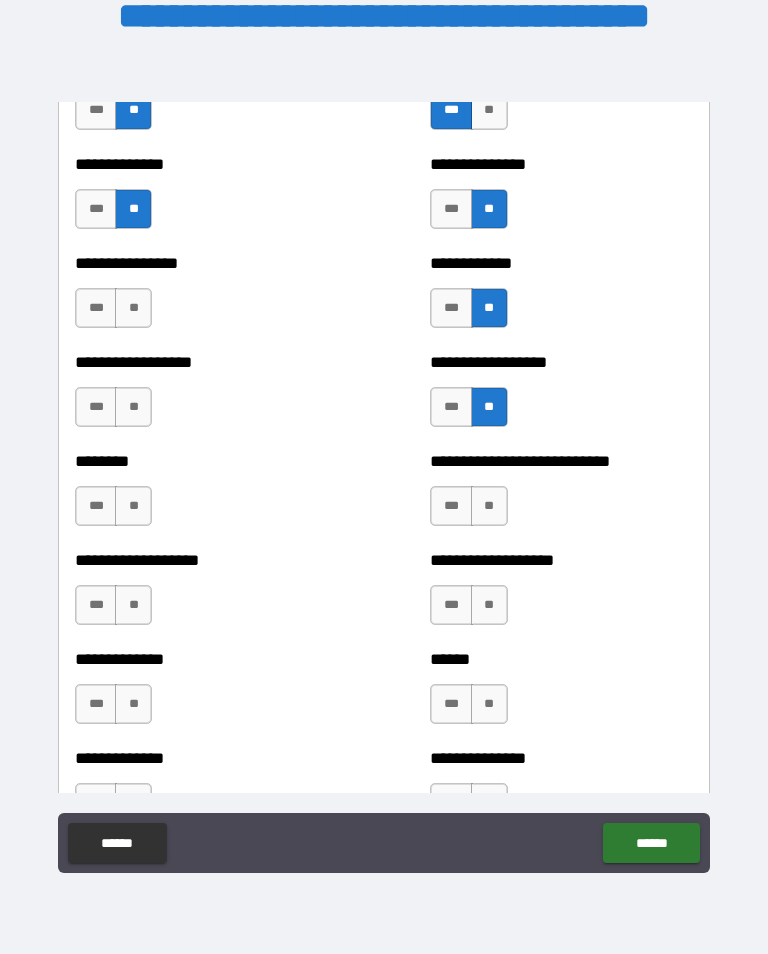 click on "**" at bounding box center [489, 506] 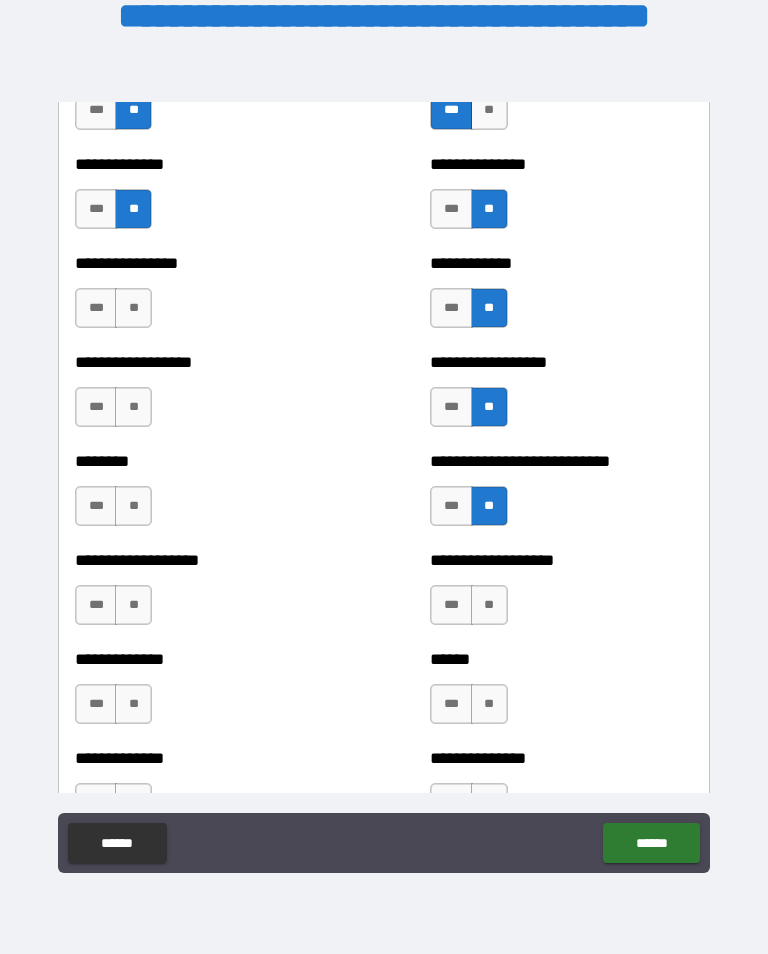 click on "**" at bounding box center [489, 605] 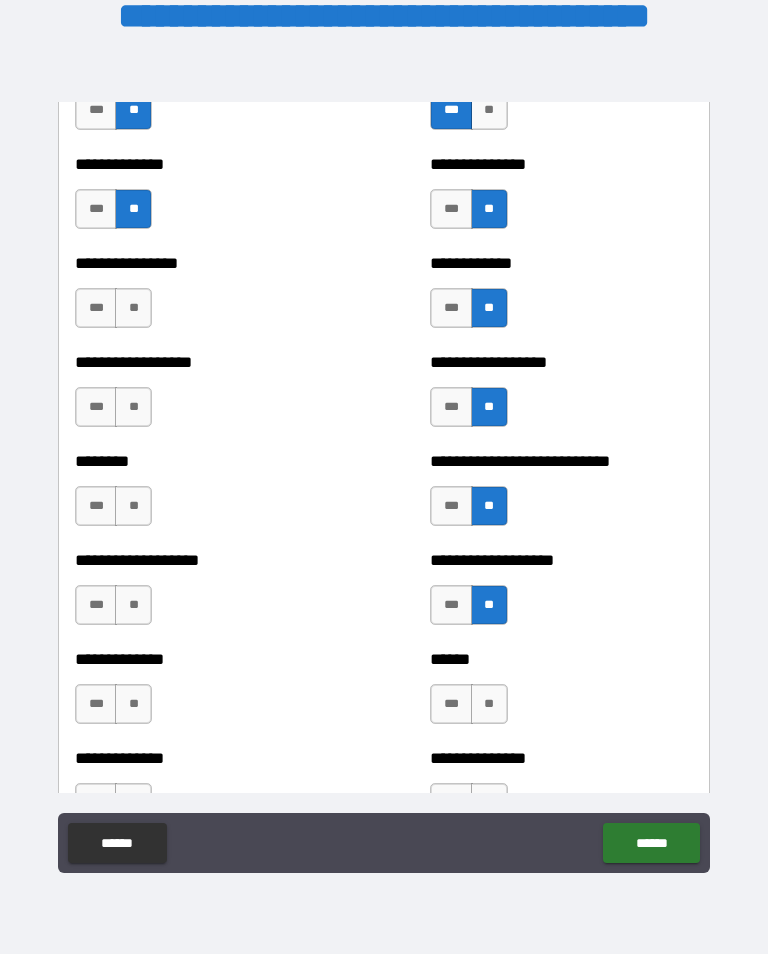click on "**" at bounding box center (489, 704) 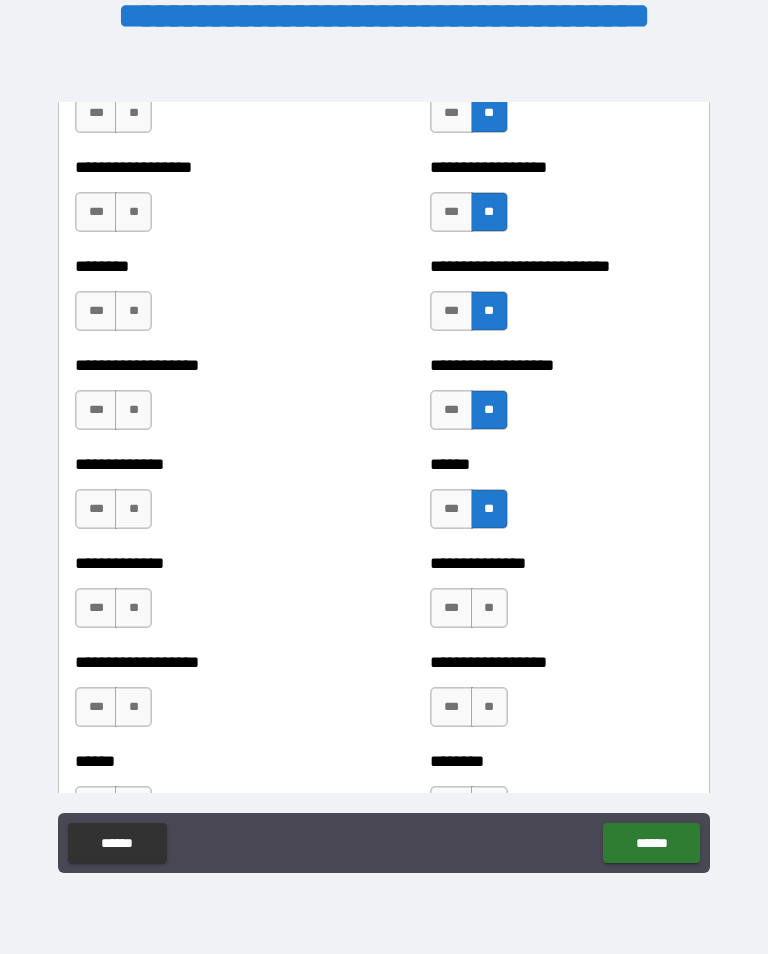 scroll, scrollTop: 4506, scrollLeft: 0, axis: vertical 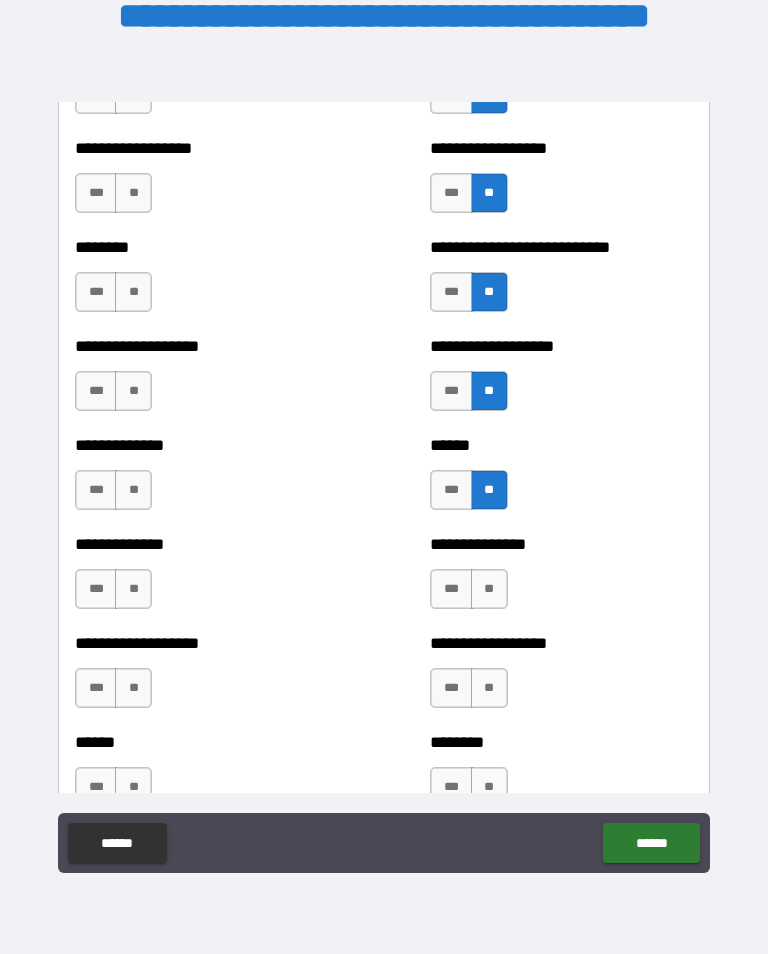click on "***" at bounding box center (451, 589) 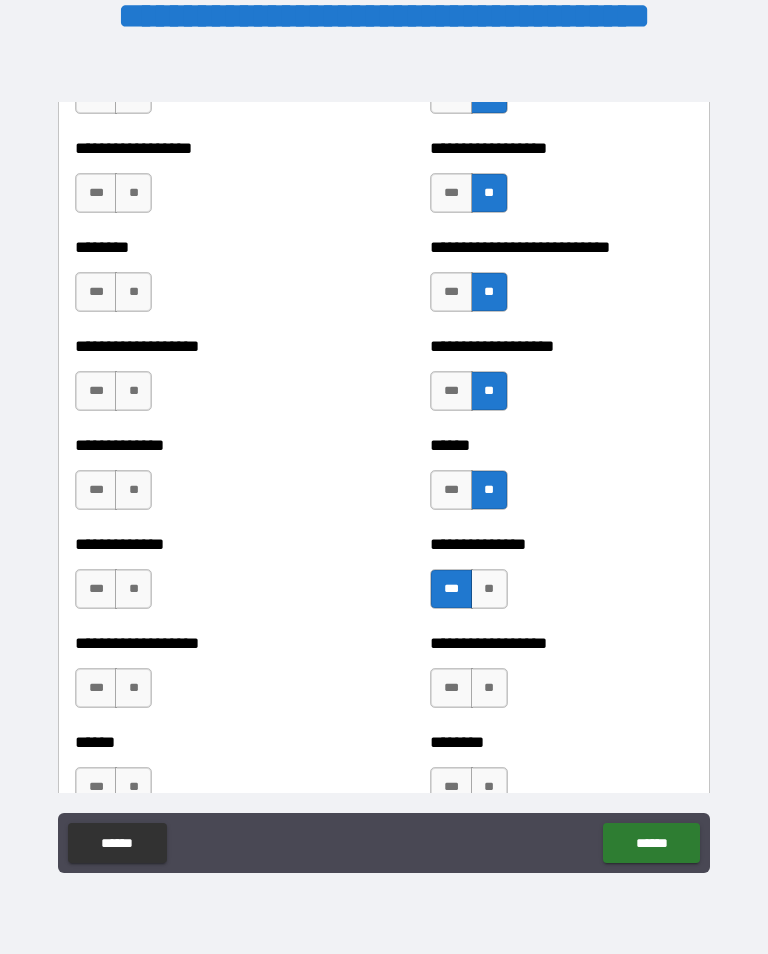click on "**" at bounding box center (489, 688) 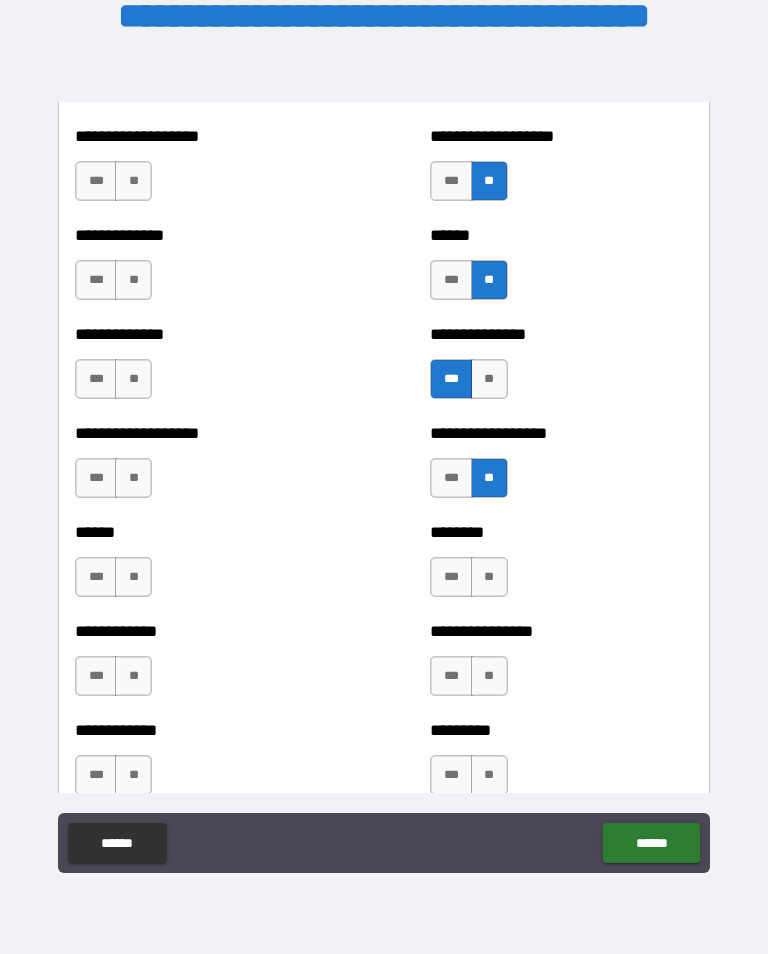 scroll, scrollTop: 4729, scrollLeft: 0, axis: vertical 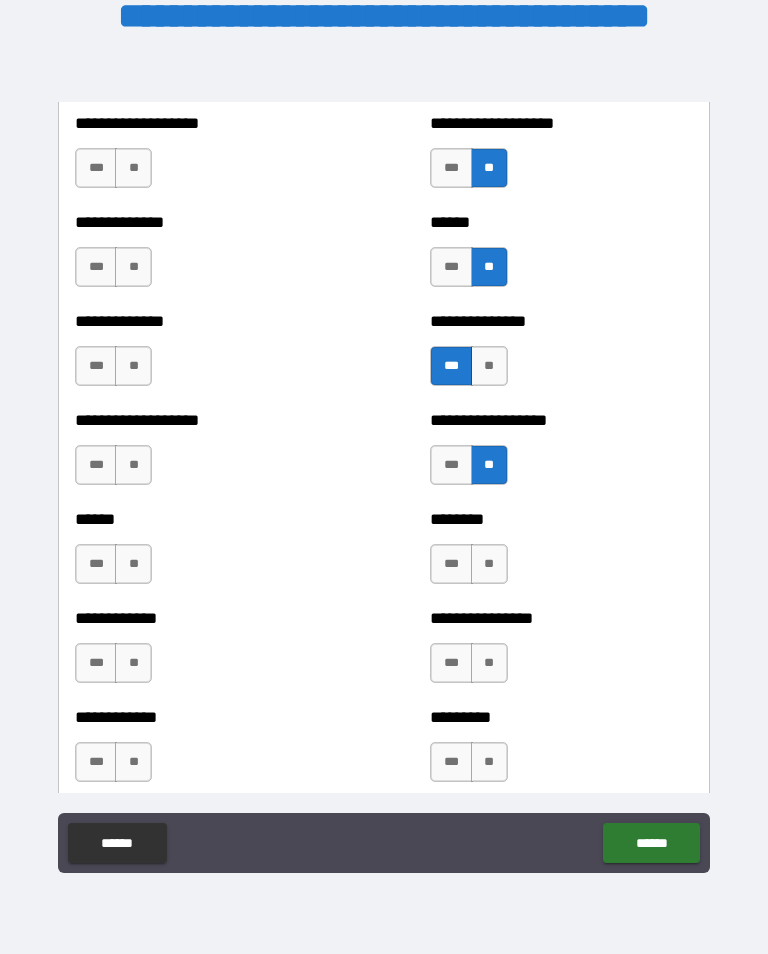 click on "**" at bounding box center [489, 564] 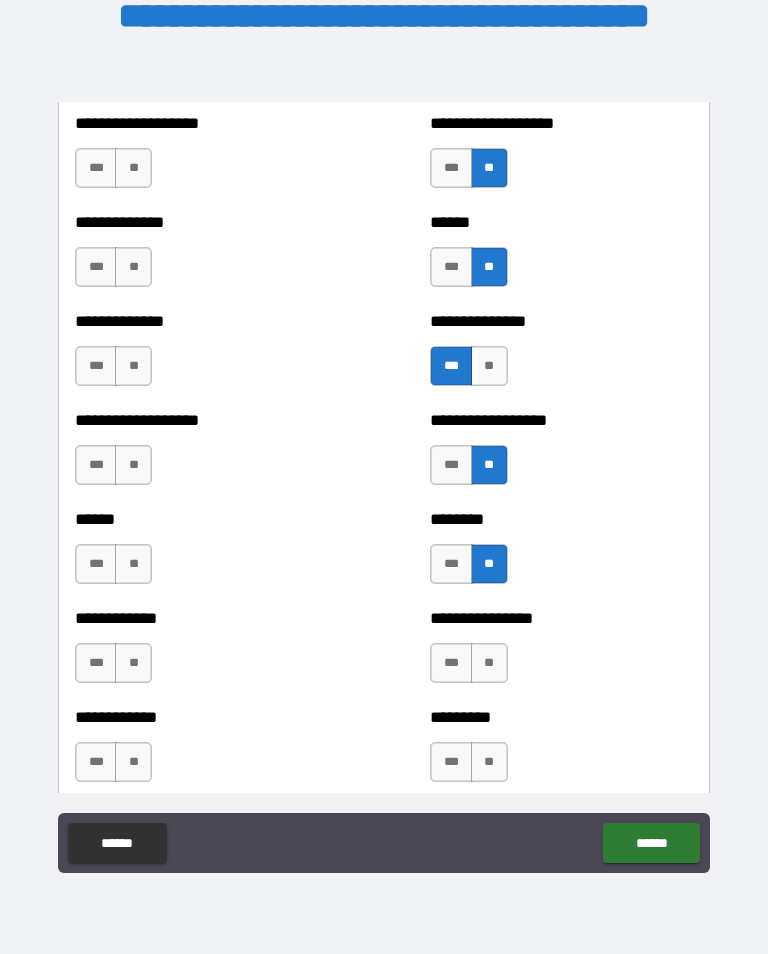 click on "**" at bounding box center (489, 663) 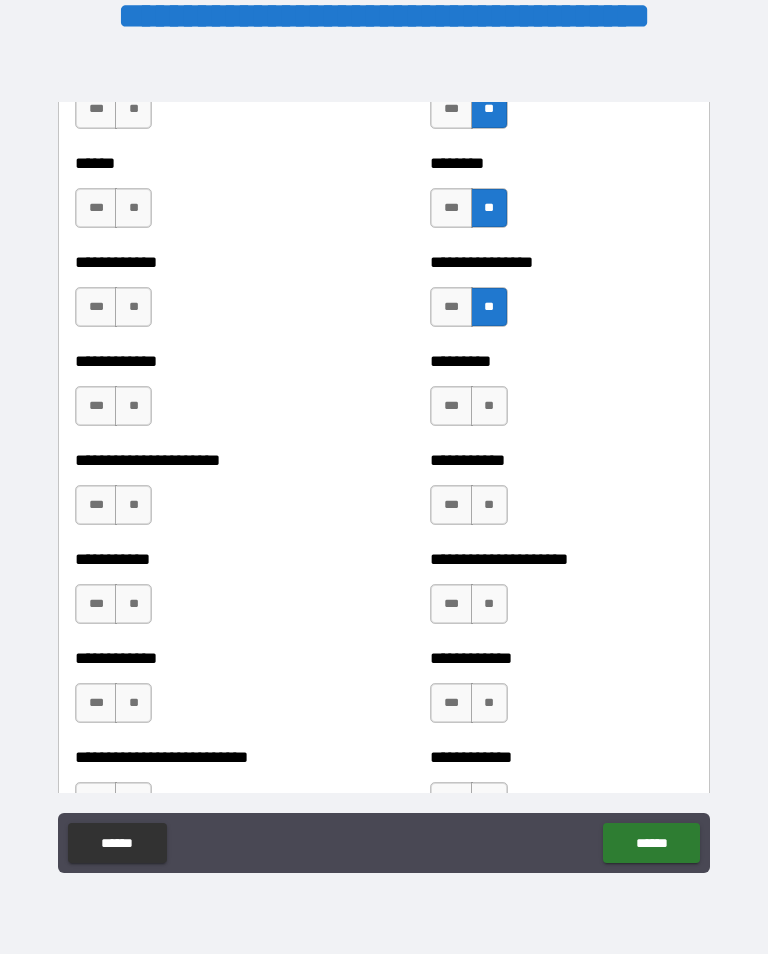 scroll, scrollTop: 5086, scrollLeft: 0, axis: vertical 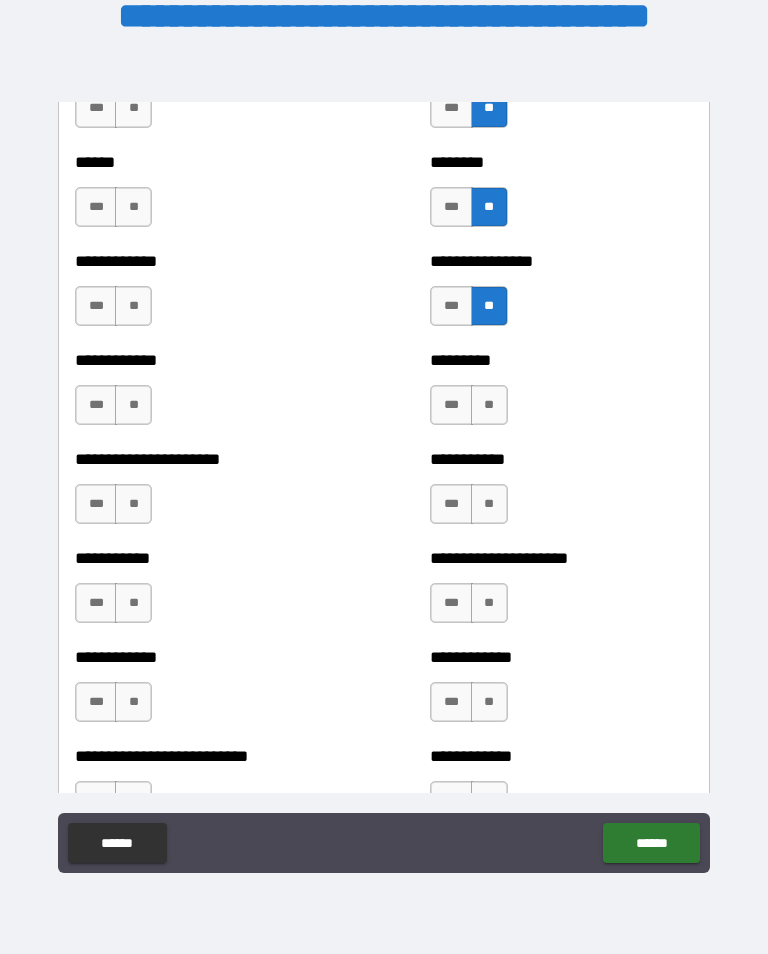 click on "**" at bounding box center (489, 405) 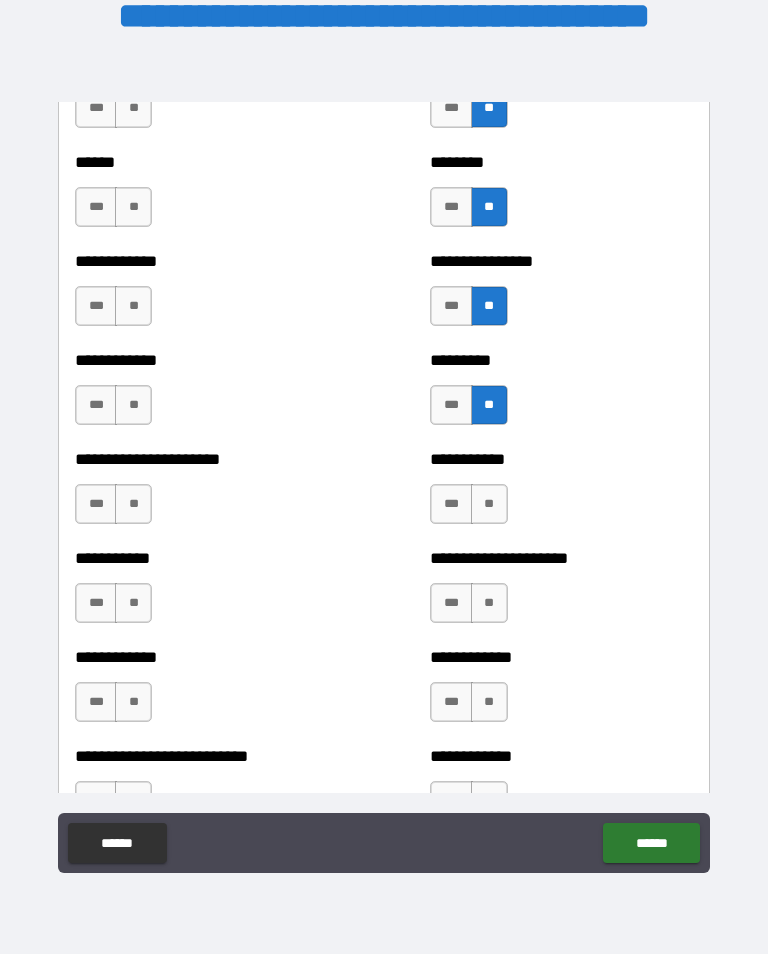click on "**" at bounding box center (489, 504) 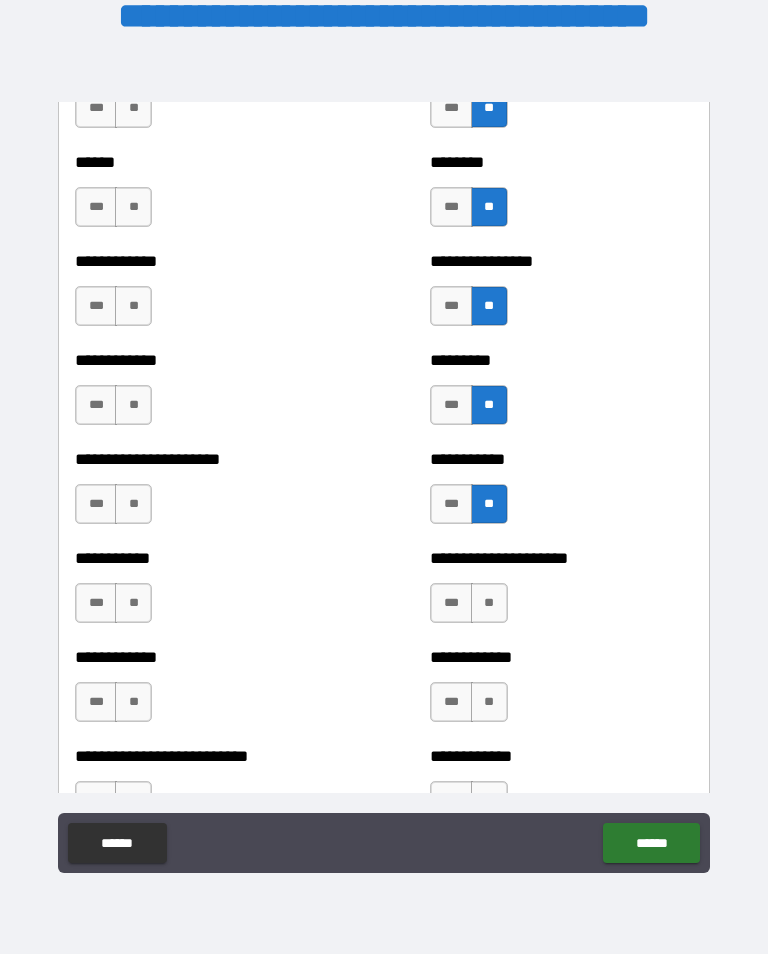 click on "**" at bounding box center [489, 603] 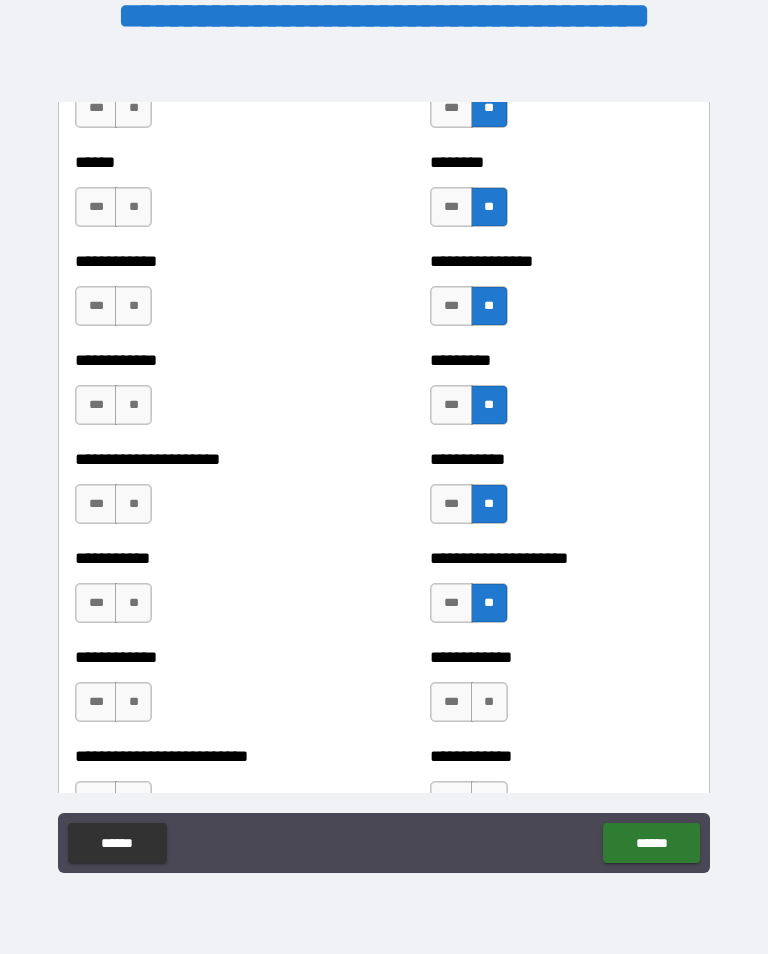 click on "**" at bounding box center [489, 702] 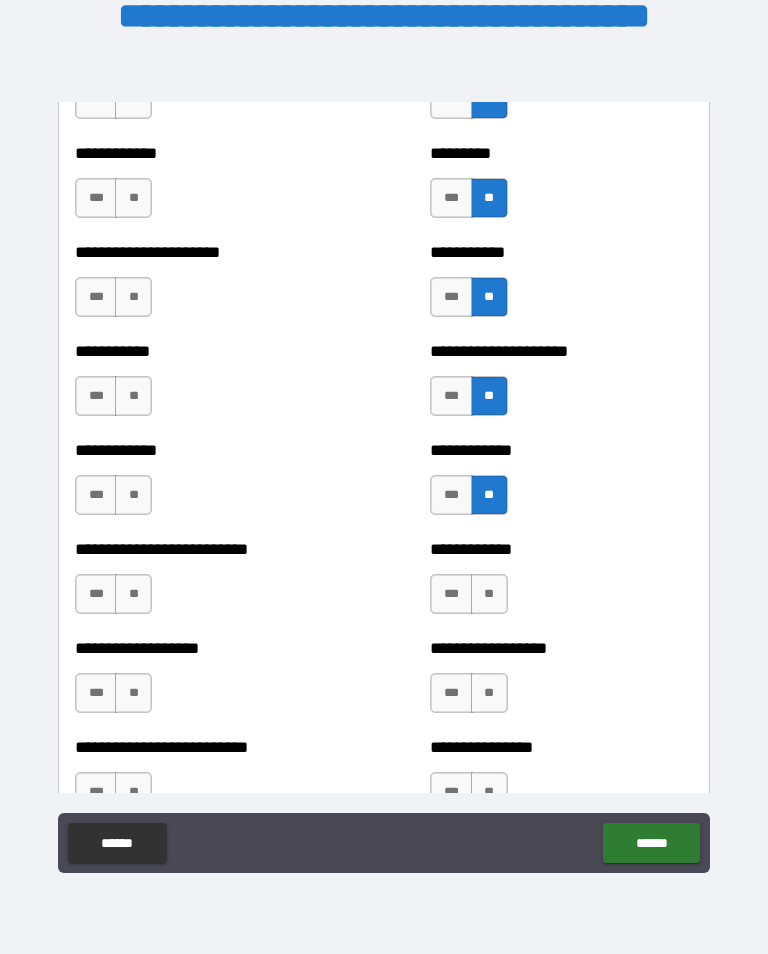 scroll, scrollTop: 5337, scrollLeft: 0, axis: vertical 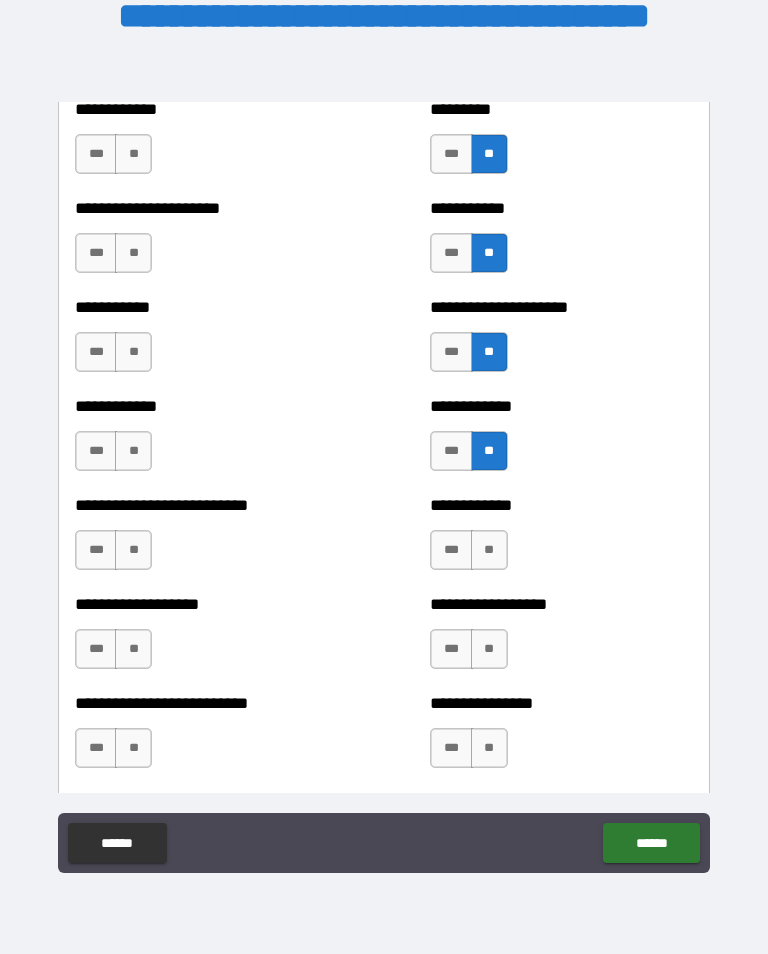 click on "**" at bounding box center (489, 550) 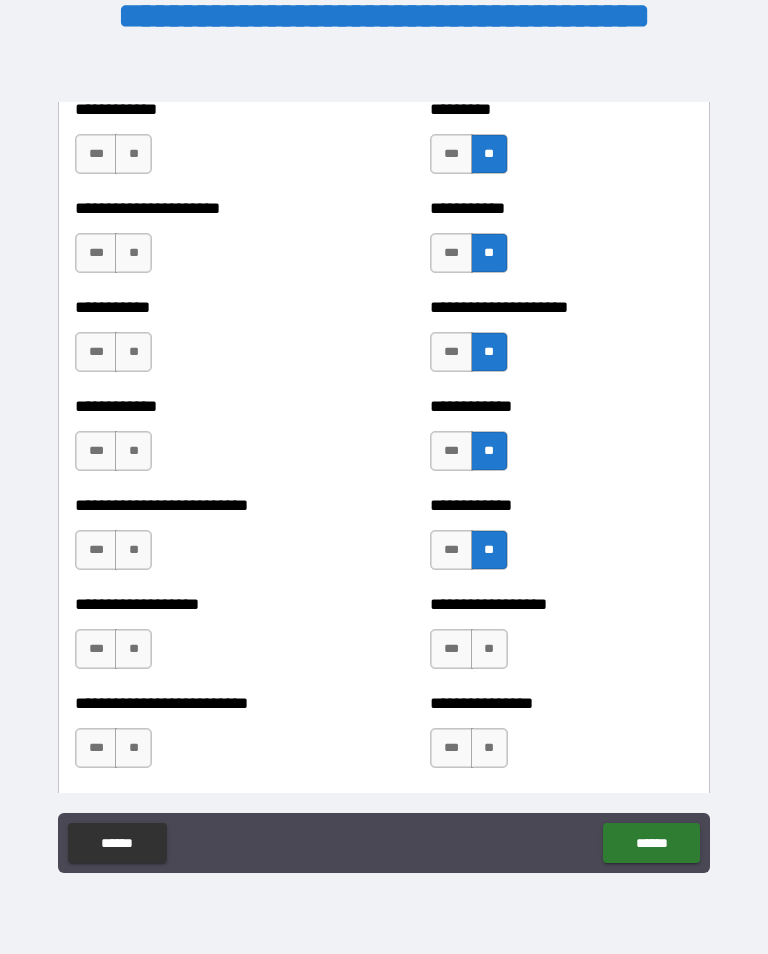 click on "**" at bounding box center (489, 649) 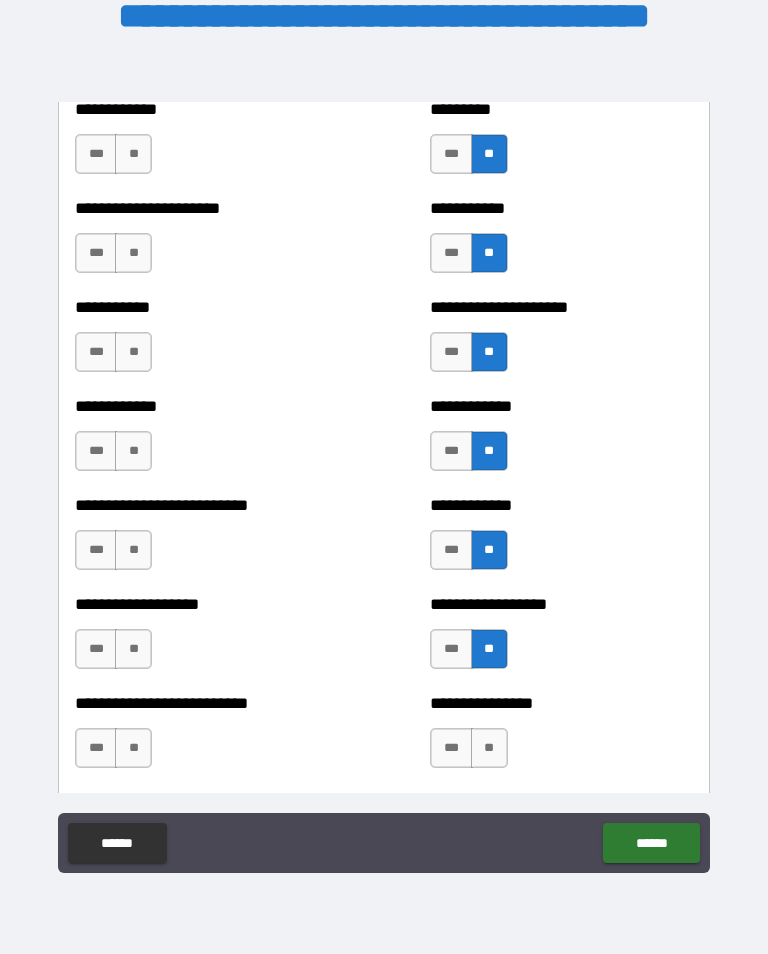 click on "***" at bounding box center [451, 649] 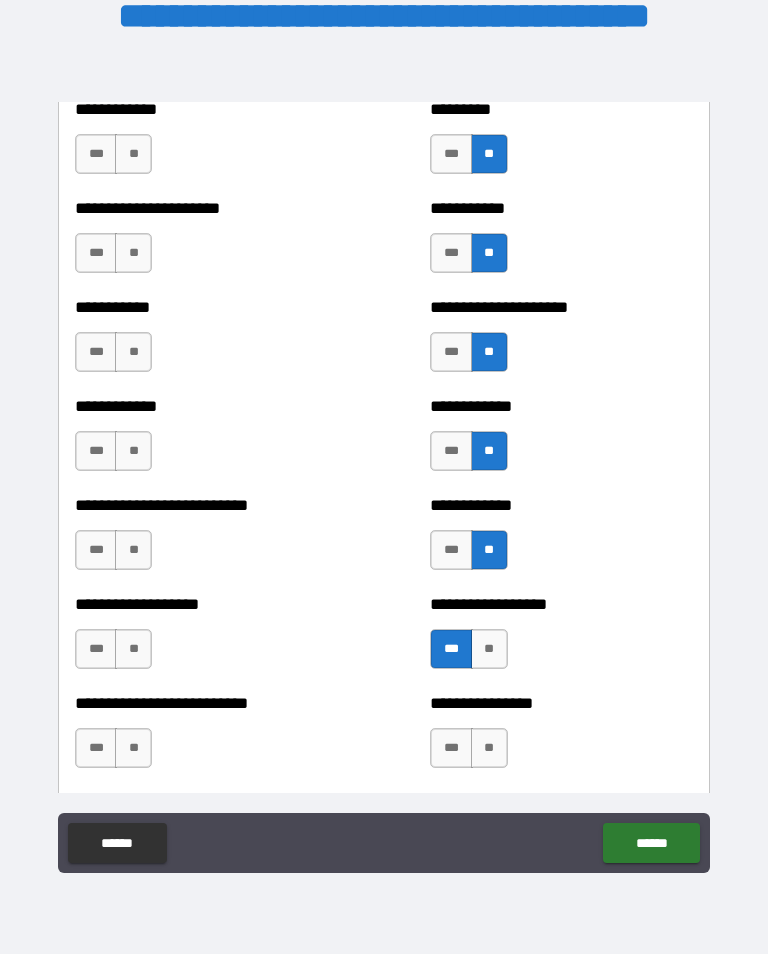click on "**" at bounding box center [489, 748] 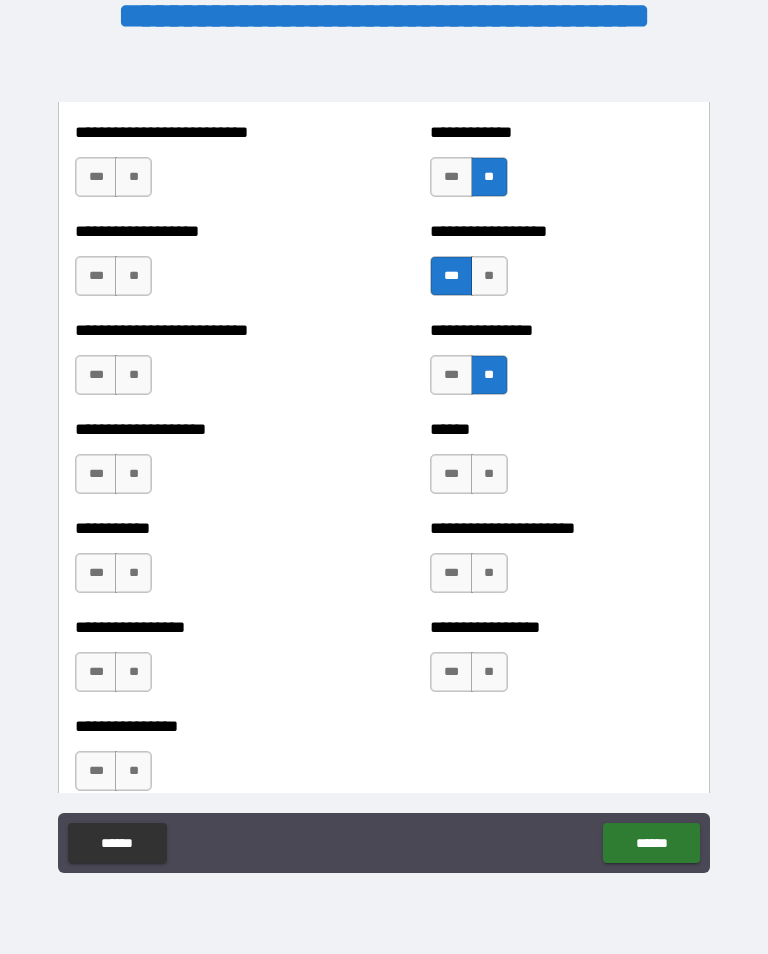 scroll, scrollTop: 5711, scrollLeft: 0, axis: vertical 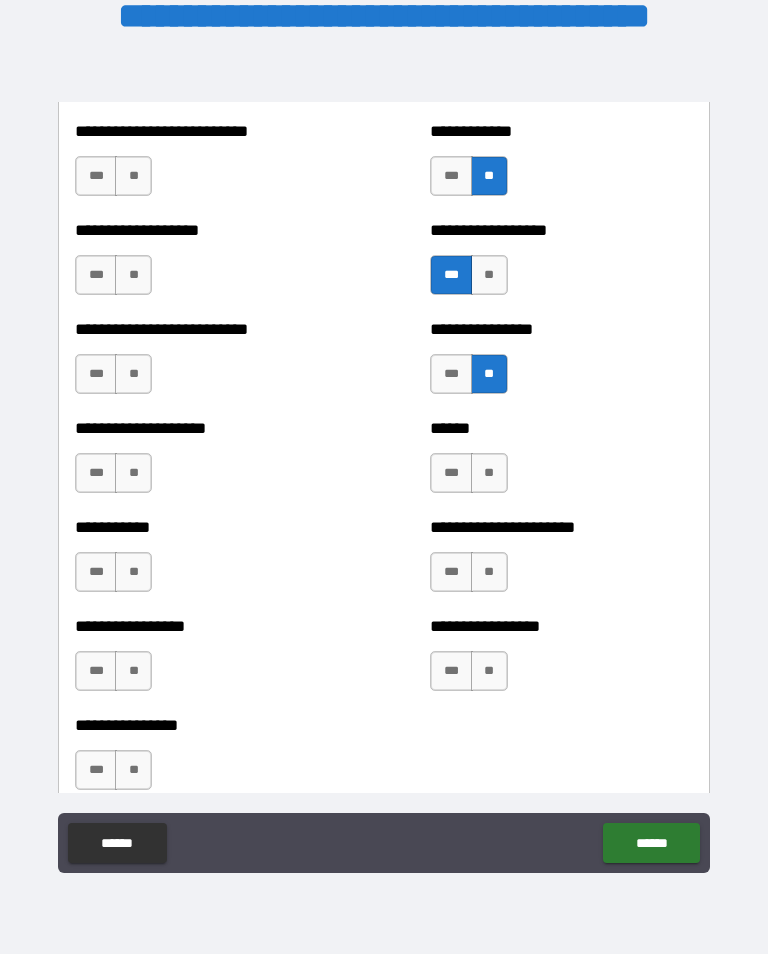 click on "**" at bounding box center [489, 572] 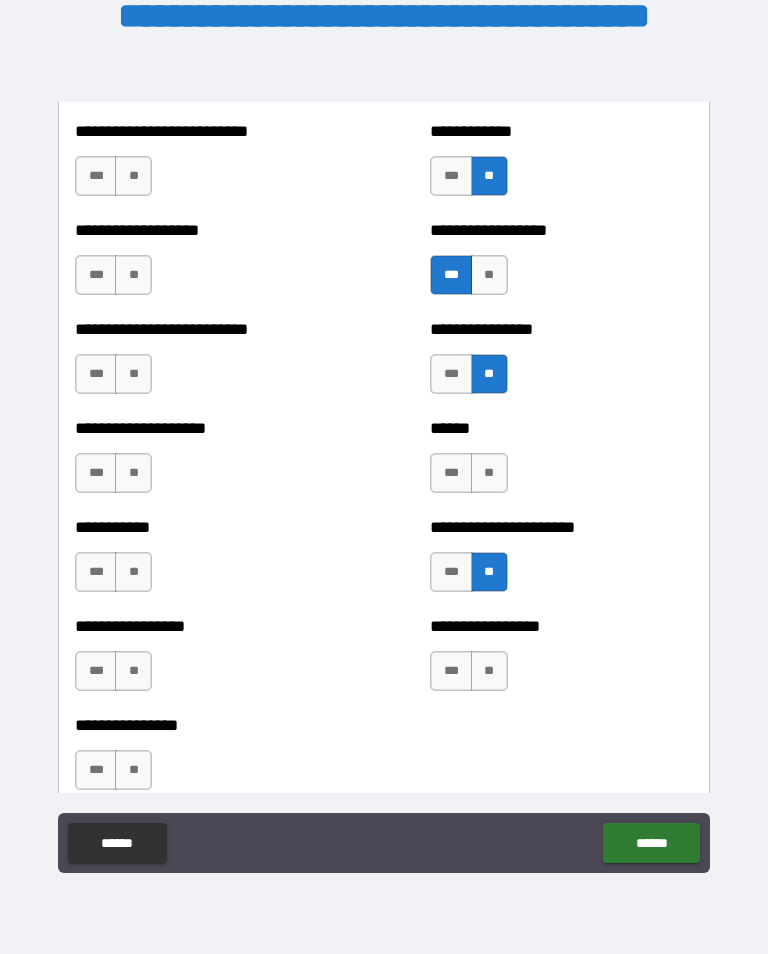 click on "**" at bounding box center [489, 671] 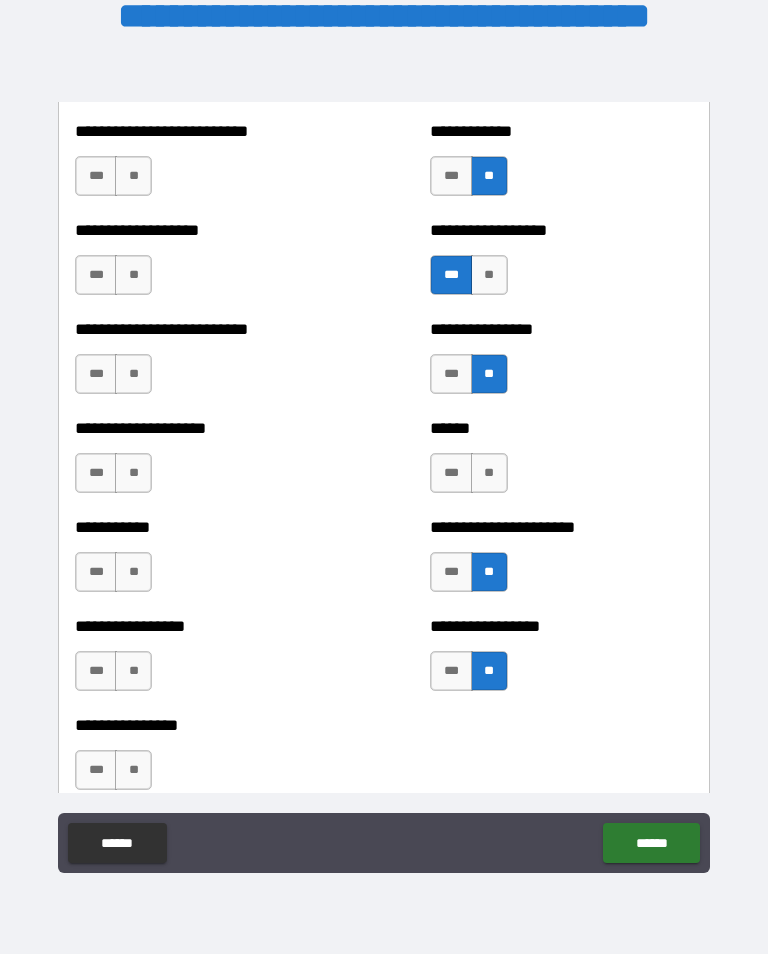 click on "**" at bounding box center (489, 473) 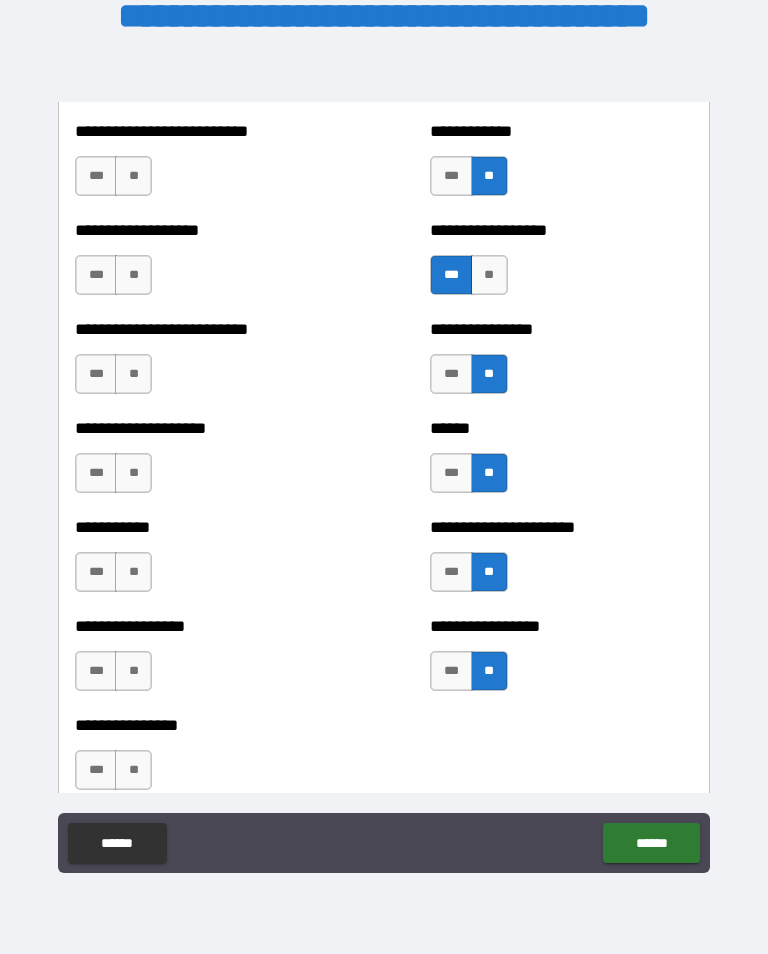 click on "**" at bounding box center [133, 770] 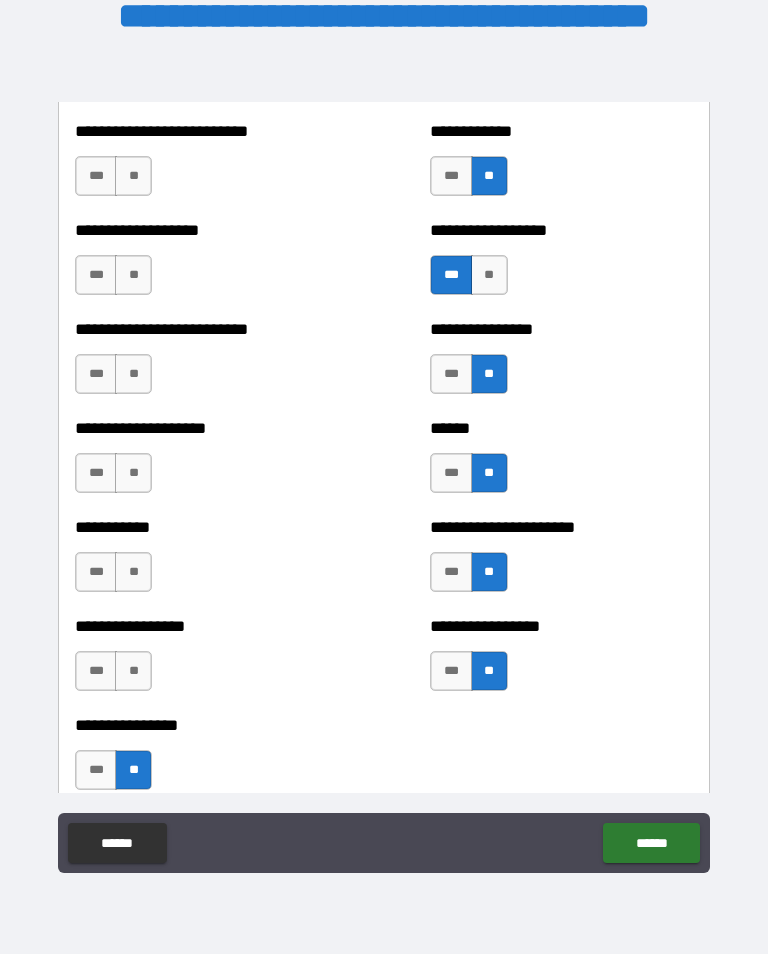 click on "***" at bounding box center [96, 671] 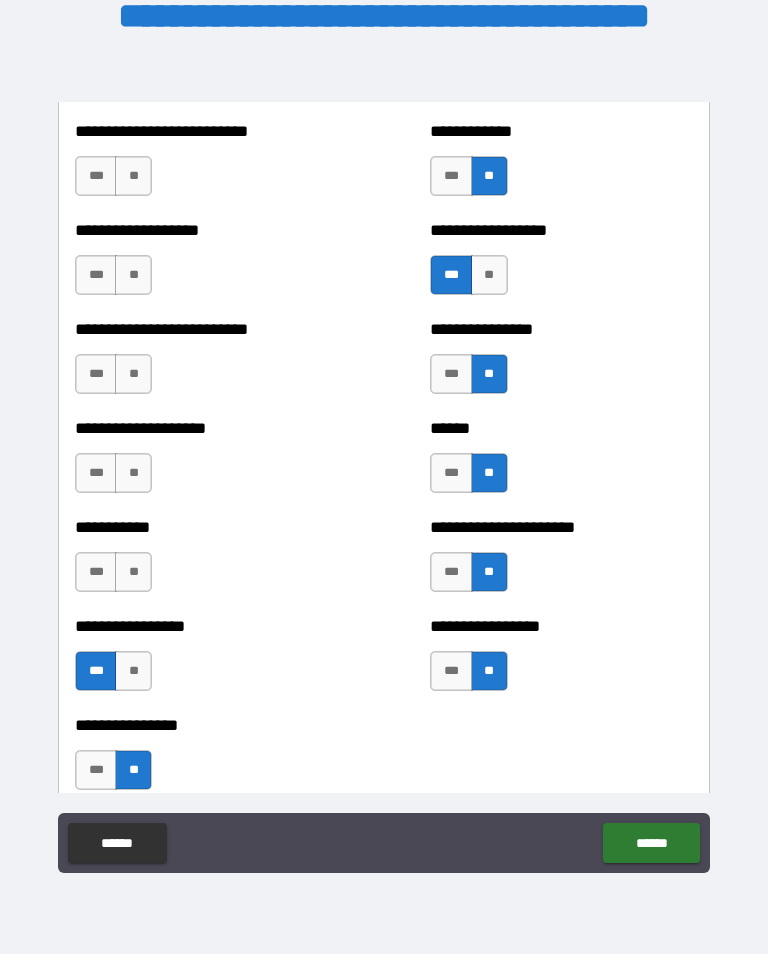 click on "**" at bounding box center [133, 572] 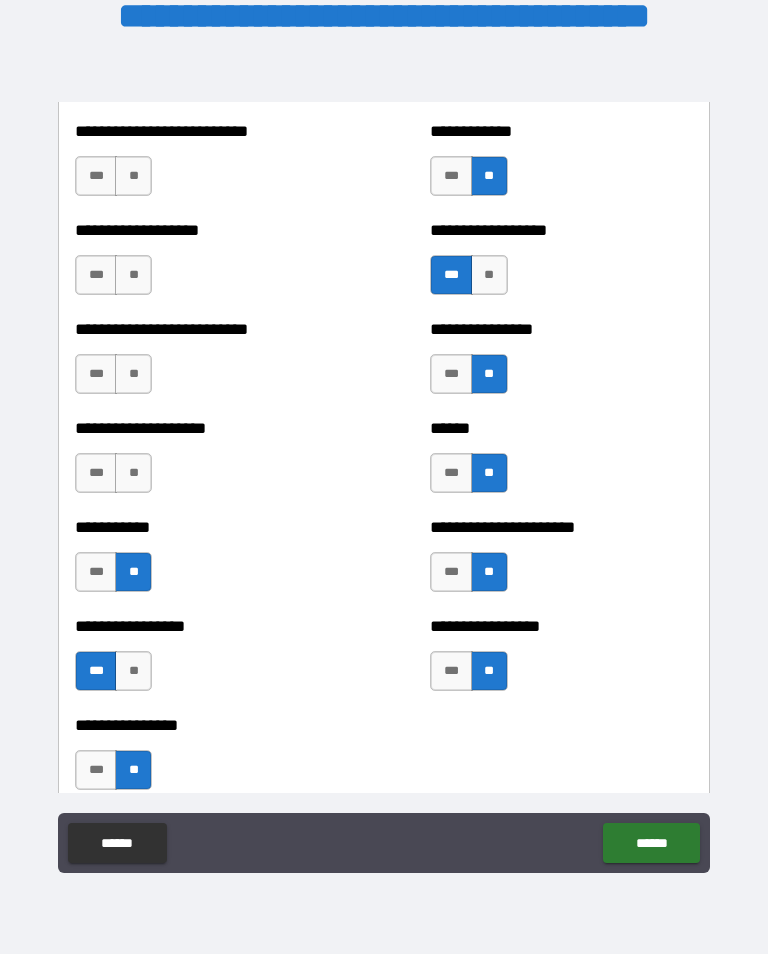 click on "**" at bounding box center [133, 473] 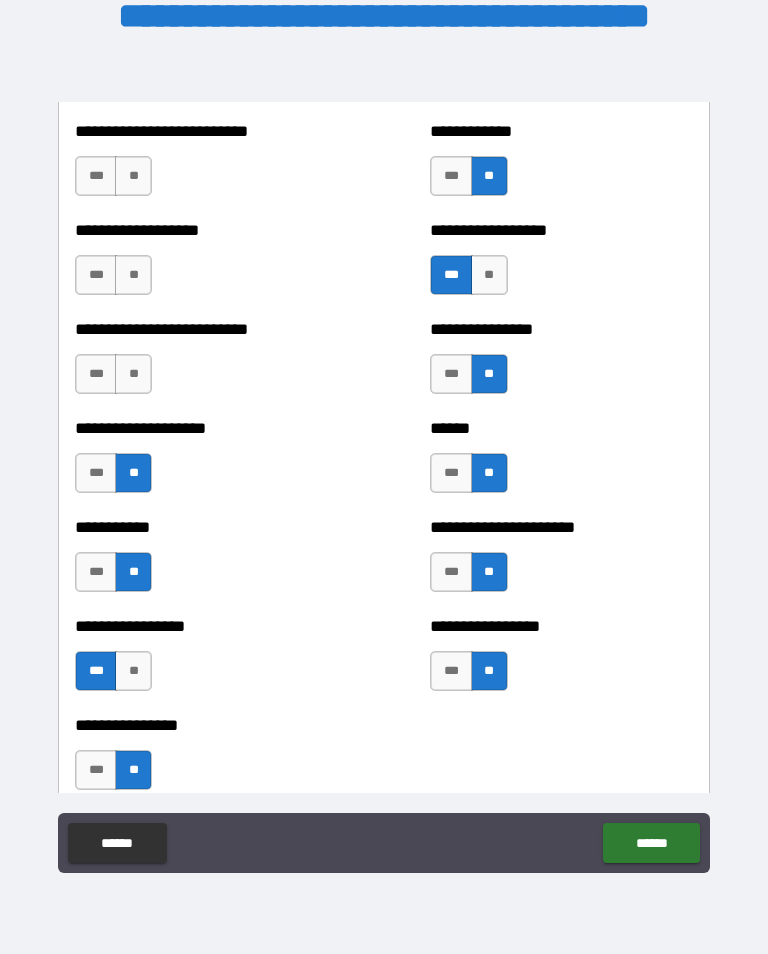click on "**" at bounding box center (133, 374) 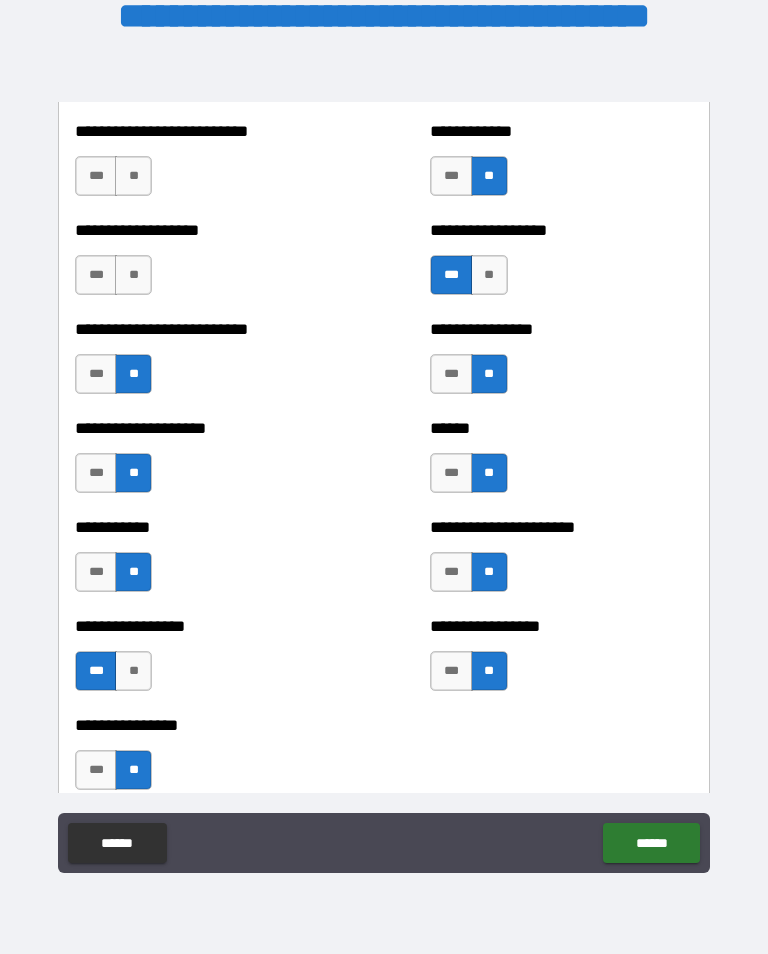 scroll, scrollTop: 5703, scrollLeft: 0, axis: vertical 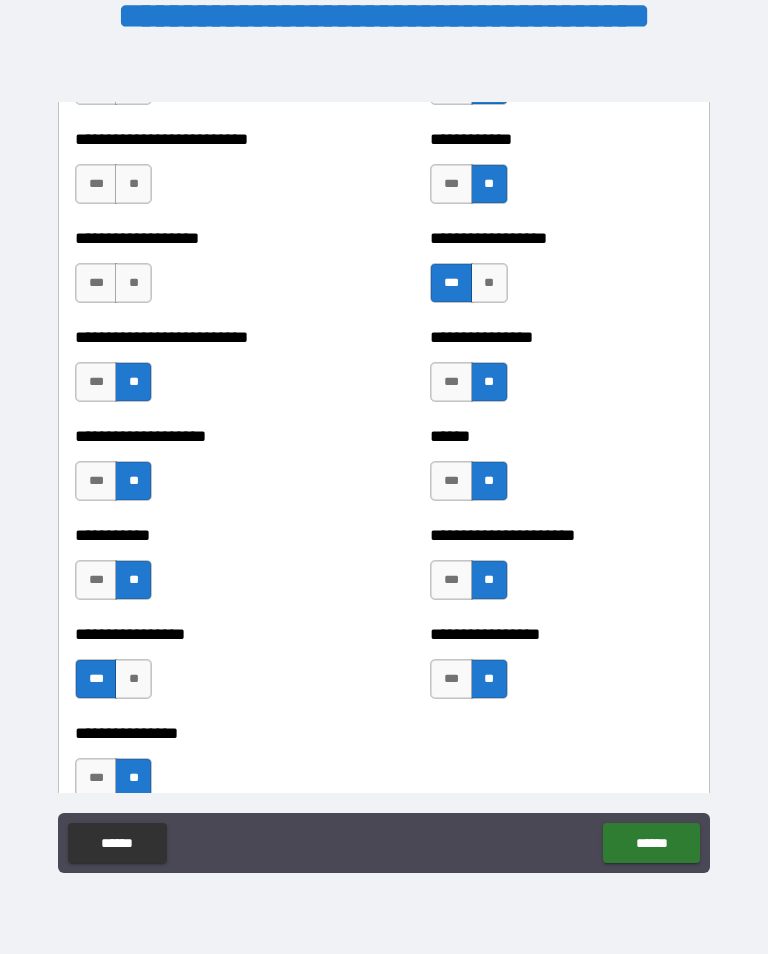 click on "**" at bounding box center [133, 283] 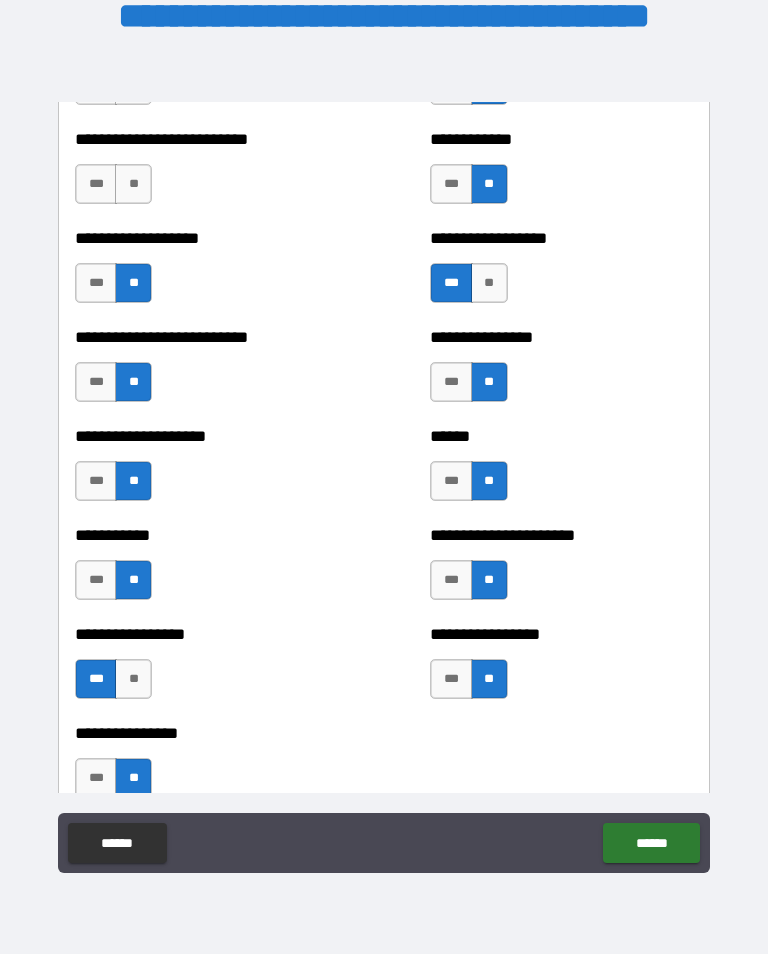 click on "**" at bounding box center [133, 184] 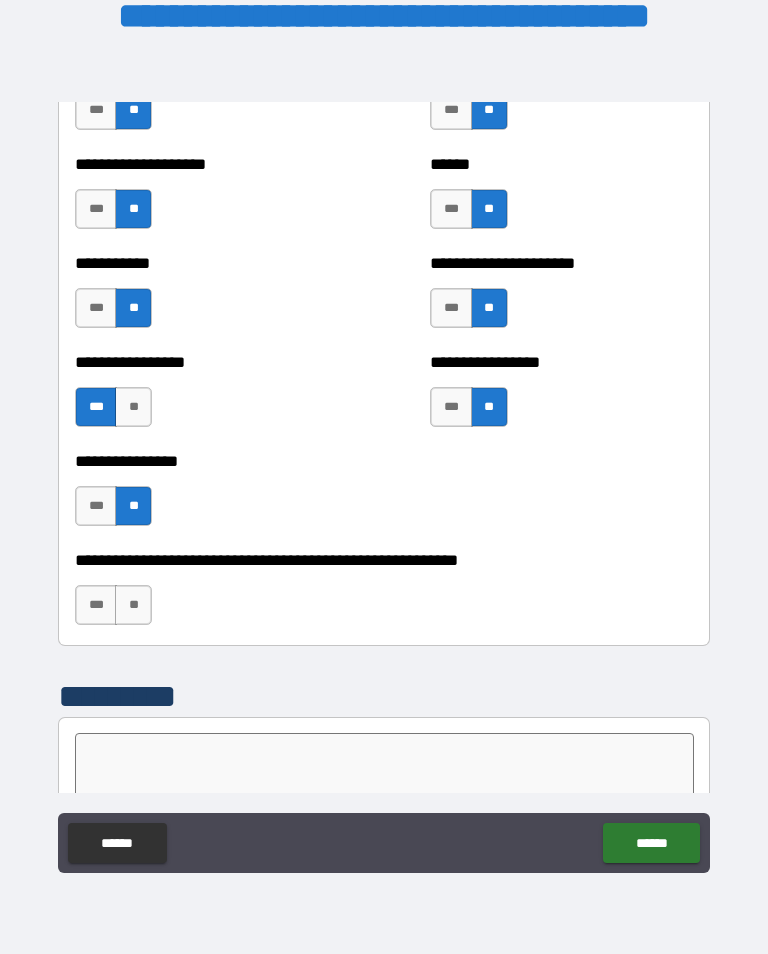 scroll, scrollTop: 5975, scrollLeft: 0, axis: vertical 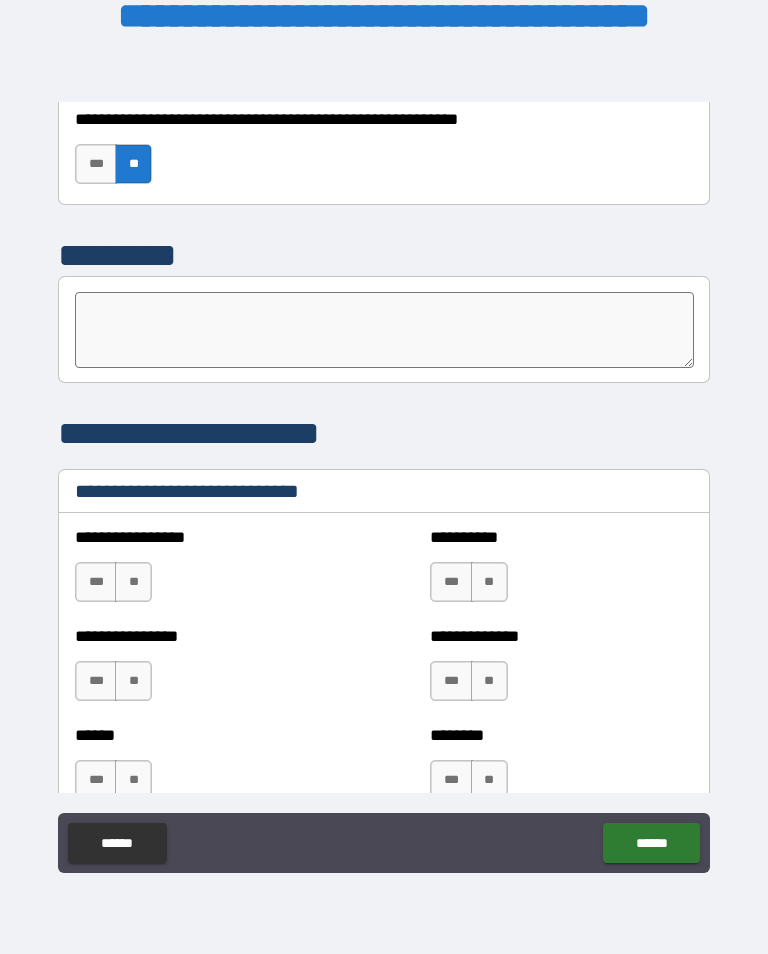 click at bounding box center [384, 330] 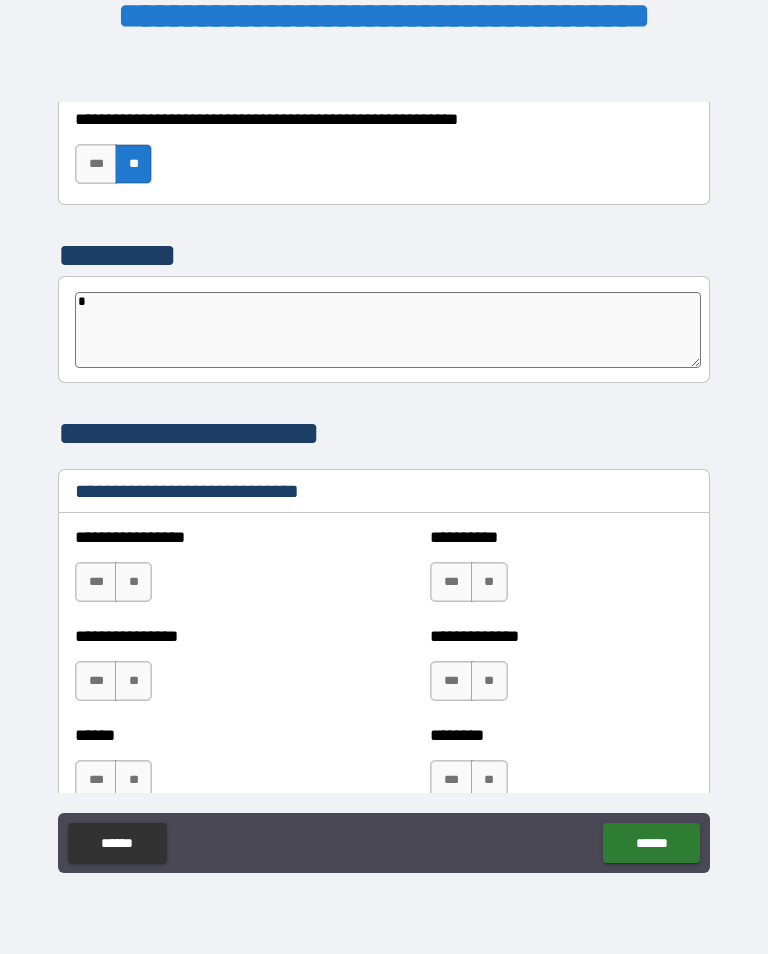 type on "*" 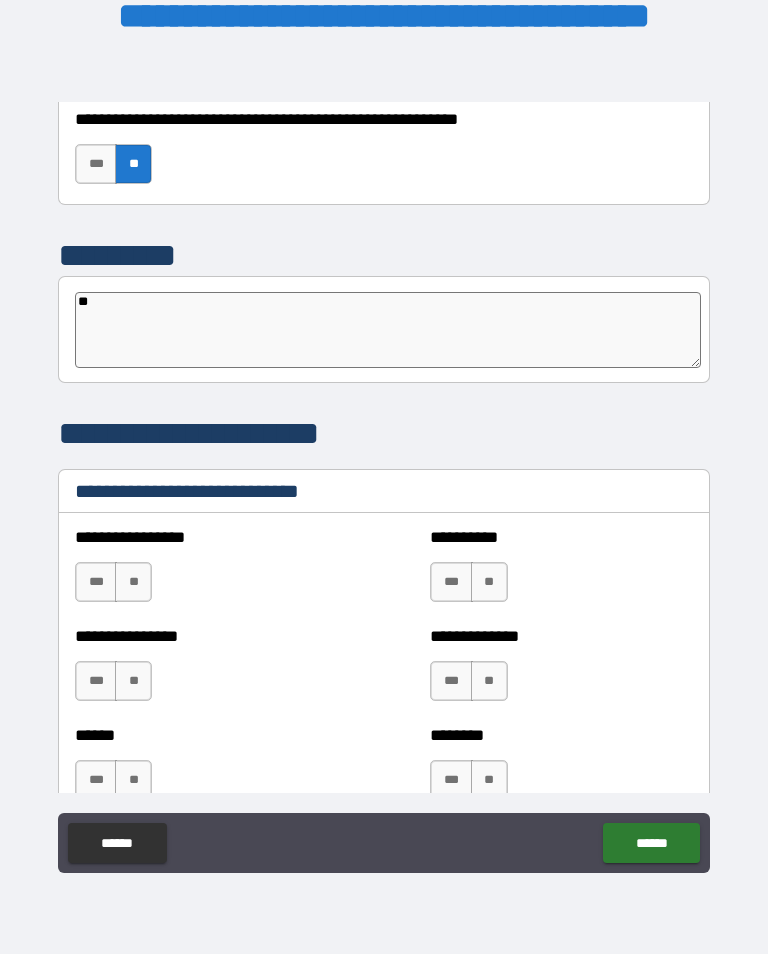 type on "*" 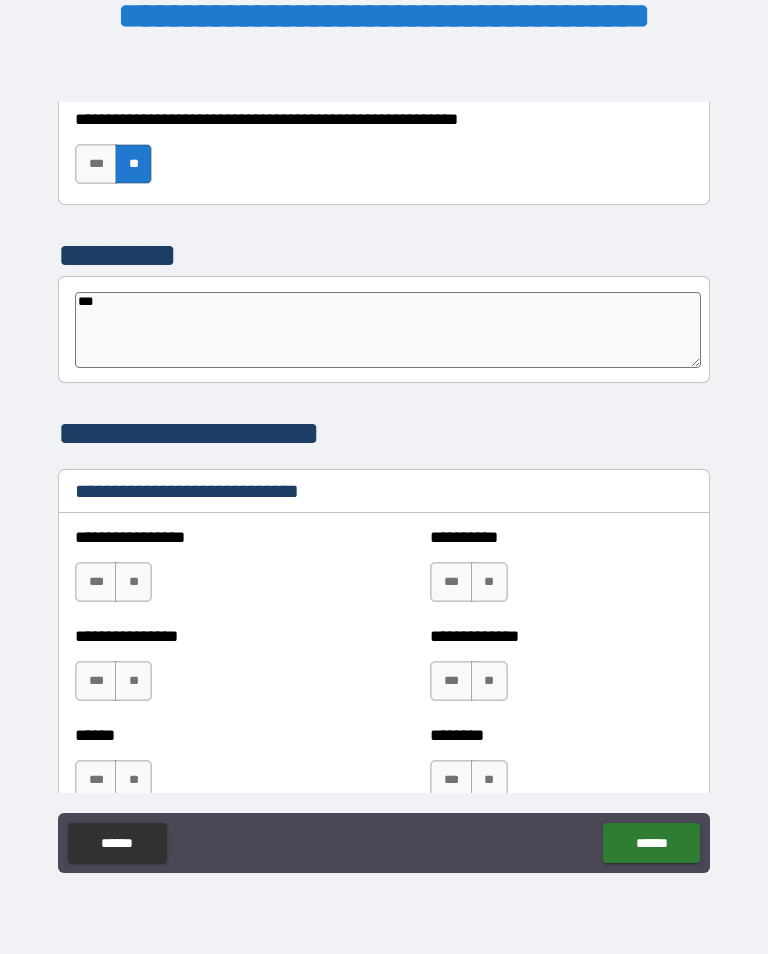type on "*" 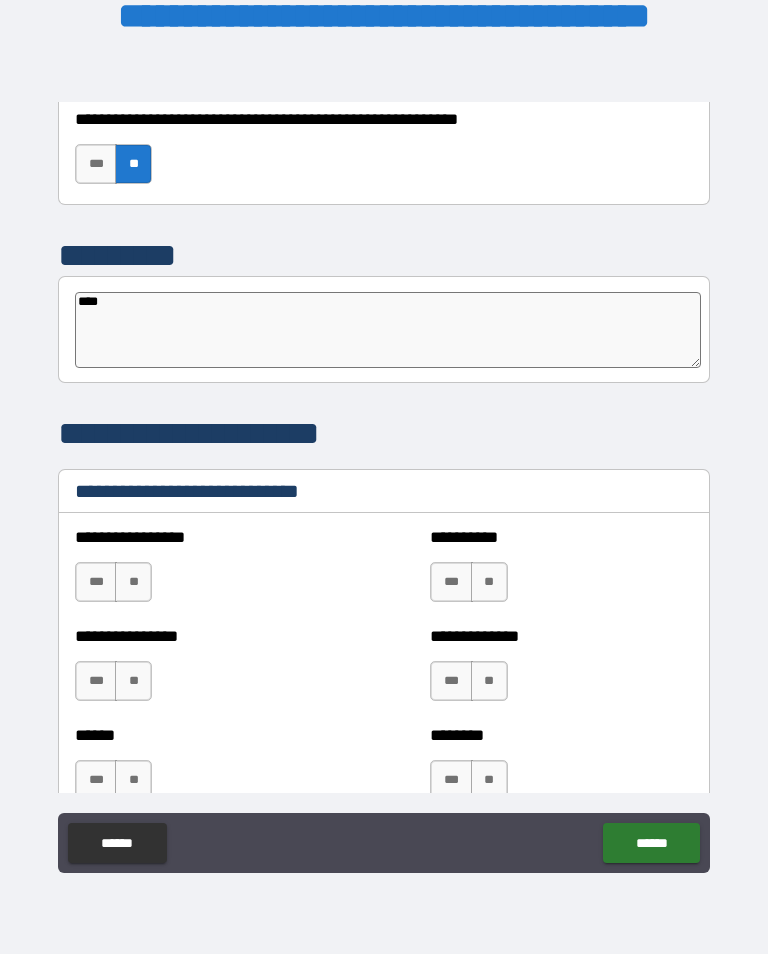 type on "*" 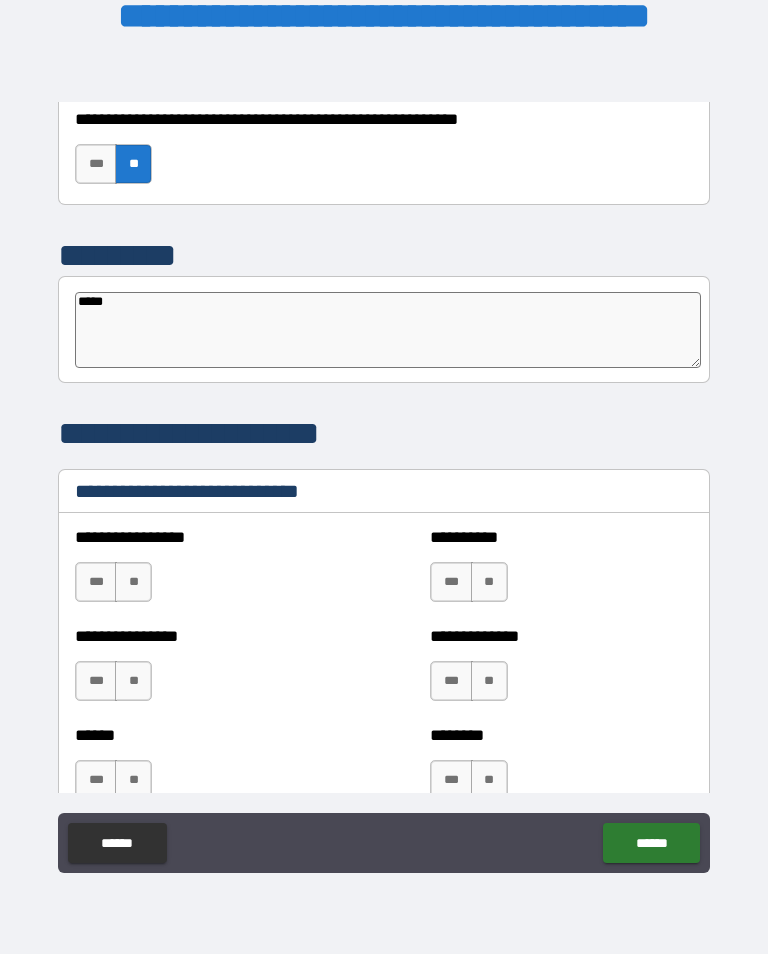 type on "*" 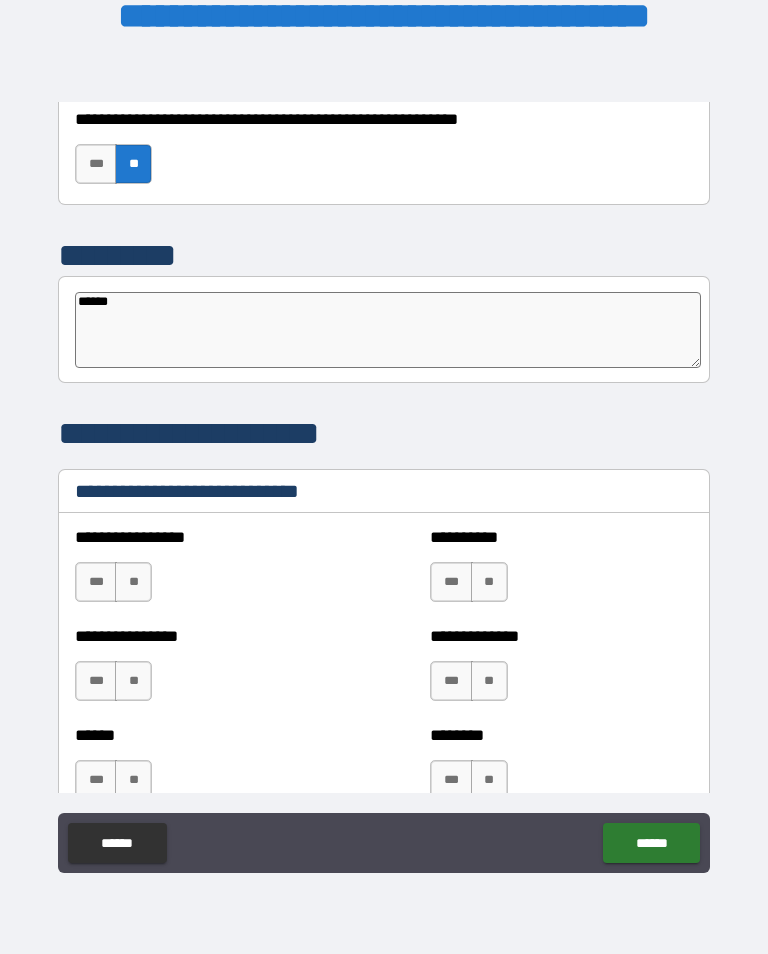 type on "*" 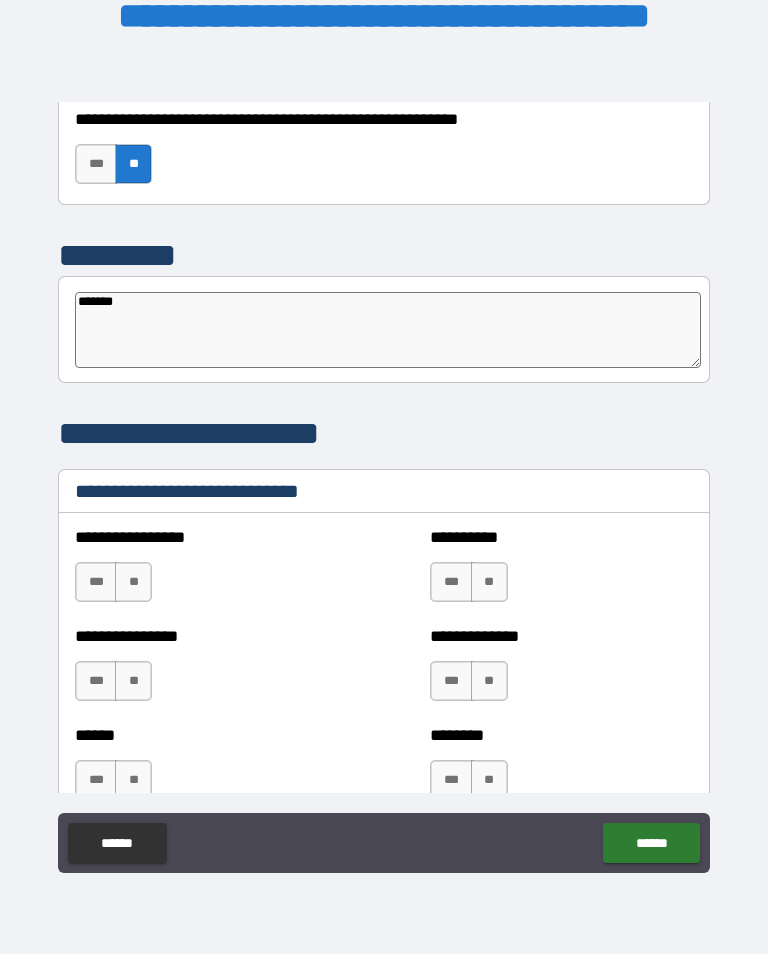 type on "*" 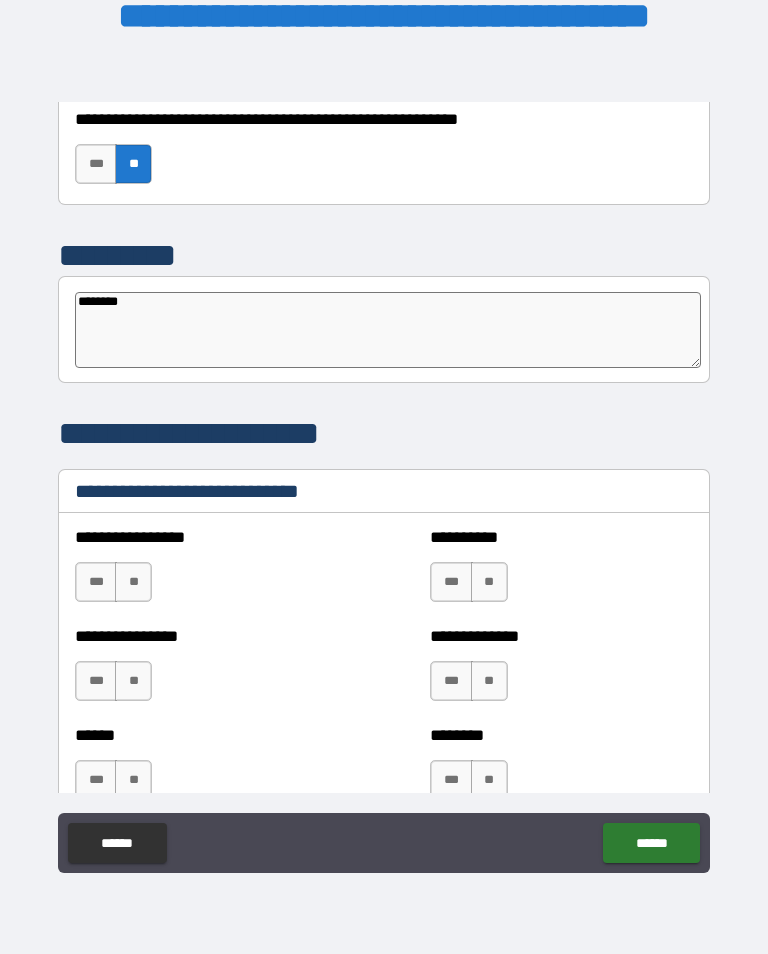 type on "*" 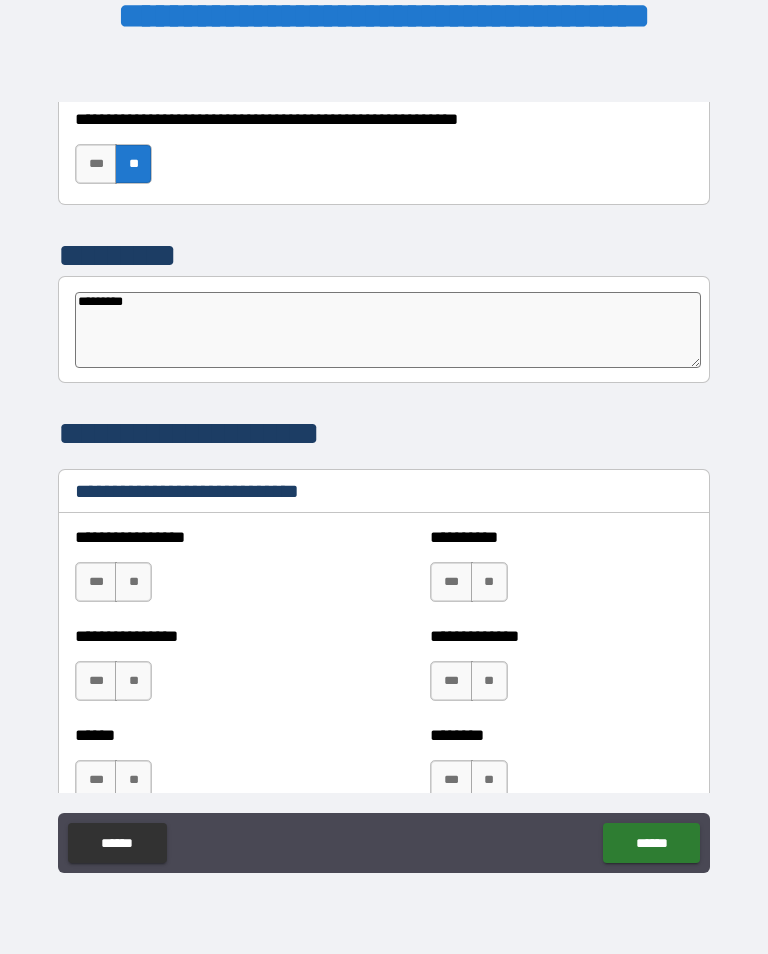 type on "*" 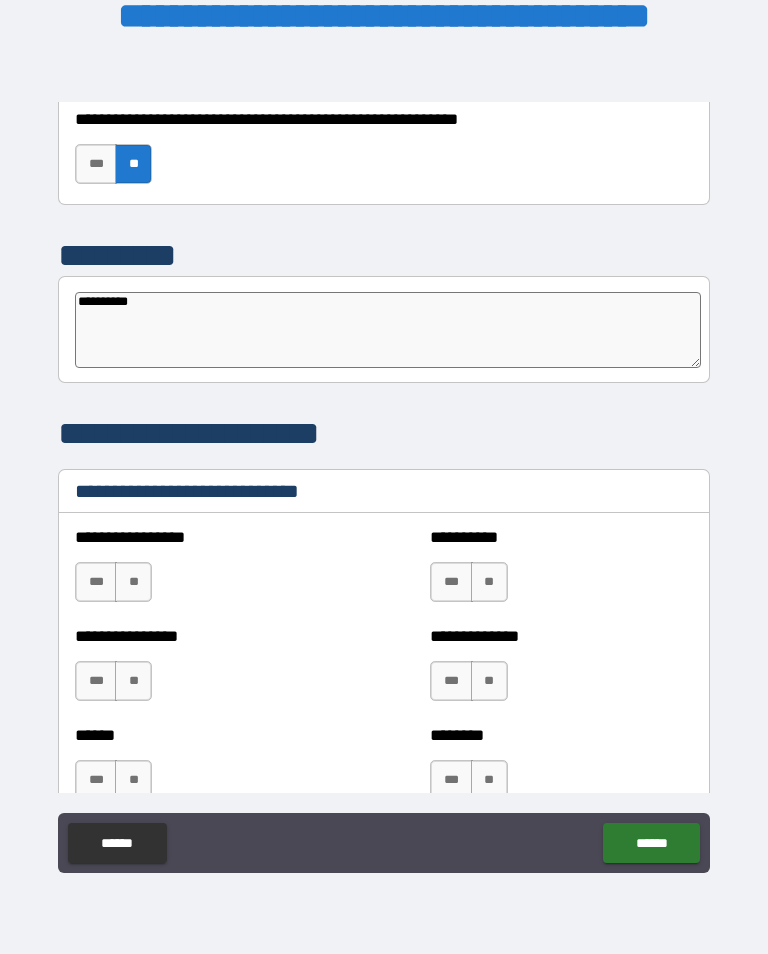 type on "*" 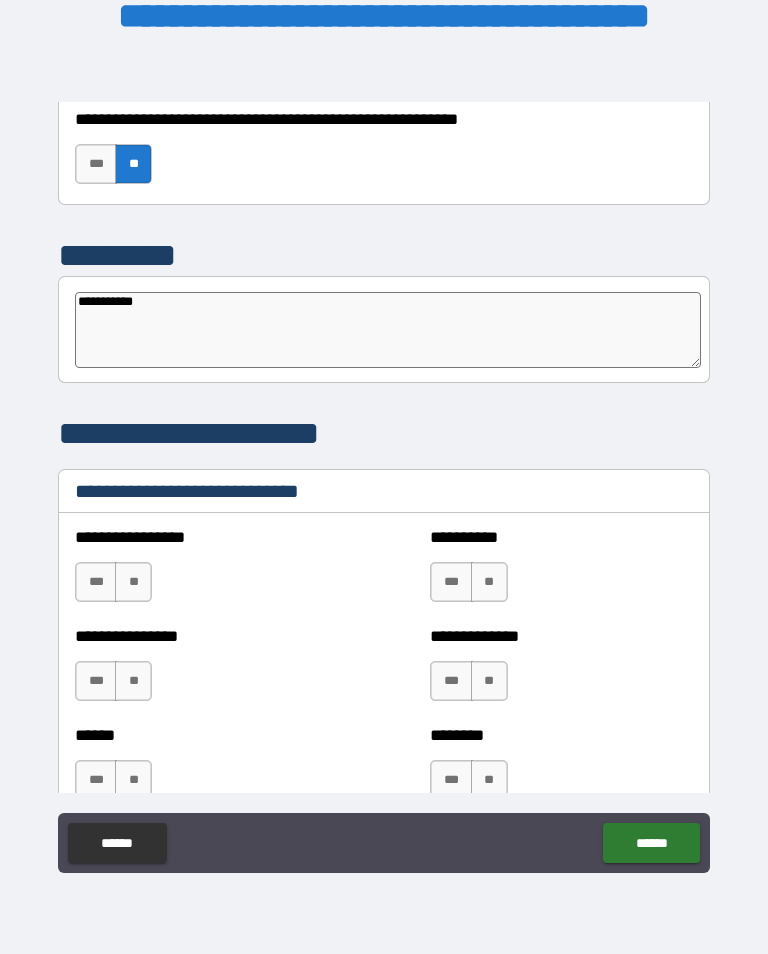 type on "*" 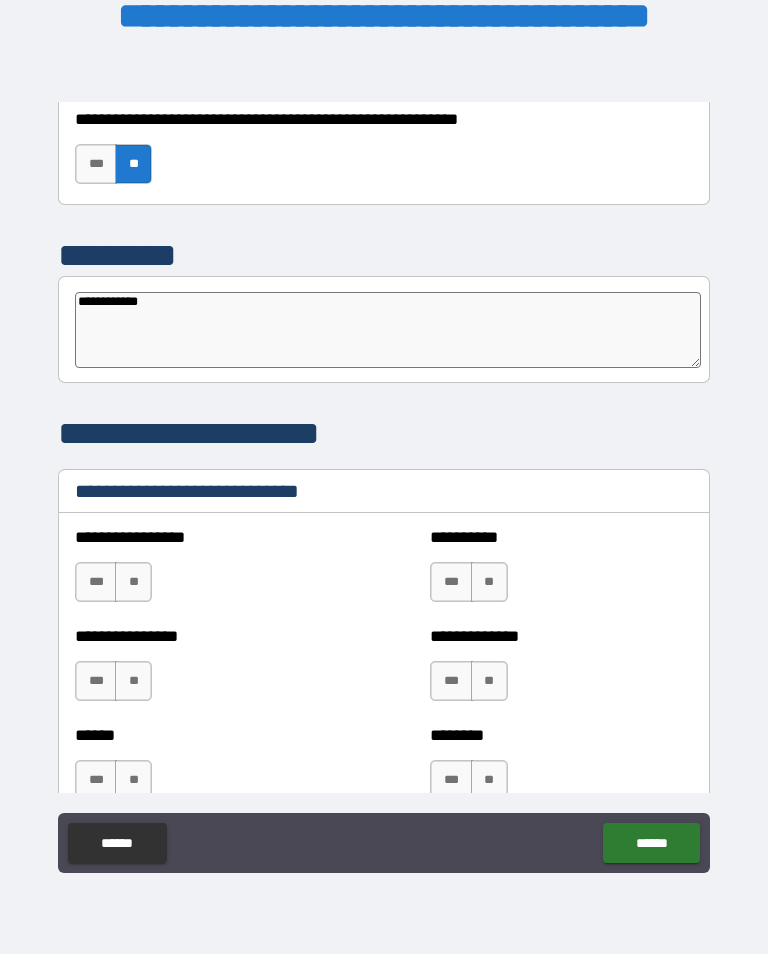 type on "*" 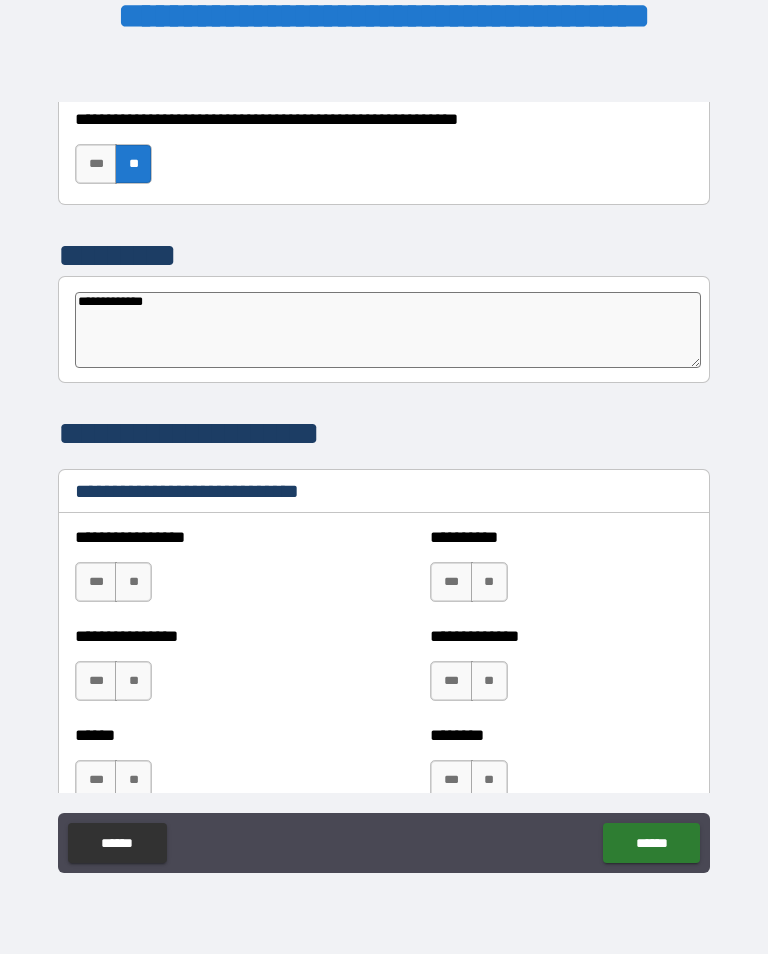 type on "*" 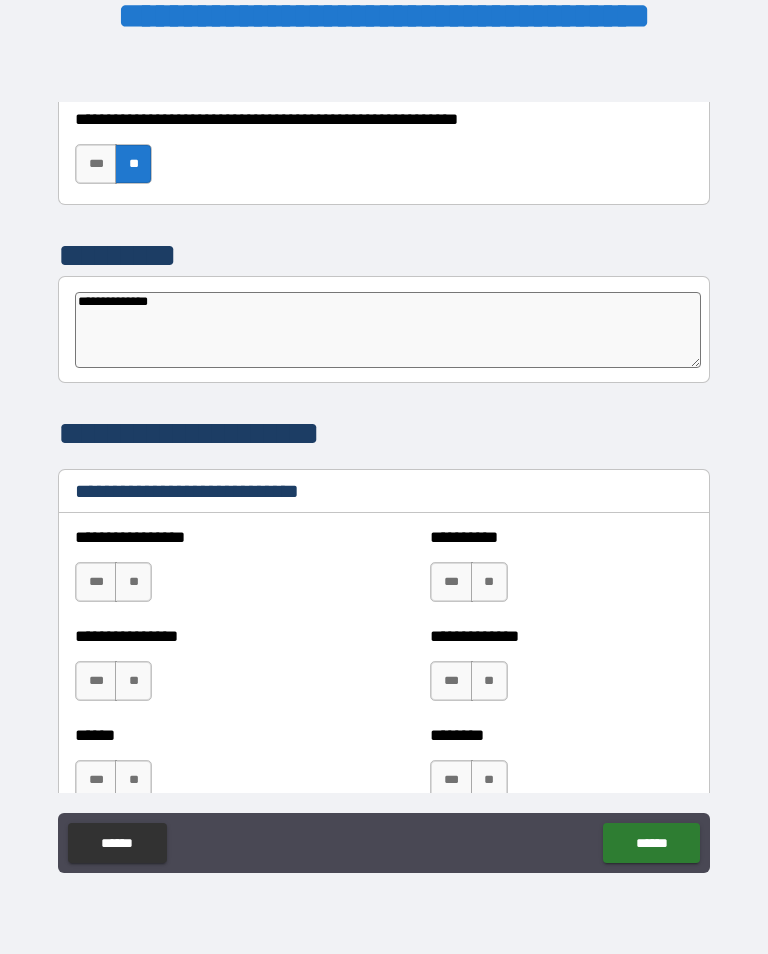 type on "*" 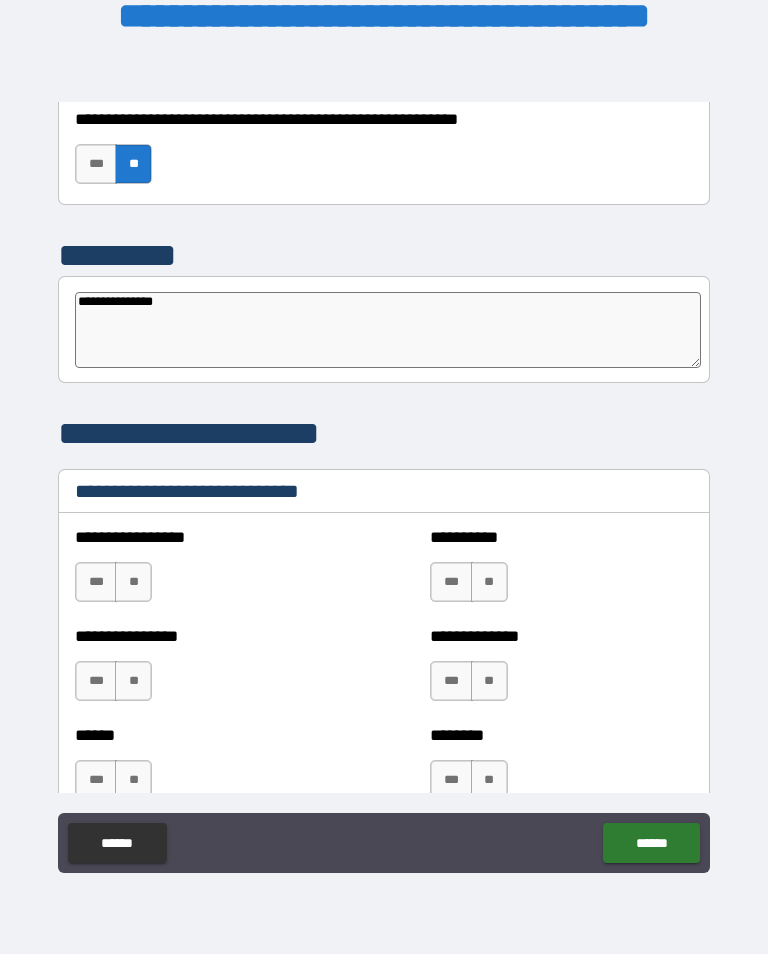 type on "**********" 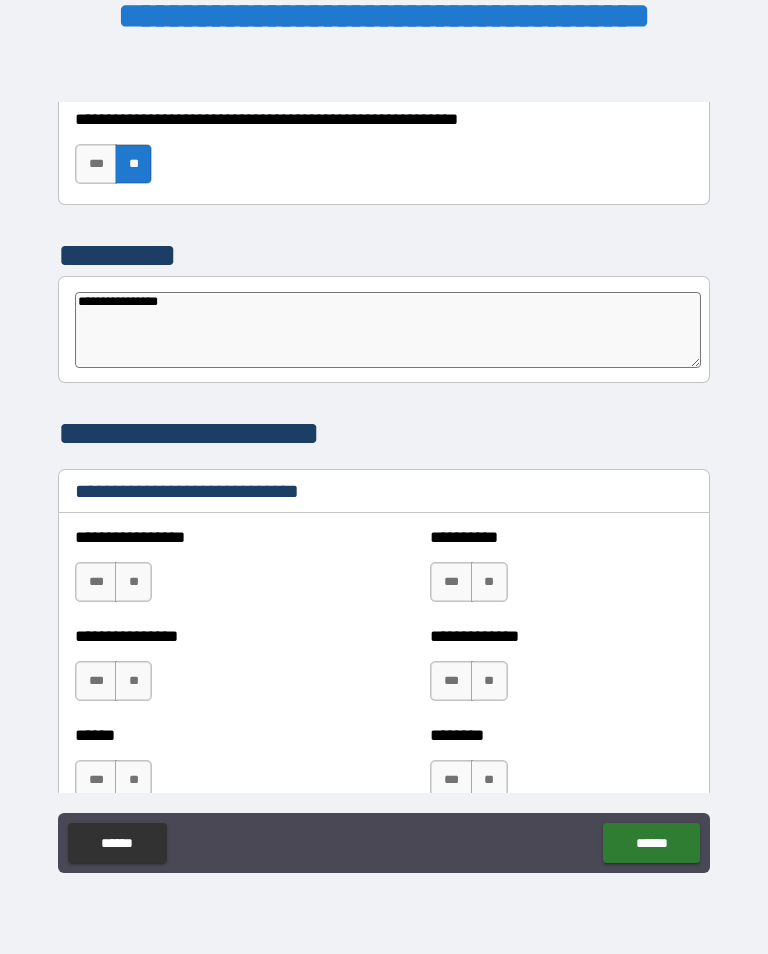 type on "*" 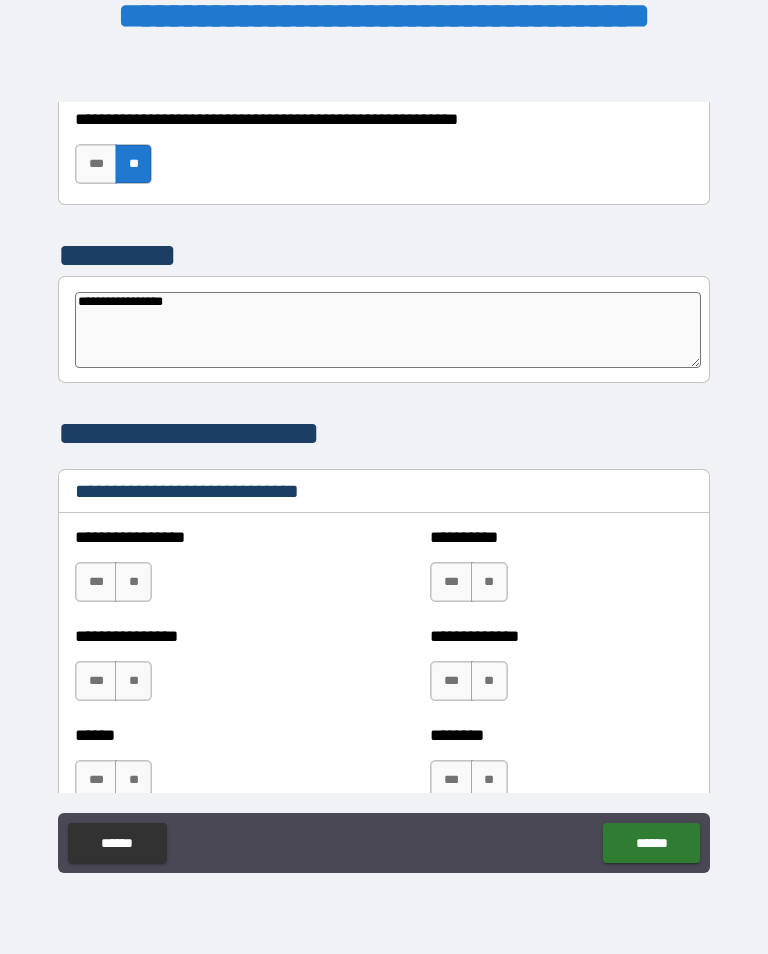 type on "*" 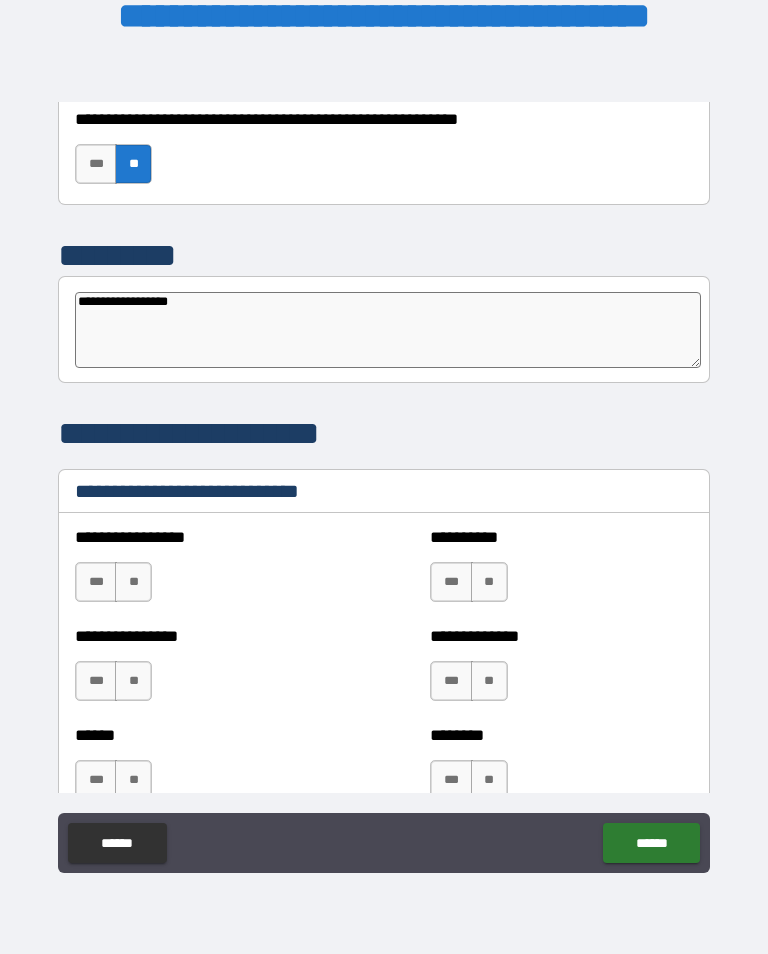 type on "*" 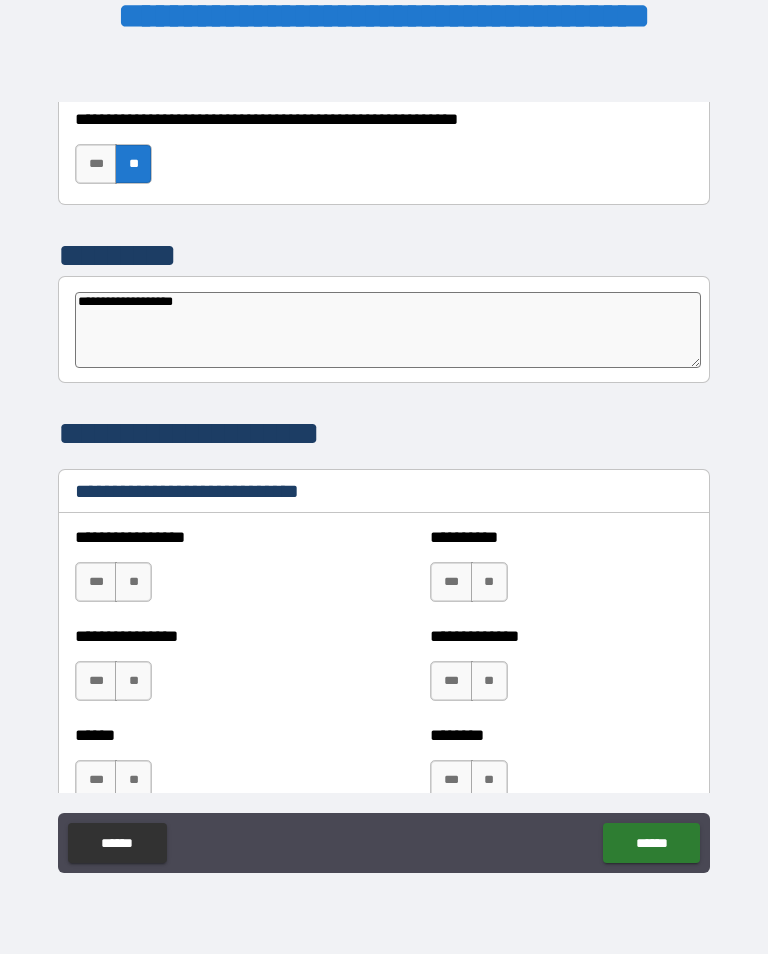 type on "*" 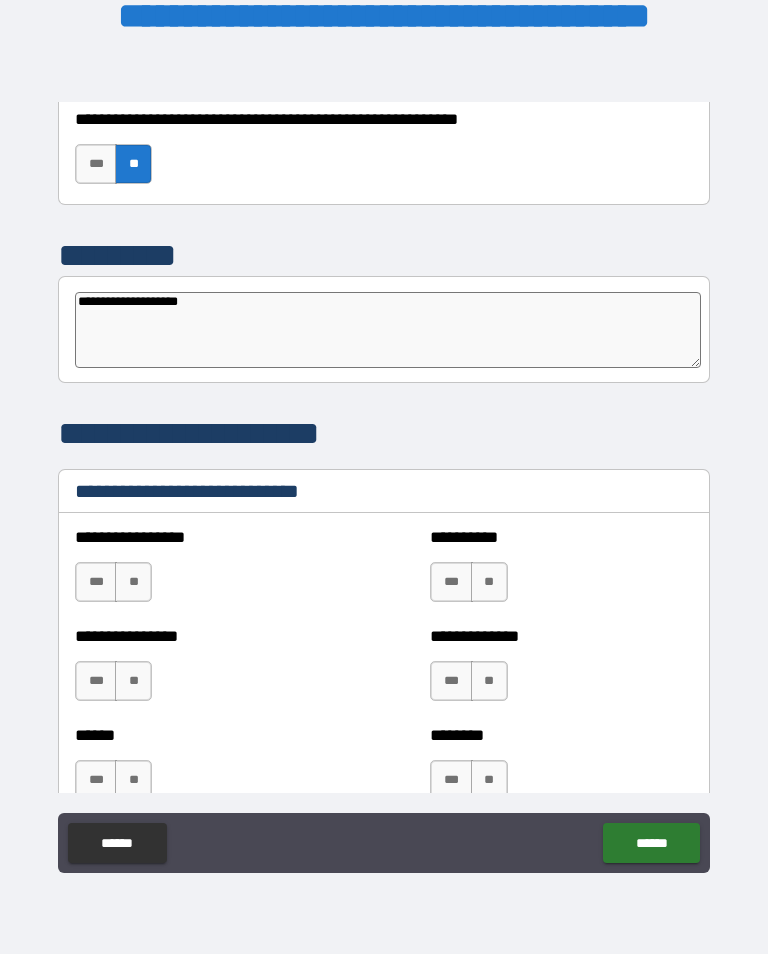 type on "*" 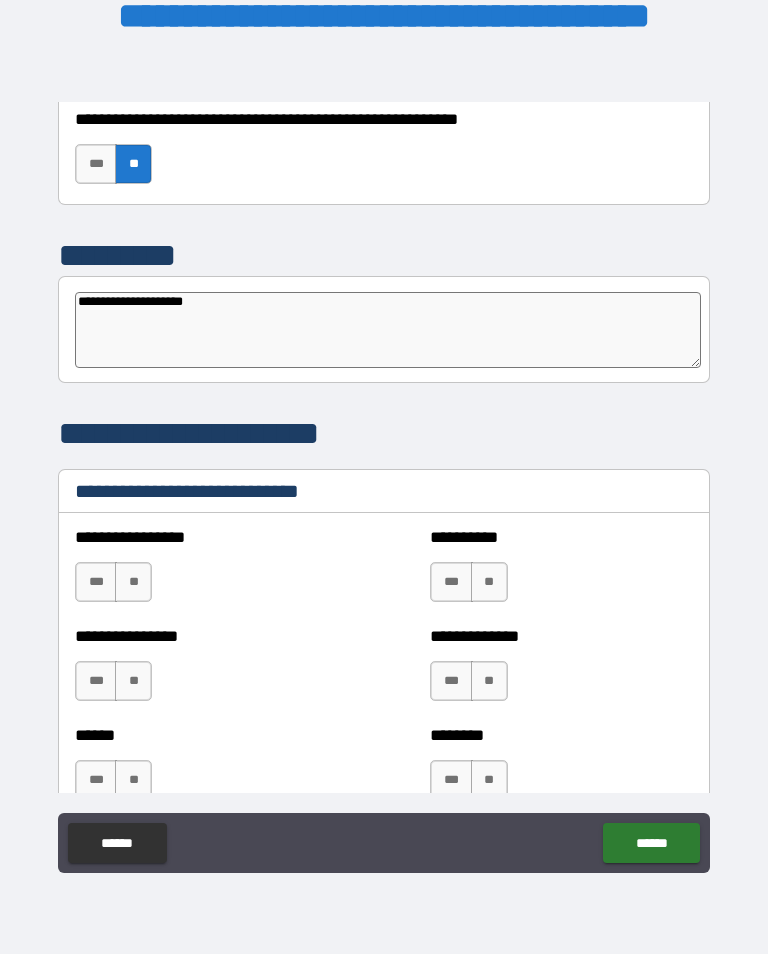 type on "*" 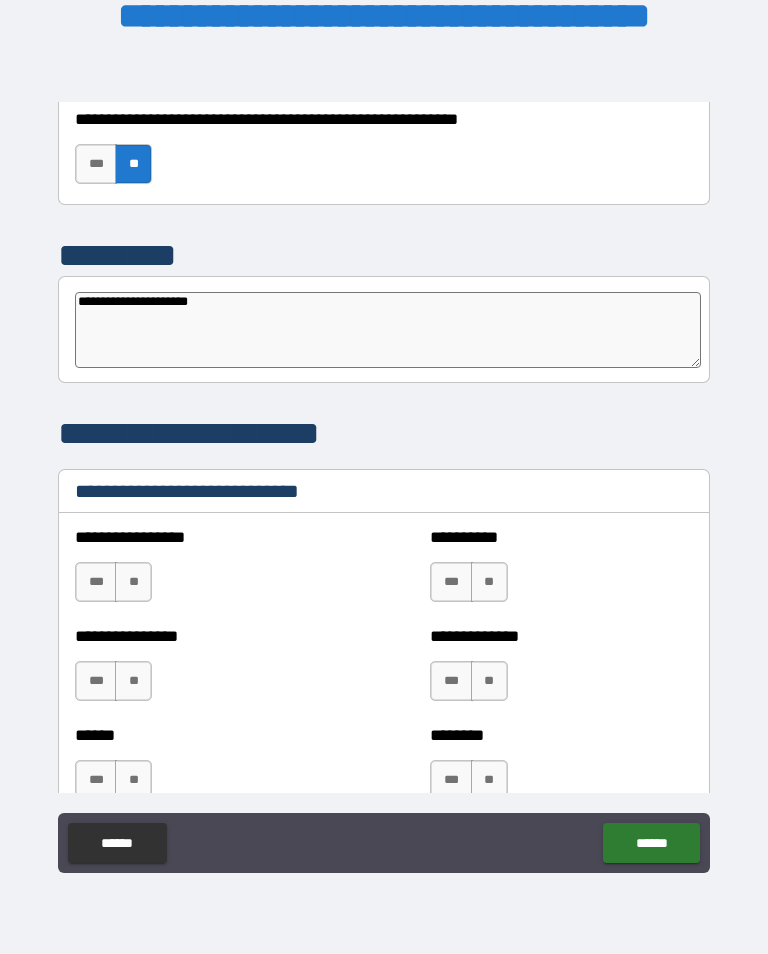 type on "*" 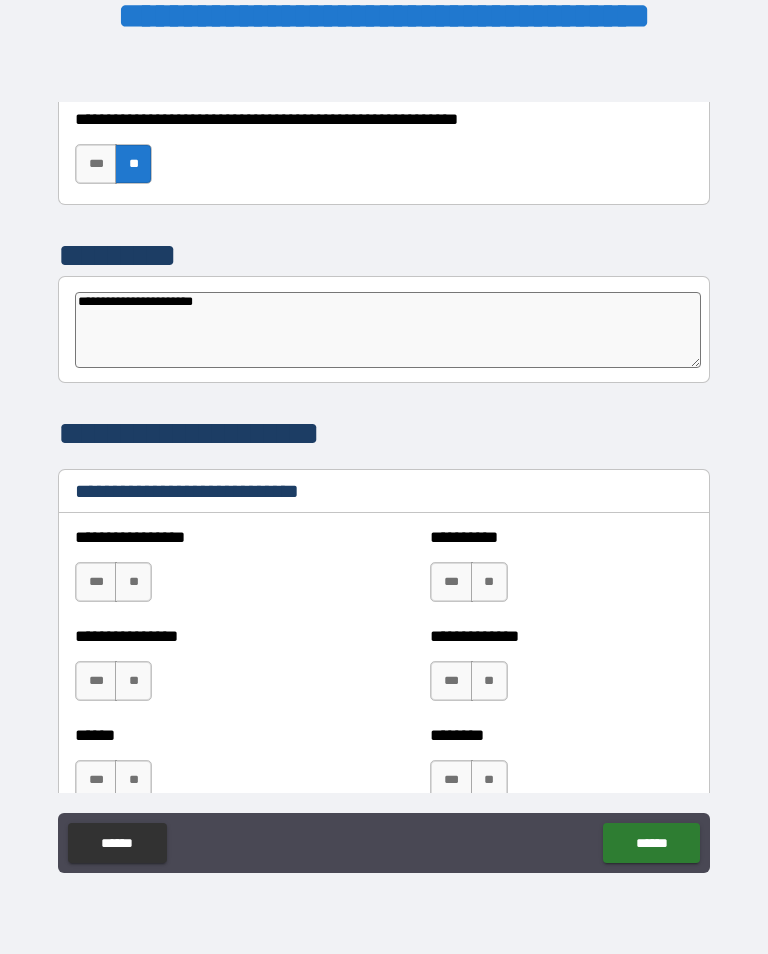 type on "*" 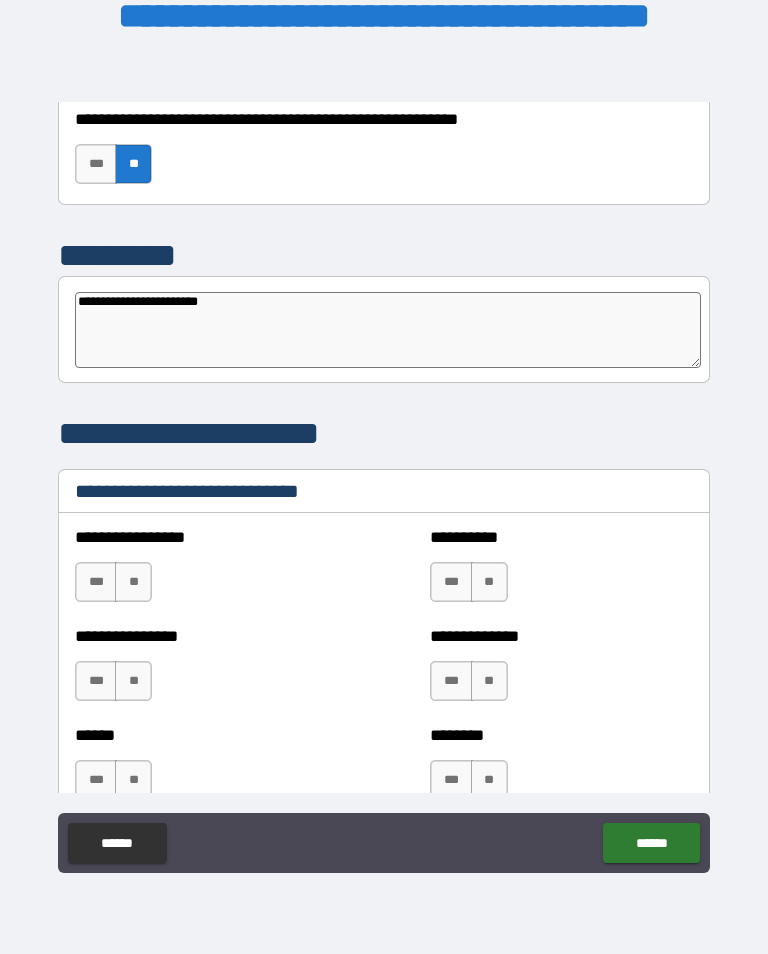 type on "*" 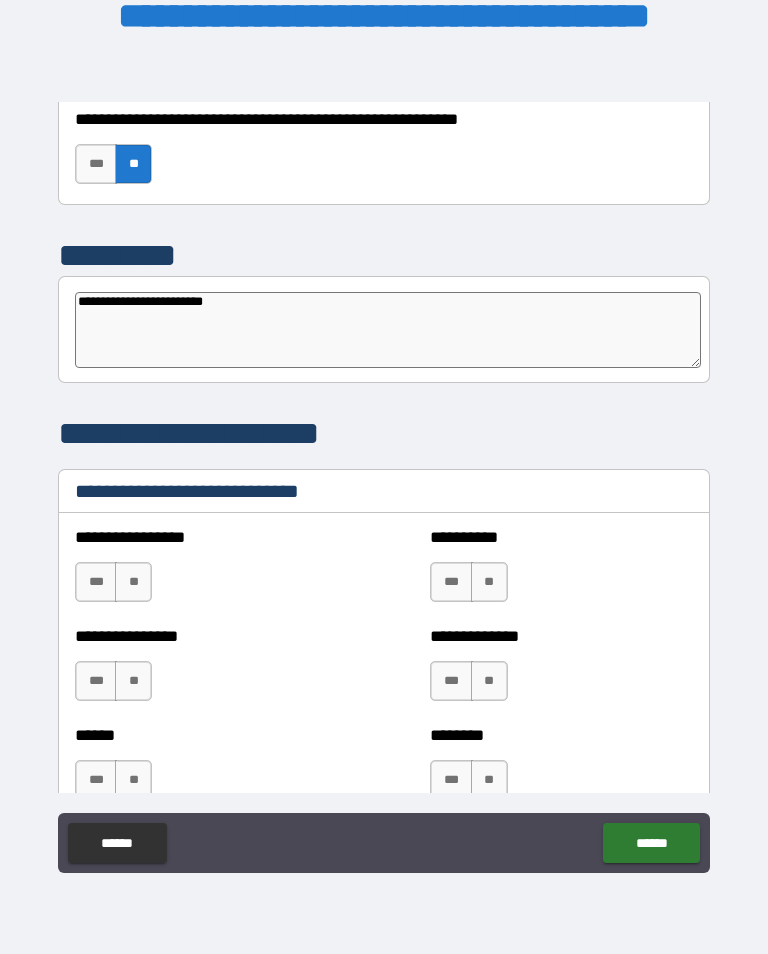 type on "*" 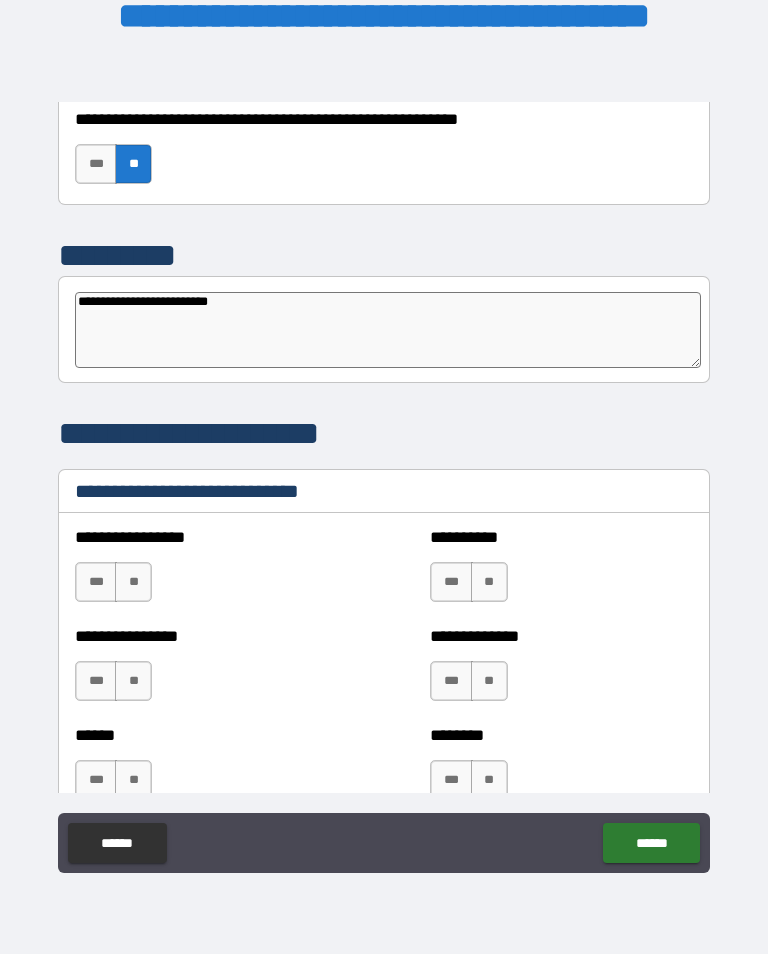 type on "*" 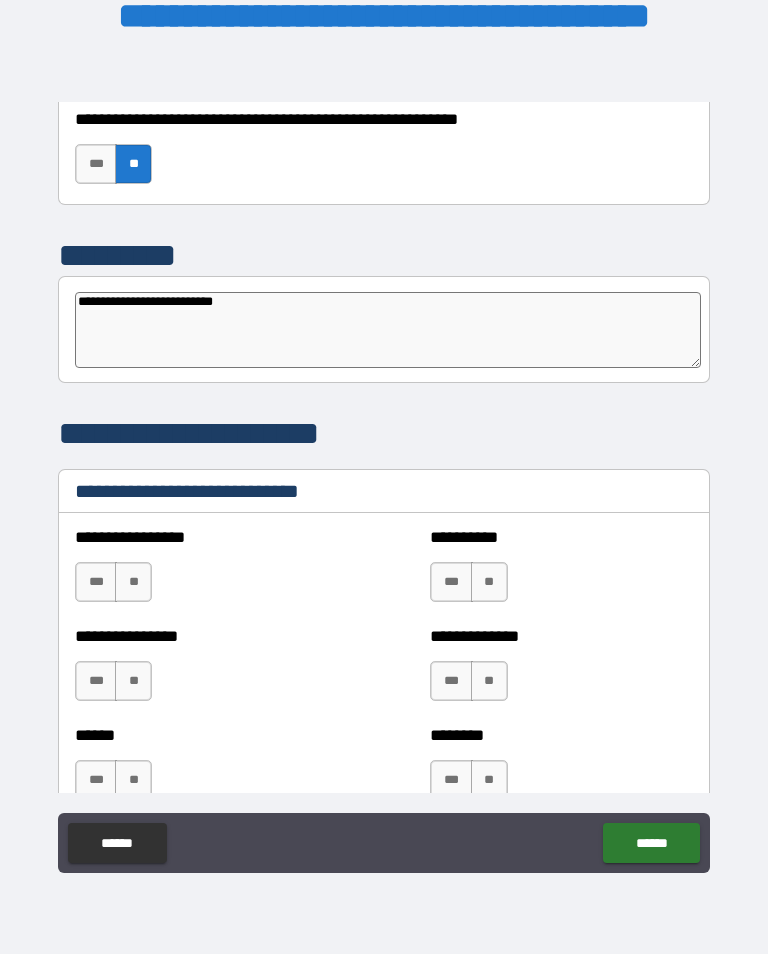 type on "*" 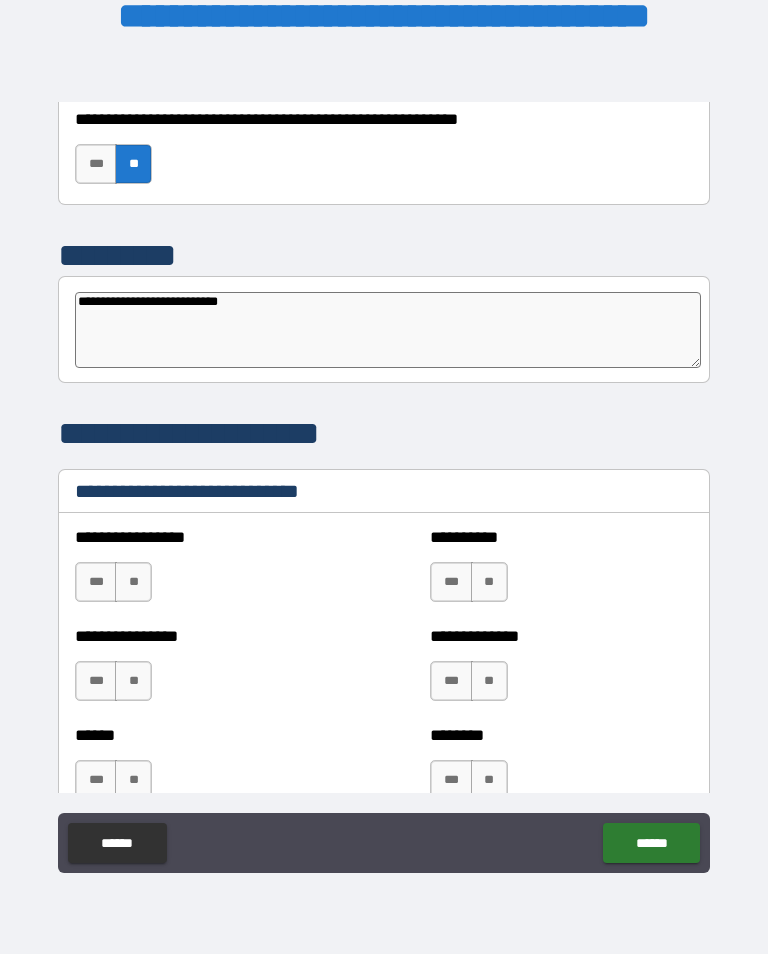 type on "*" 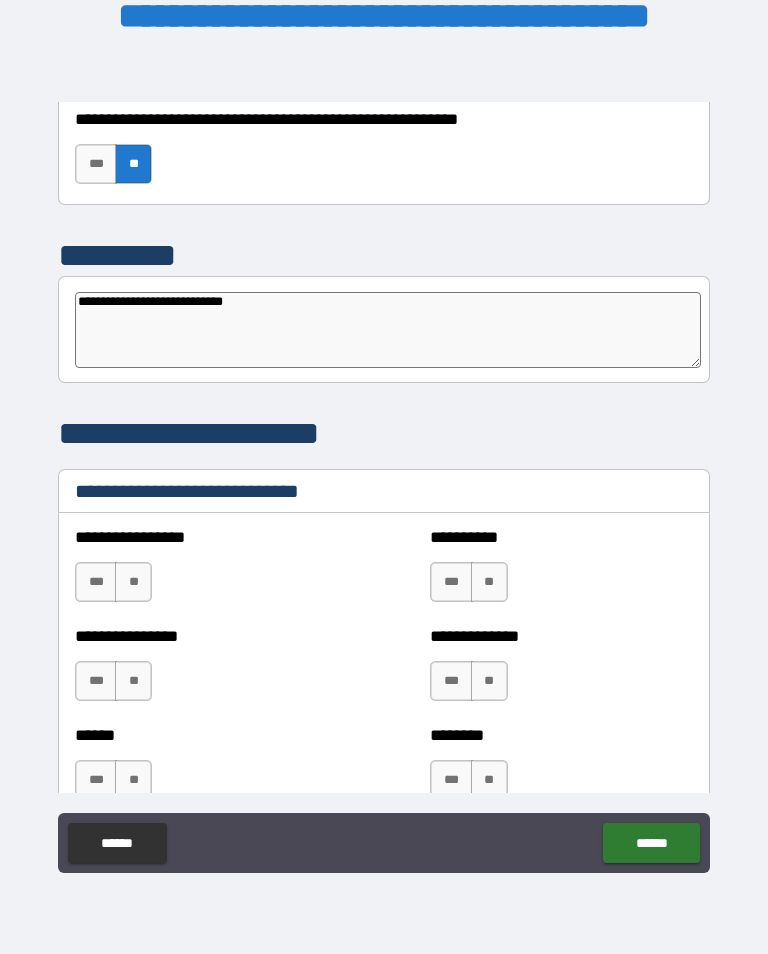 type on "*" 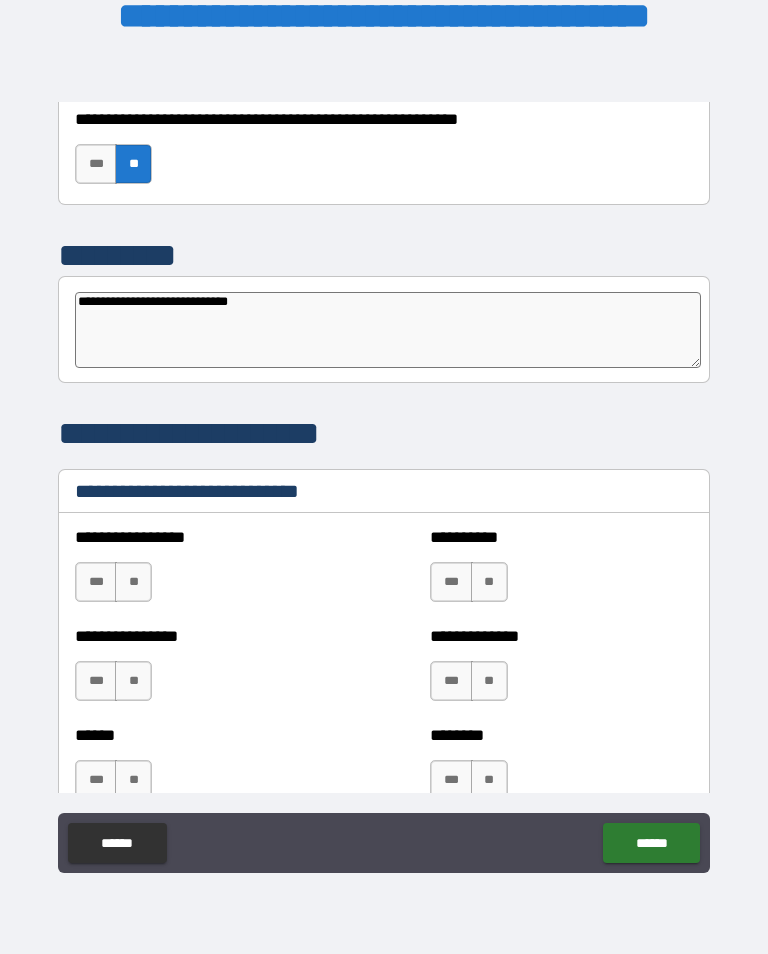 type on "*" 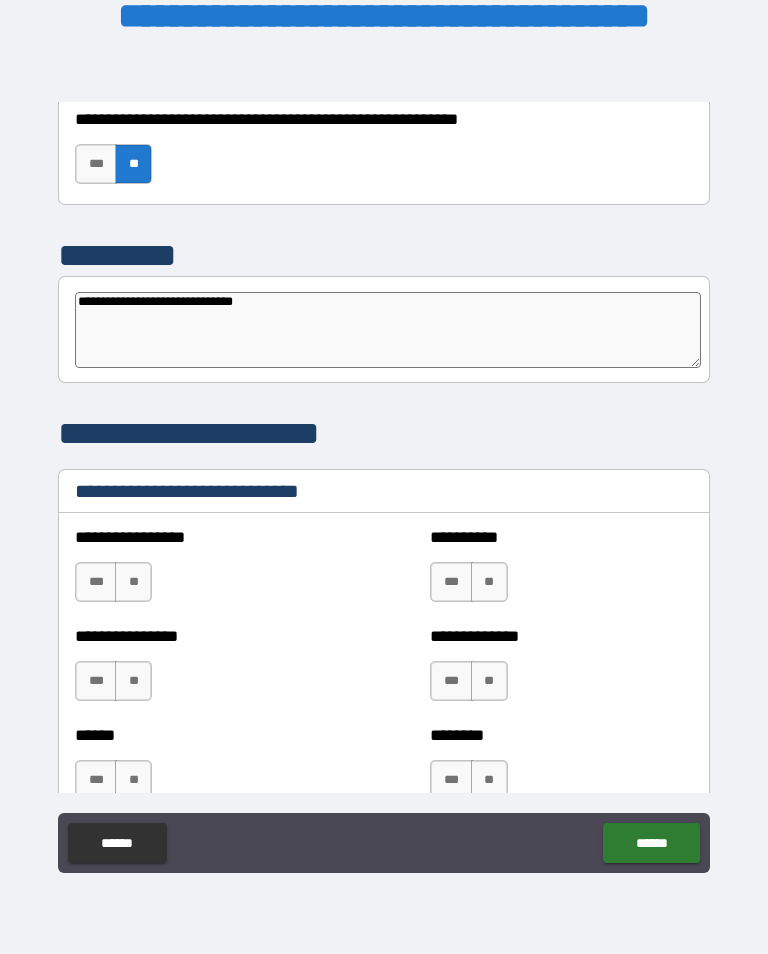 type on "*" 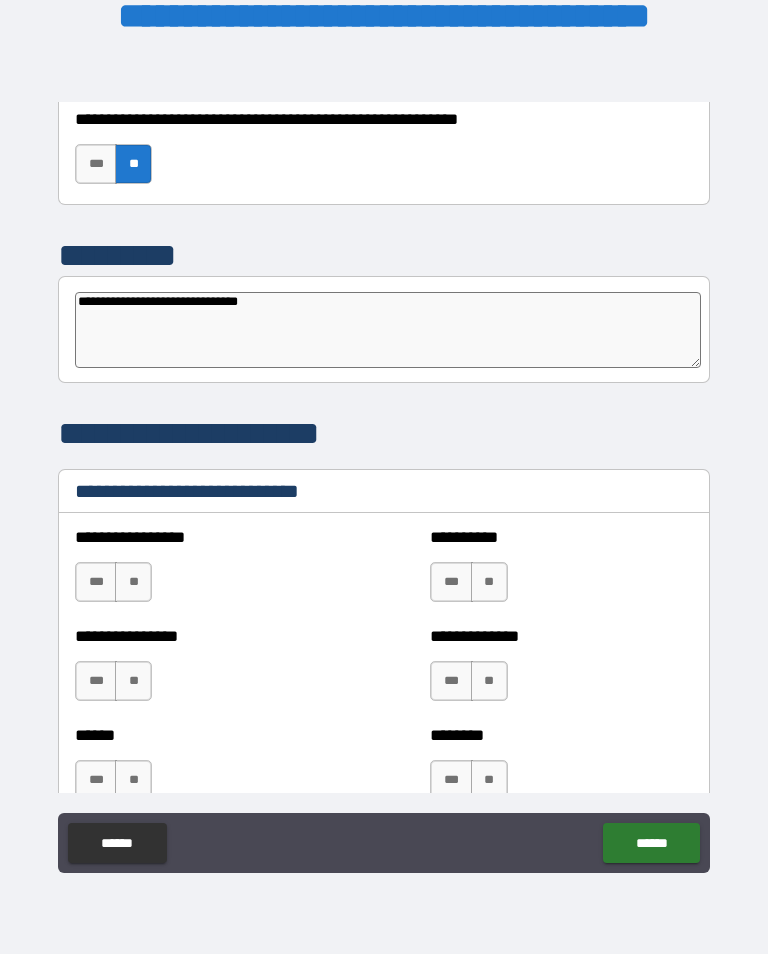 type on "*" 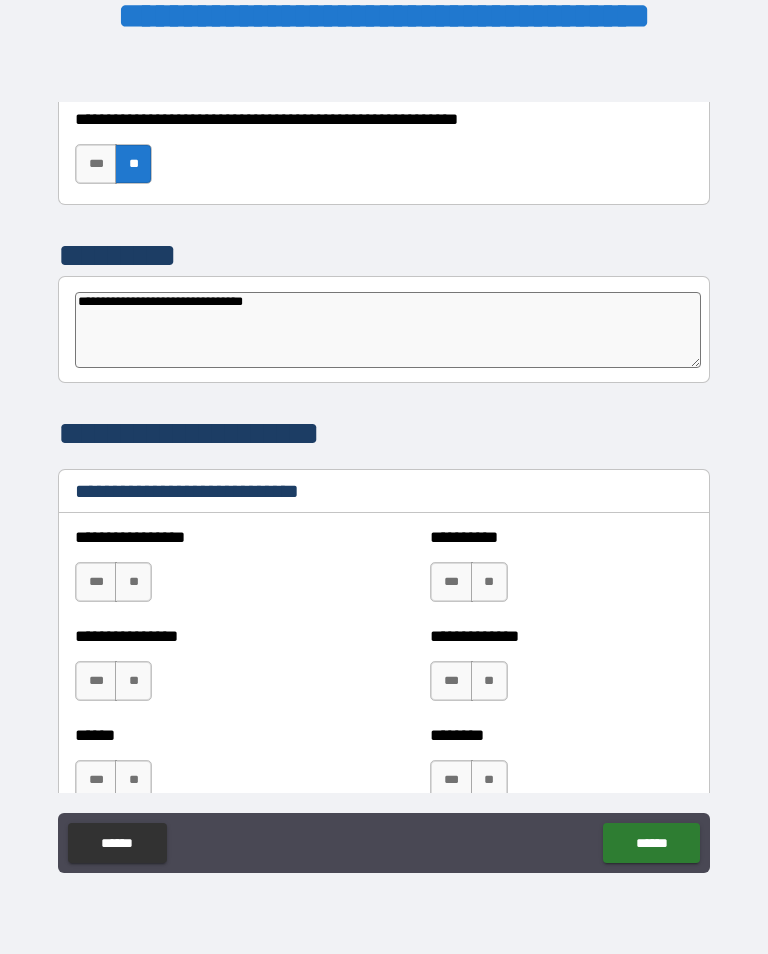 type on "*" 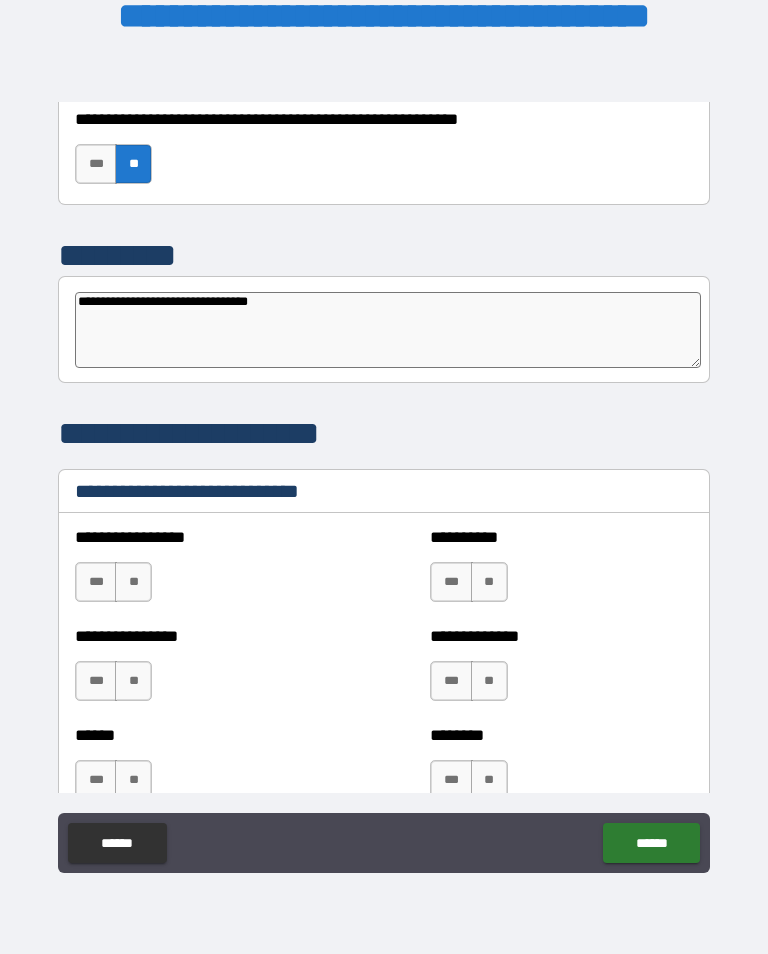 type on "*" 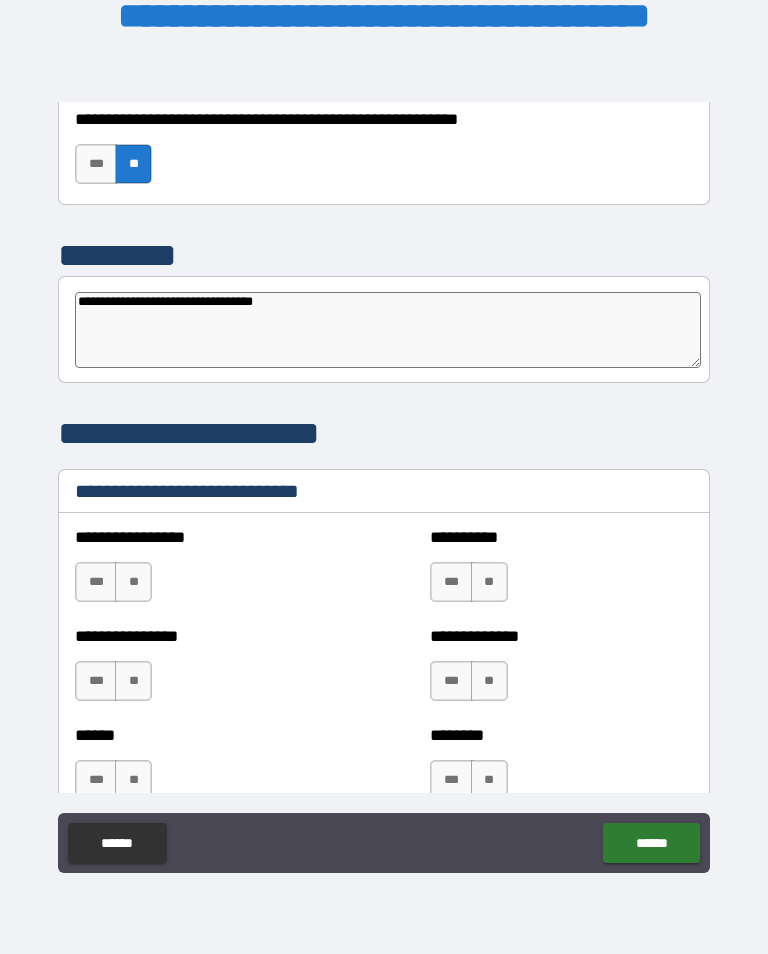 type on "*" 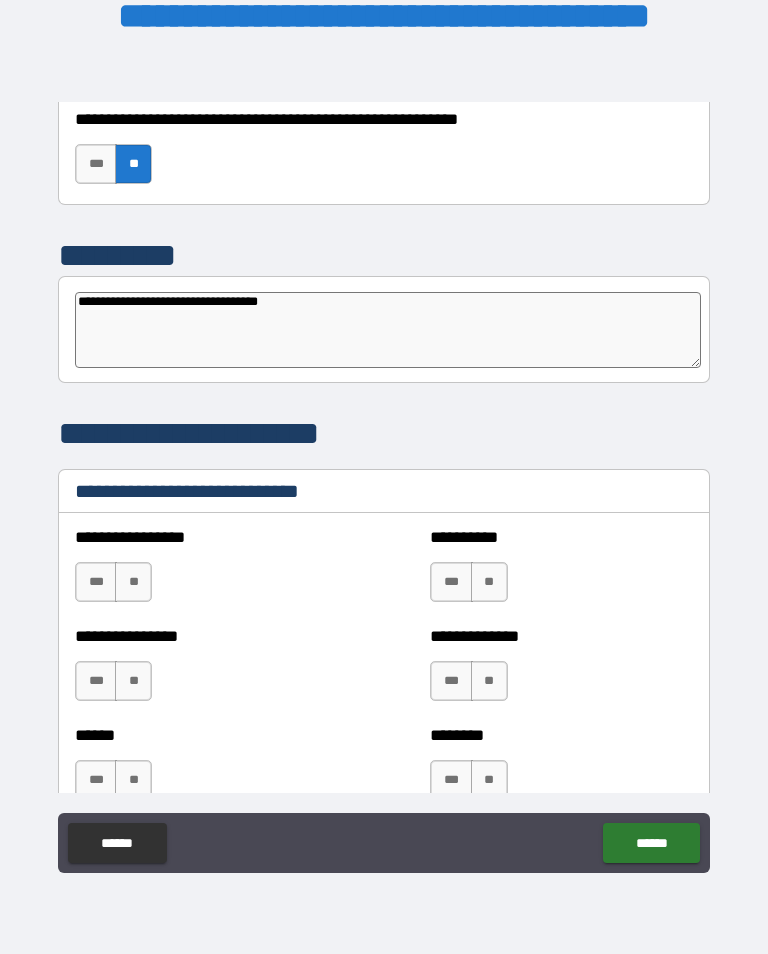 type on "*" 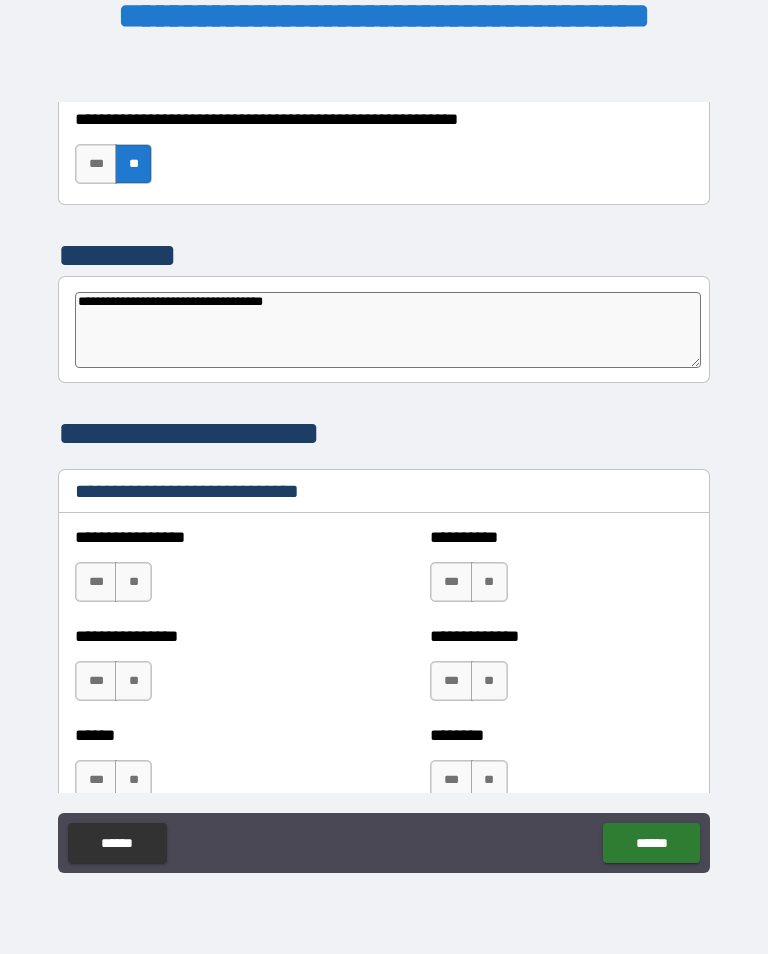 type on "*" 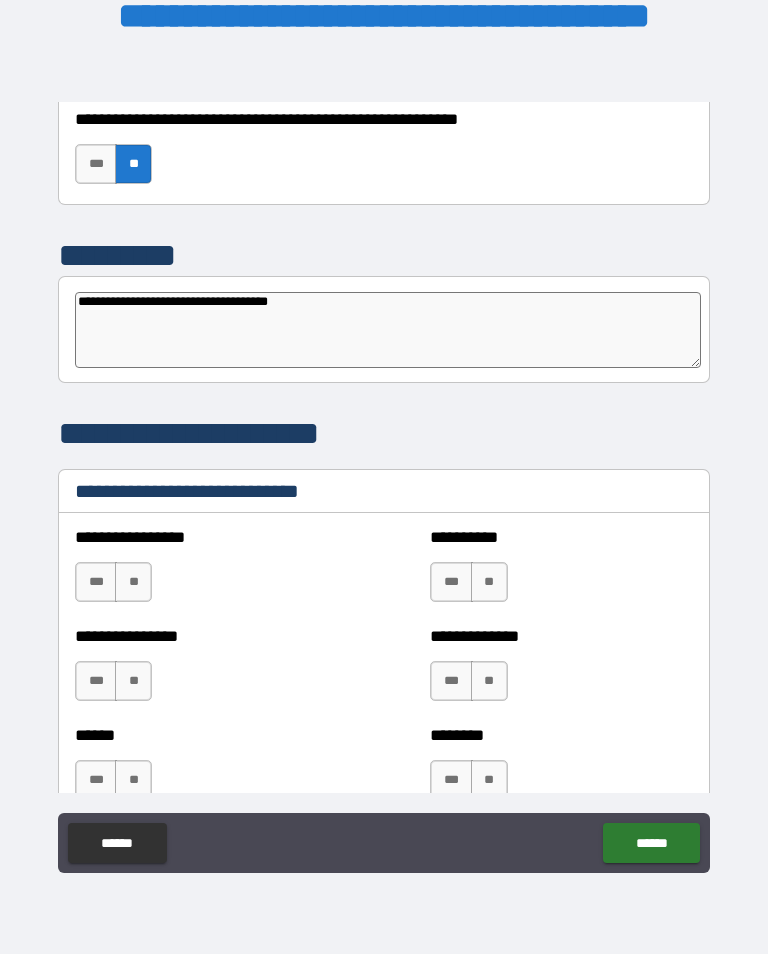 type on "*" 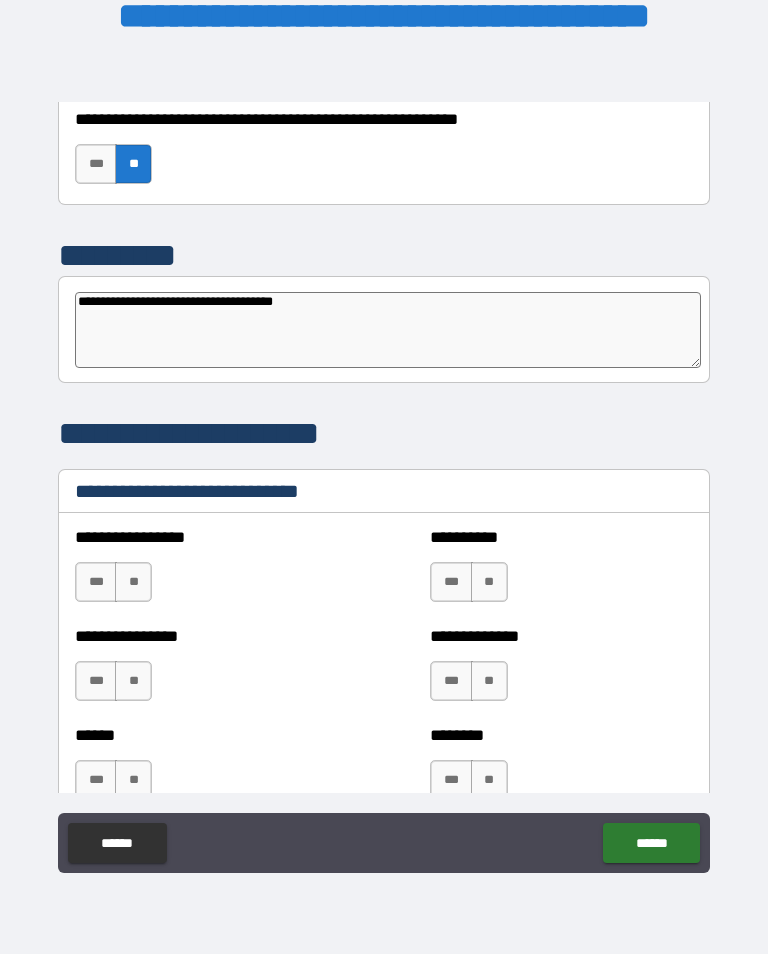 type on "*" 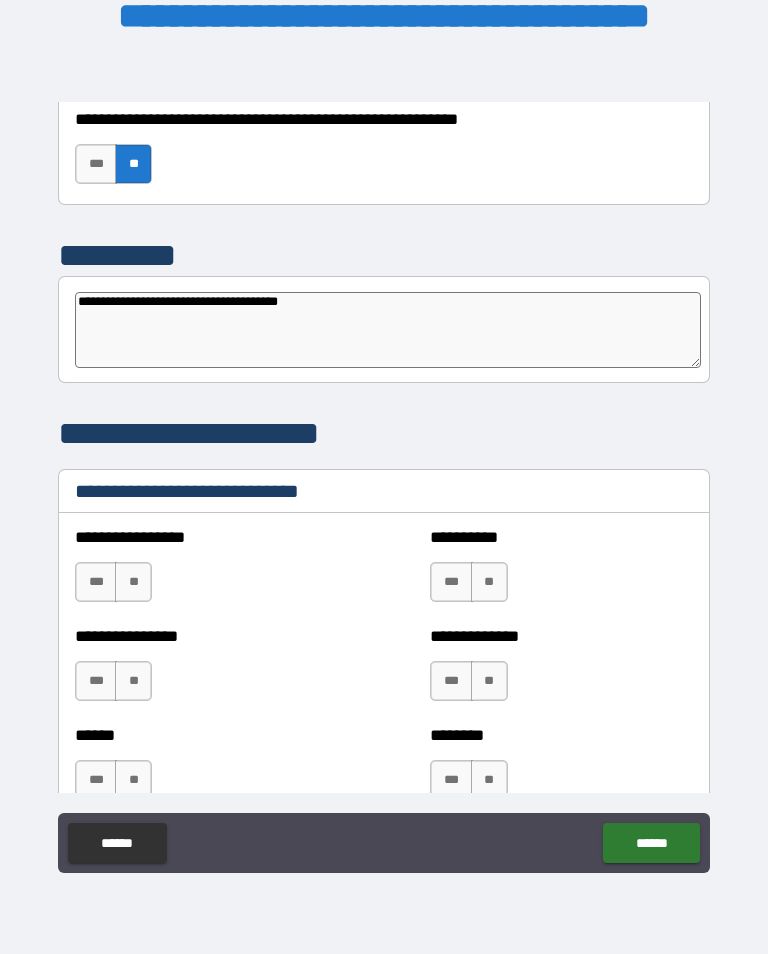 type on "*" 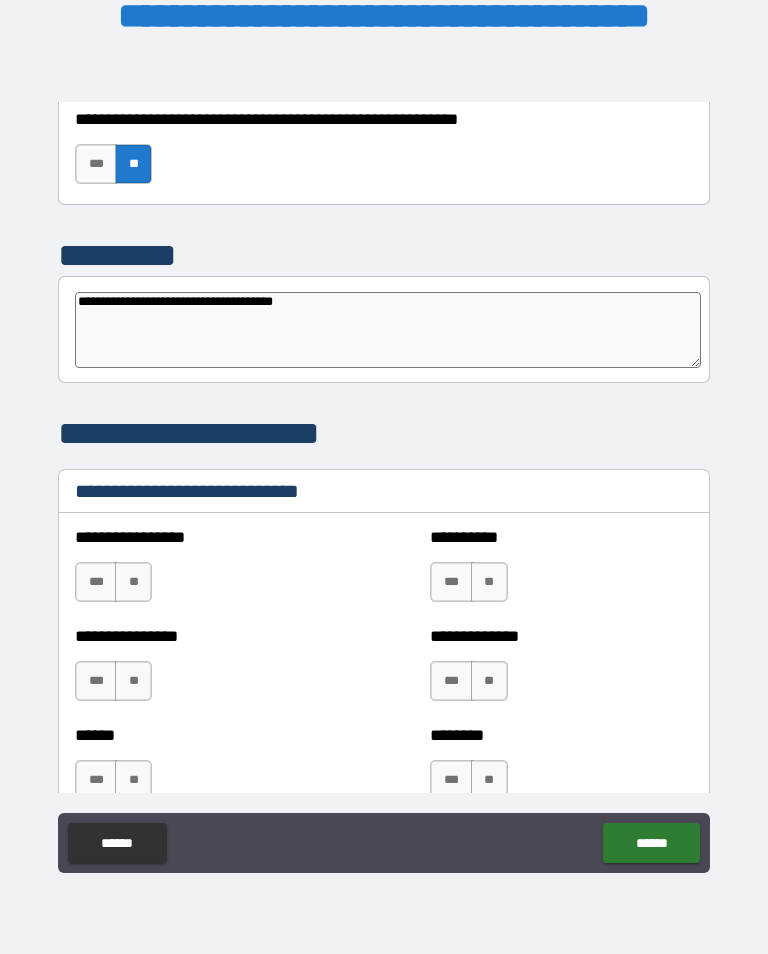 type on "*" 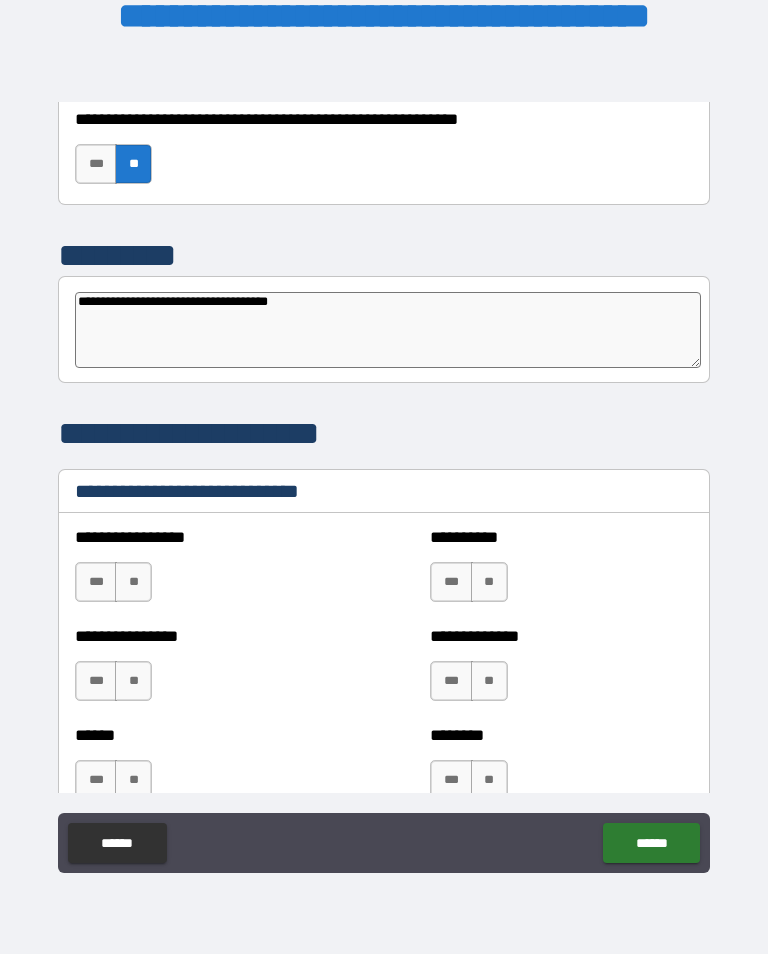 type on "*" 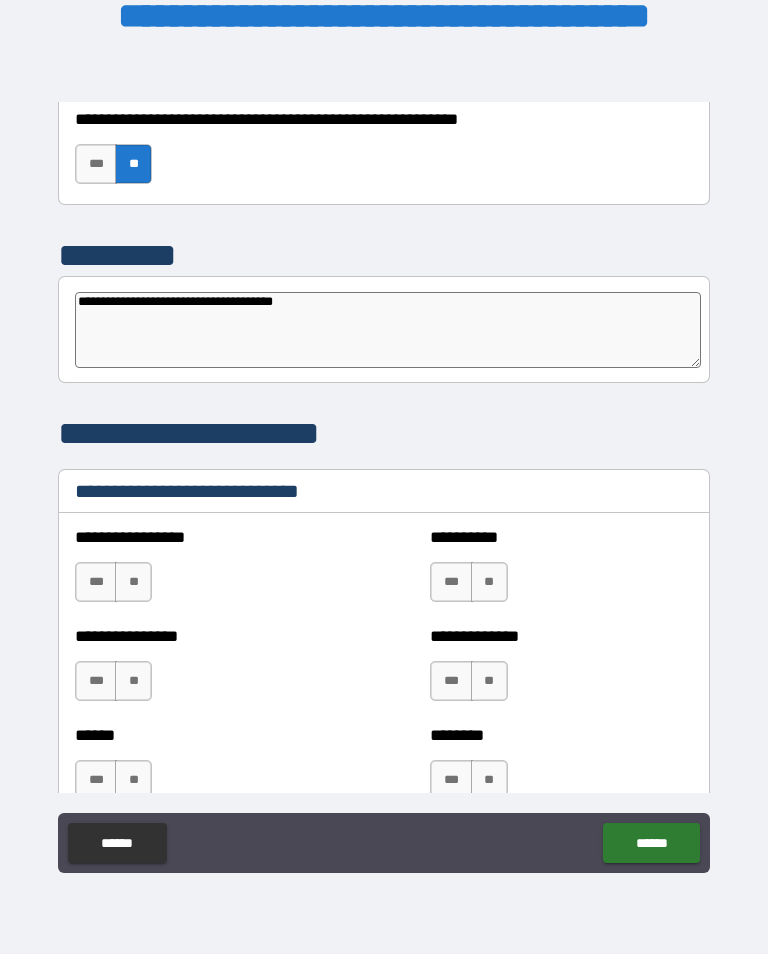 type on "*" 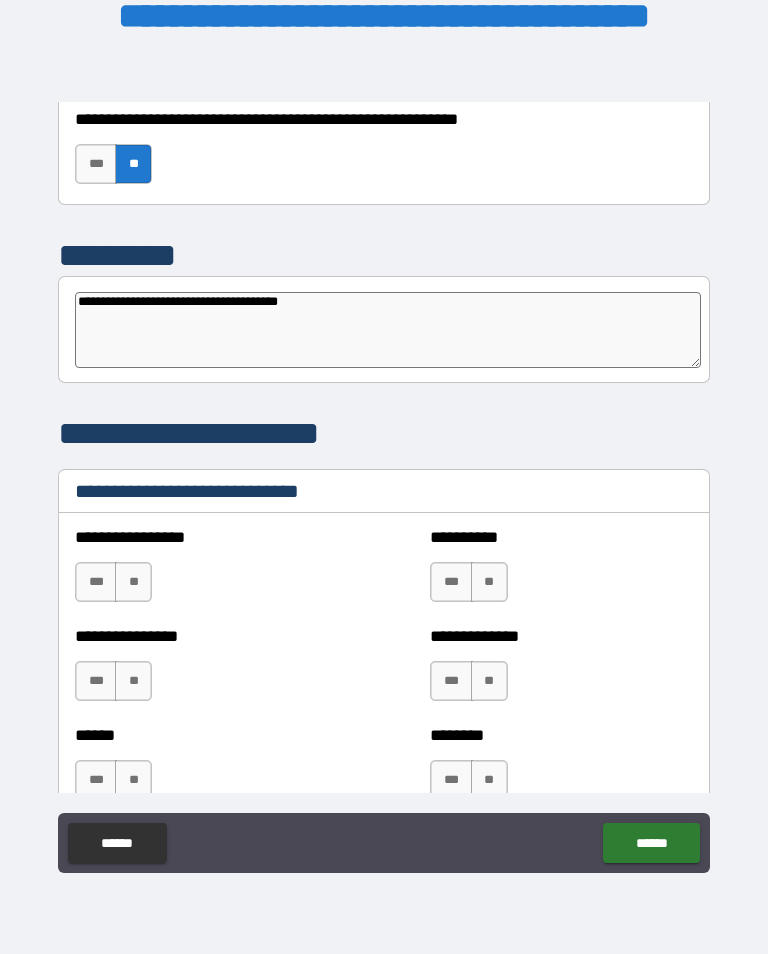 type on "*" 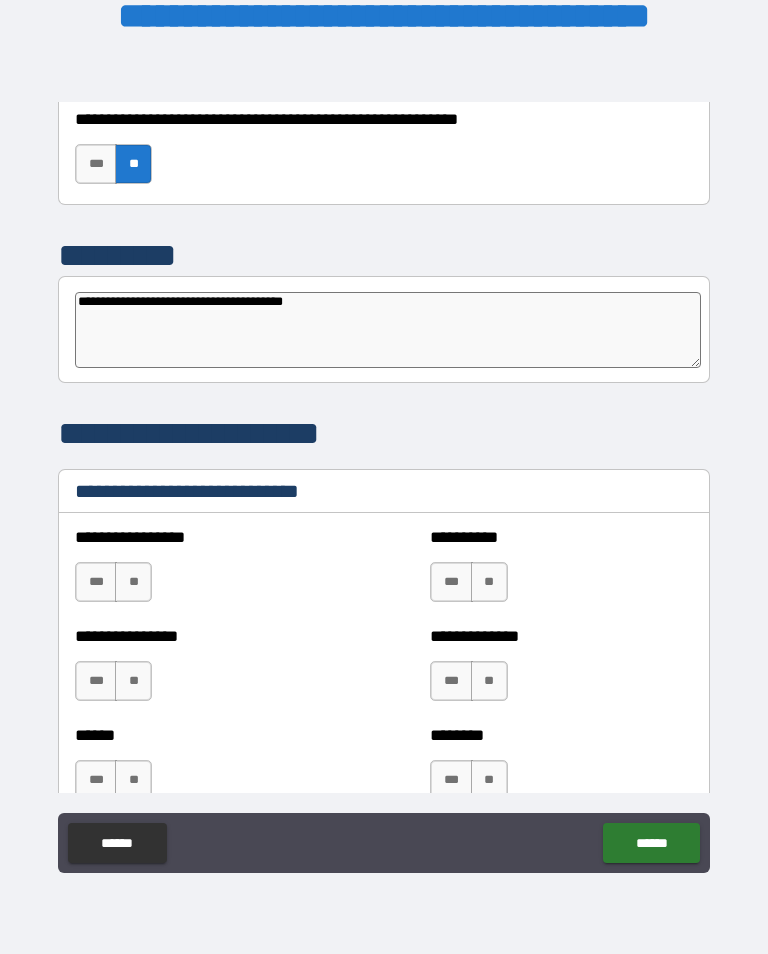 type on "*" 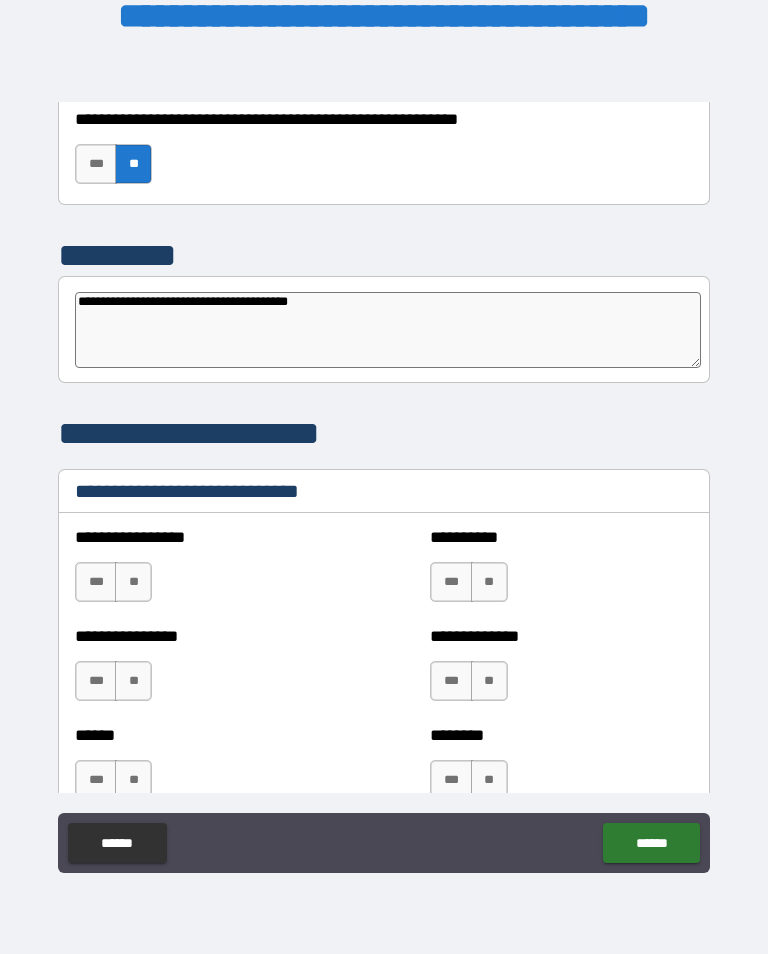 type on "*" 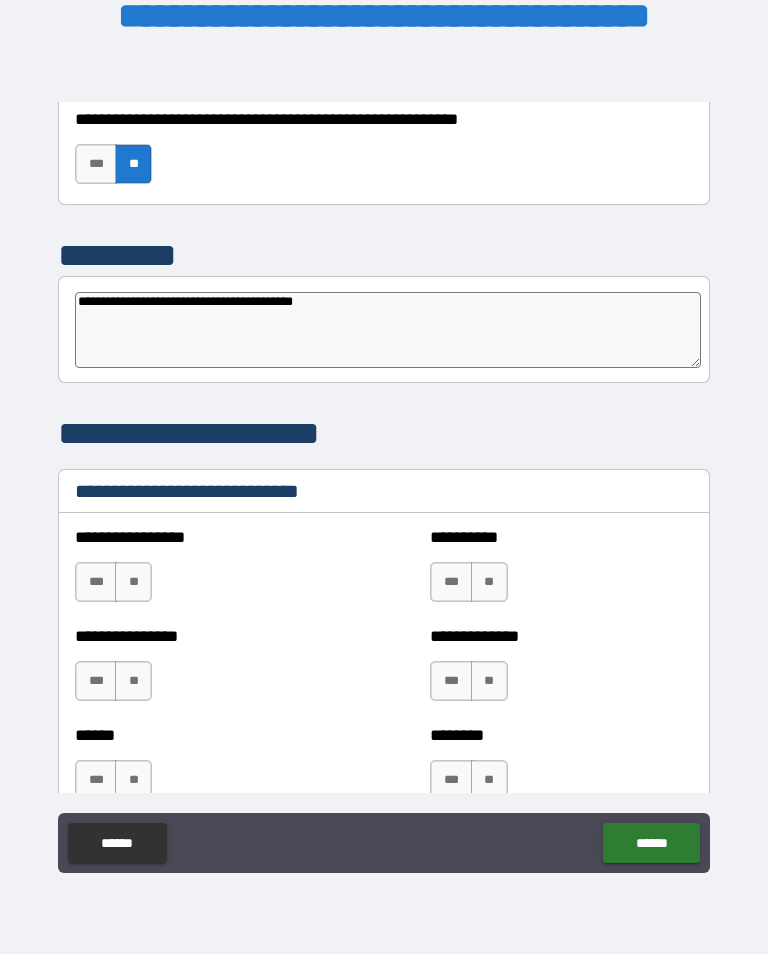 type on "*" 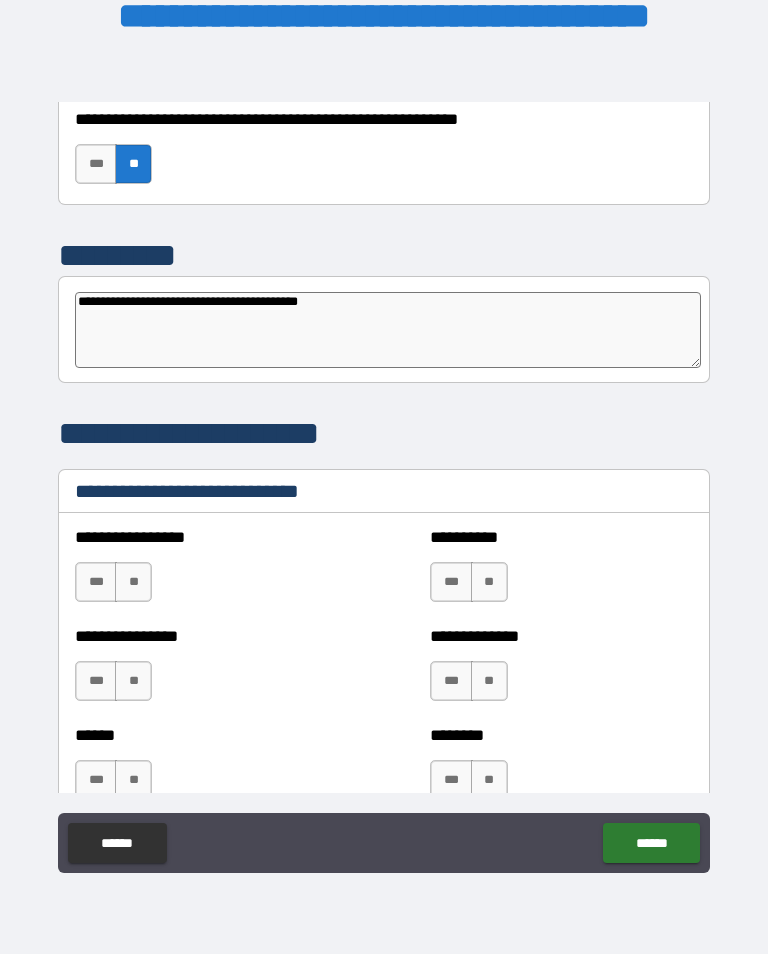 type on "*" 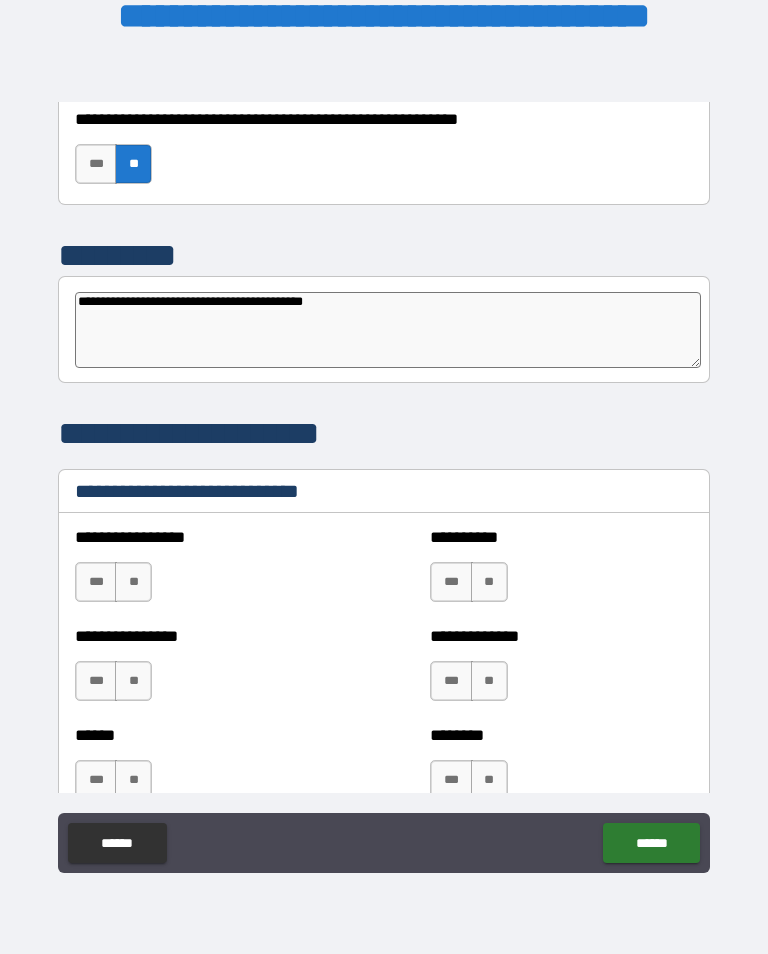 type on "*" 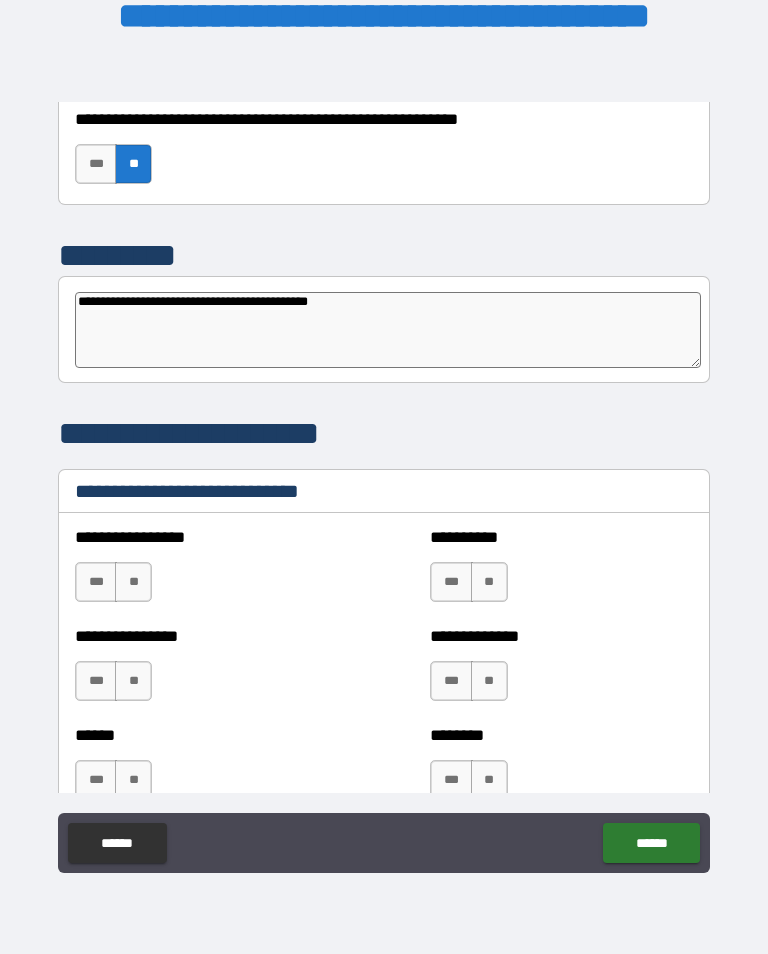 type on "*" 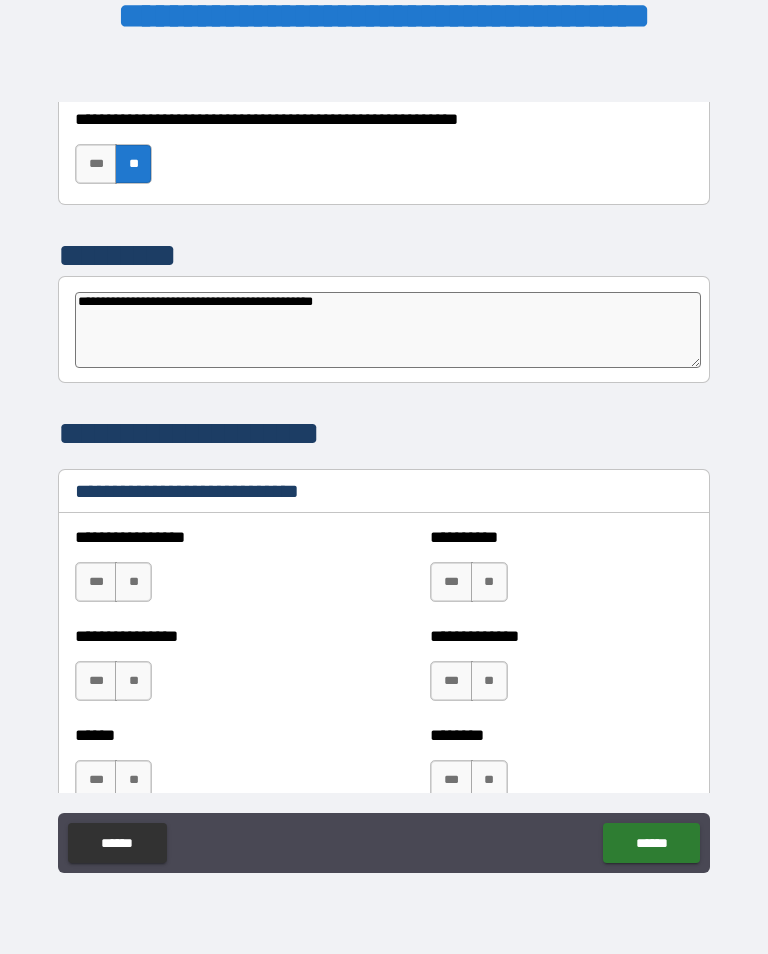 type on "*" 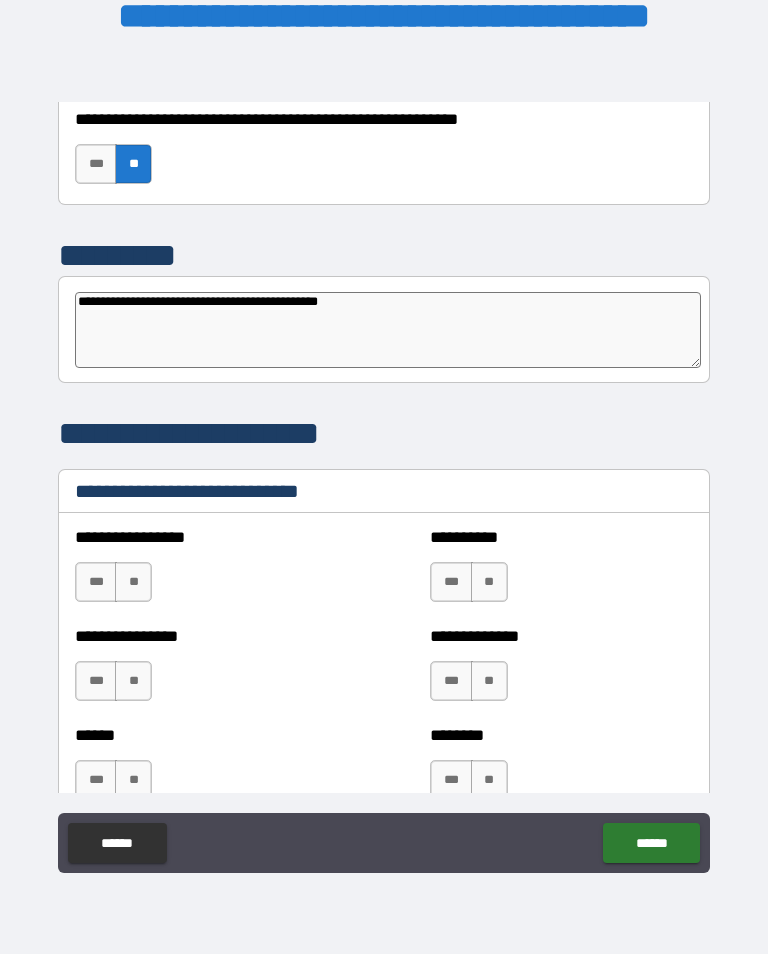 type on "*" 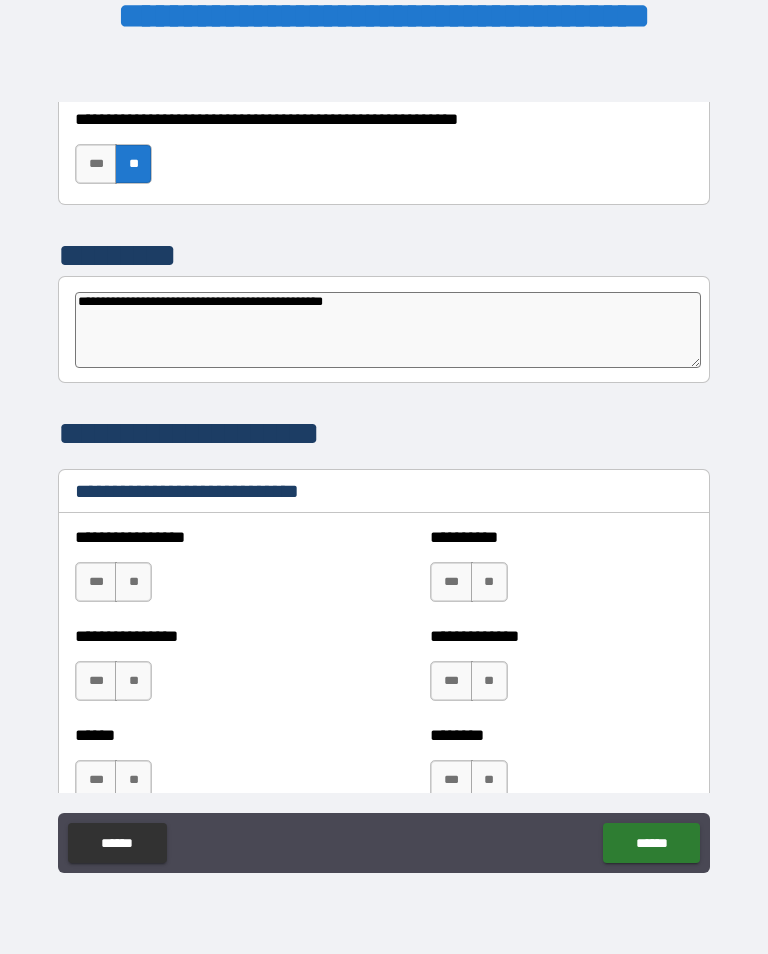 type on "*" 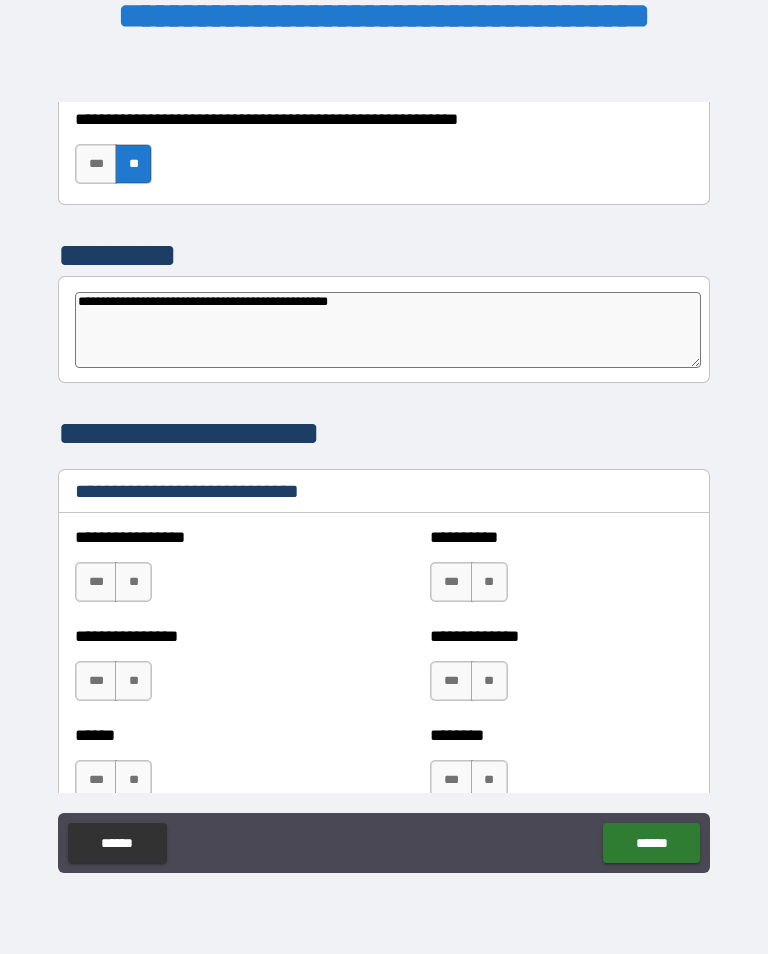 type on "*" 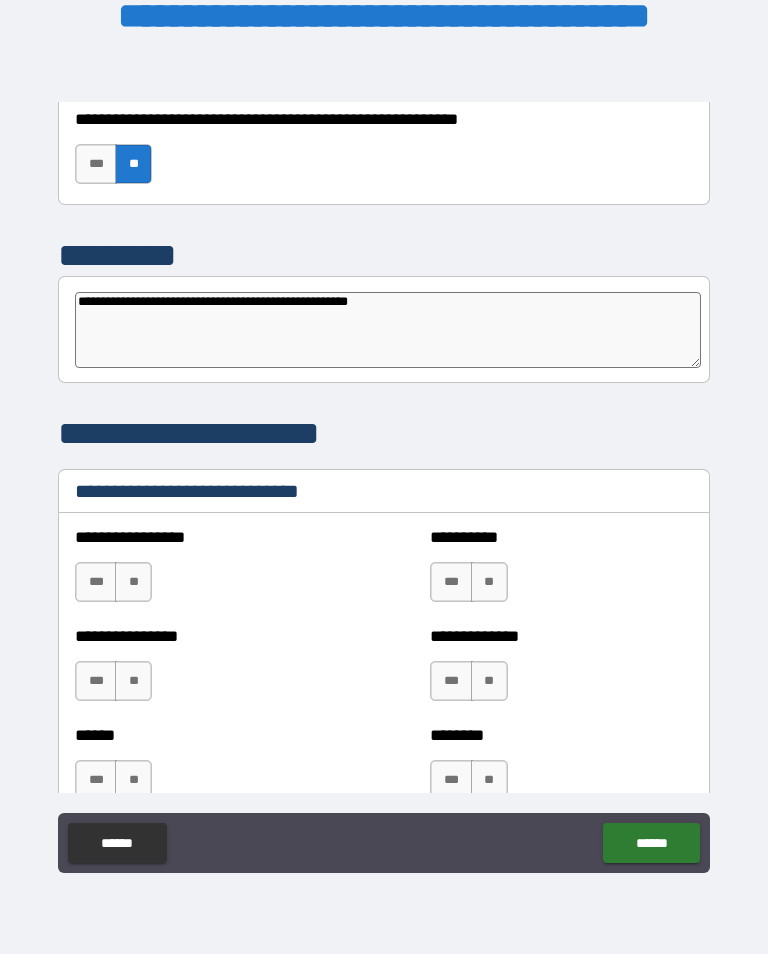 type on "*" 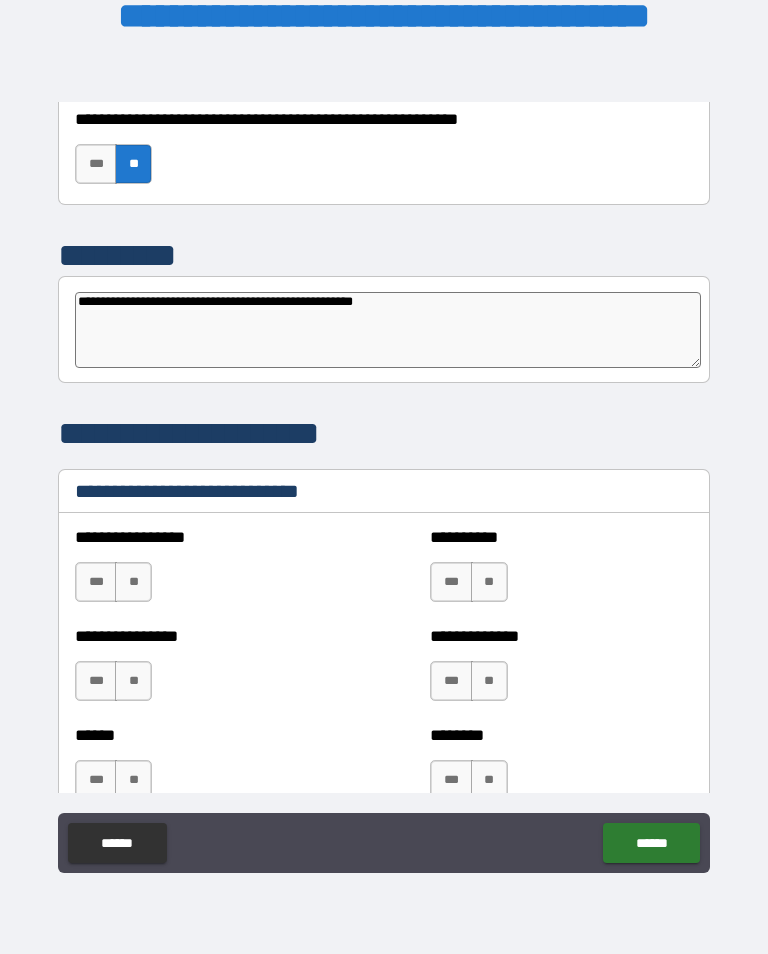 type on "*" 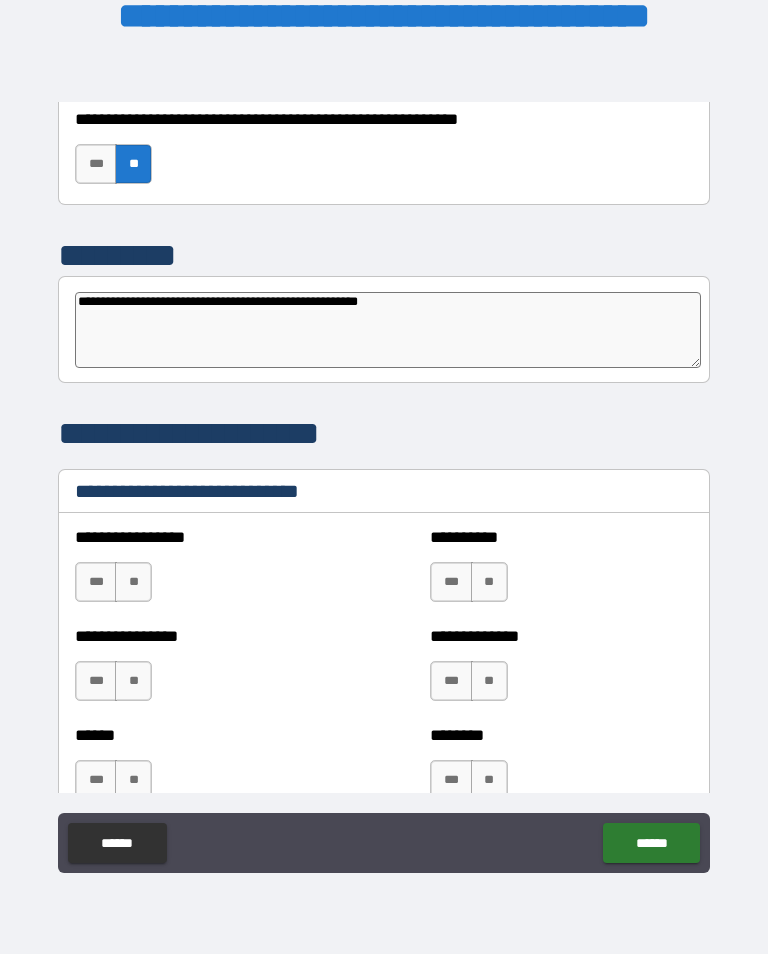 type on "*" 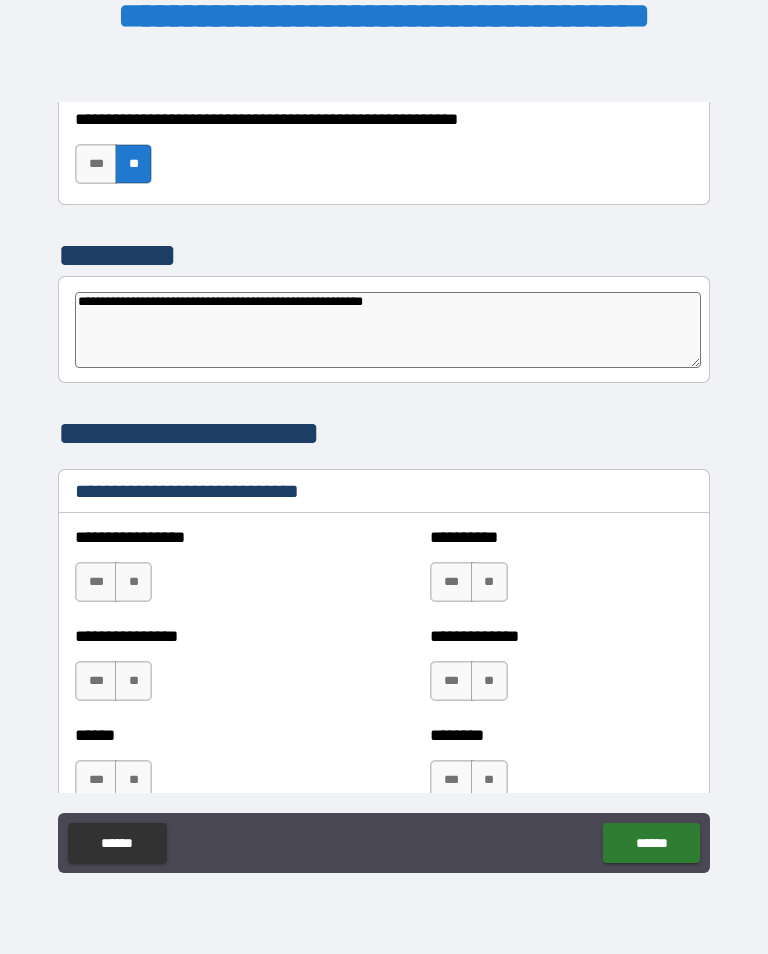 type on "*" 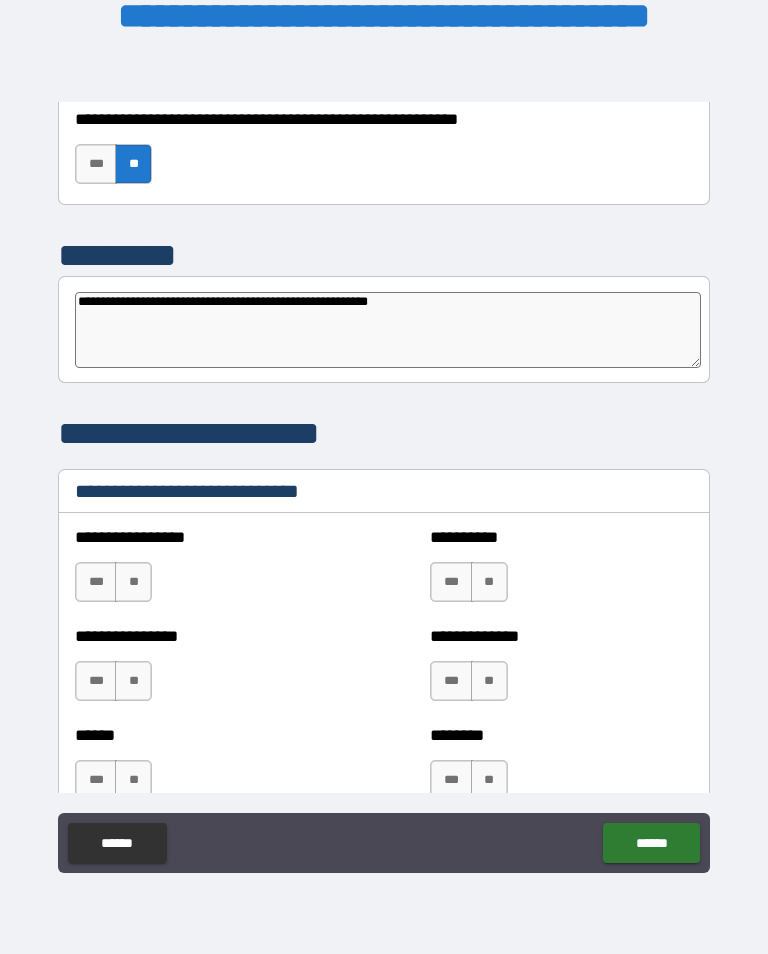 type on "*" 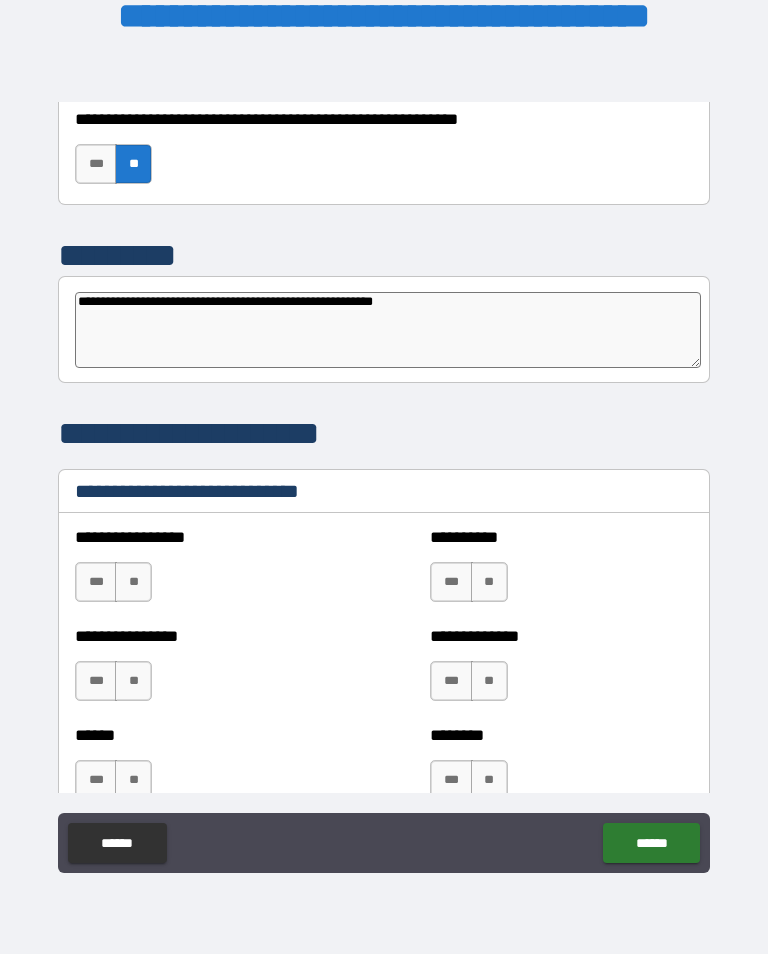 type on "*" 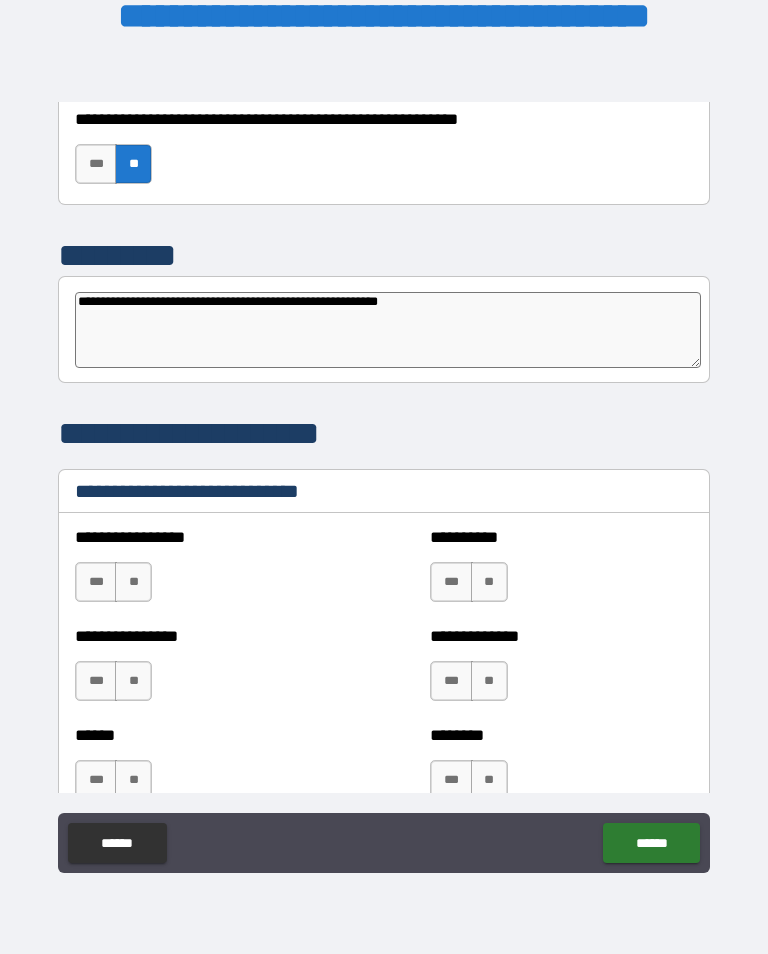 type on "**********" 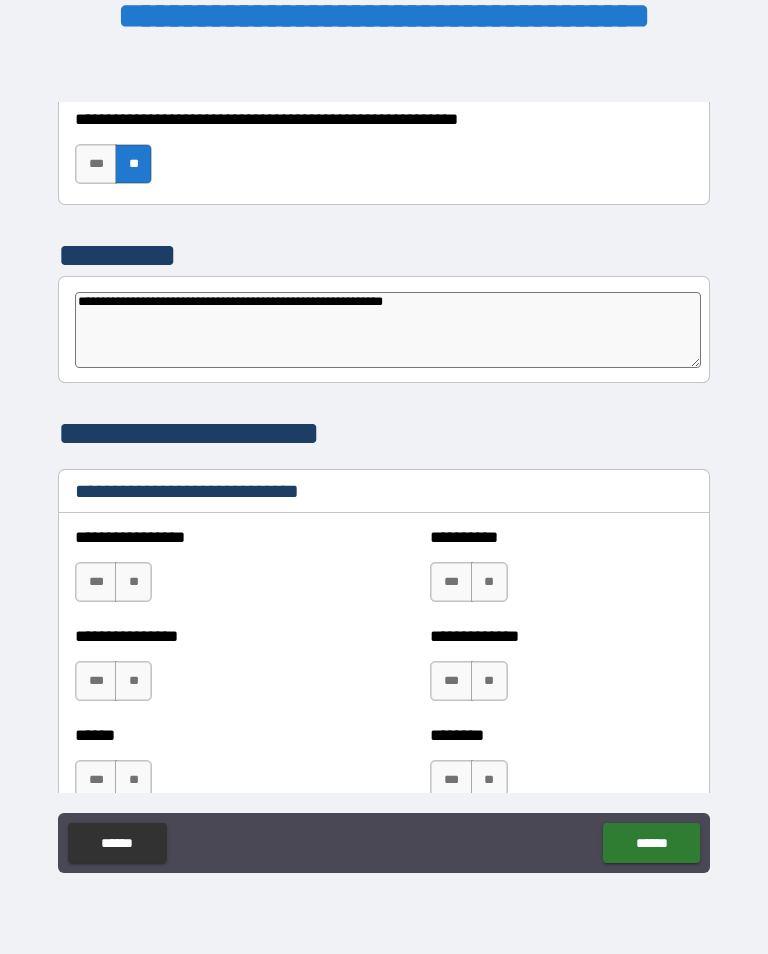 type on "*" 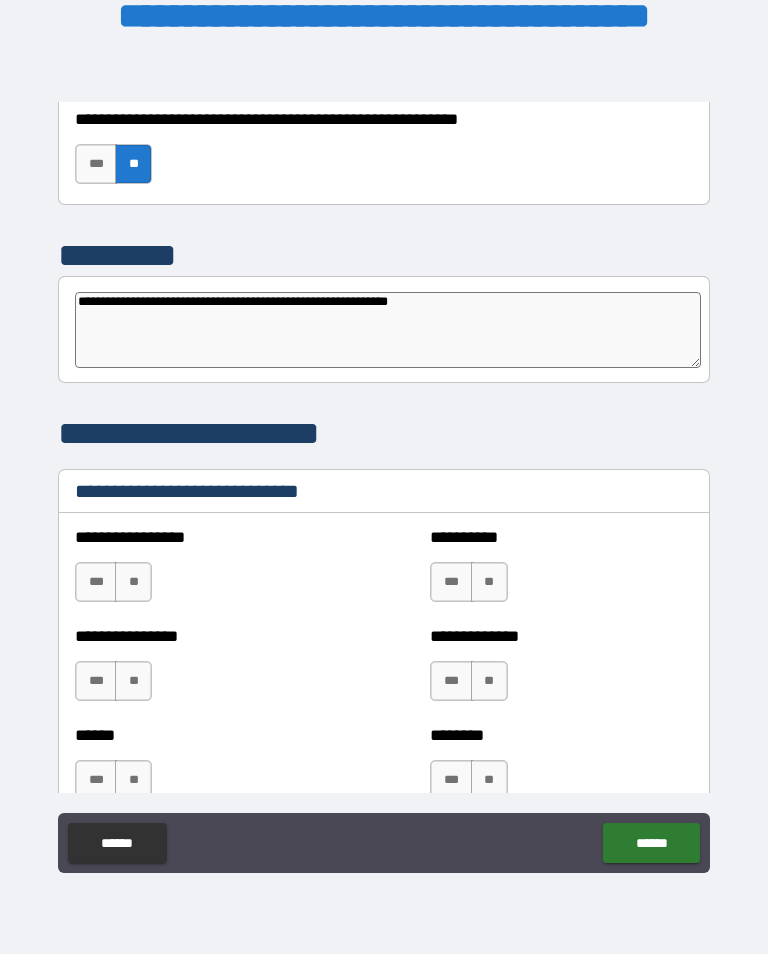 type on "*" 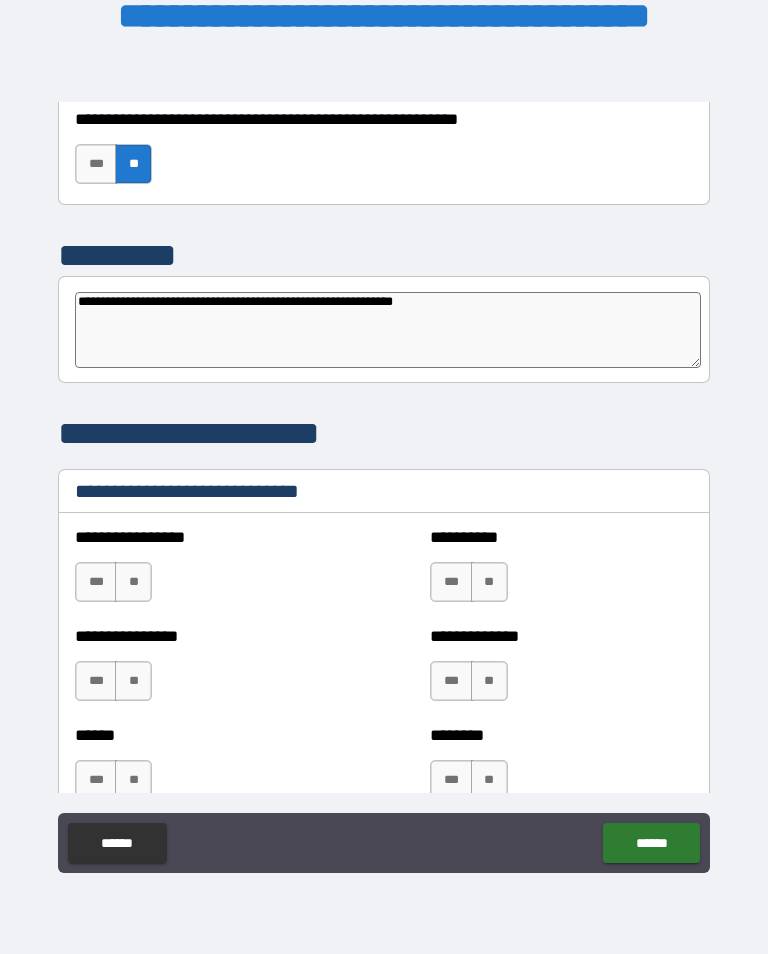 type on "*" 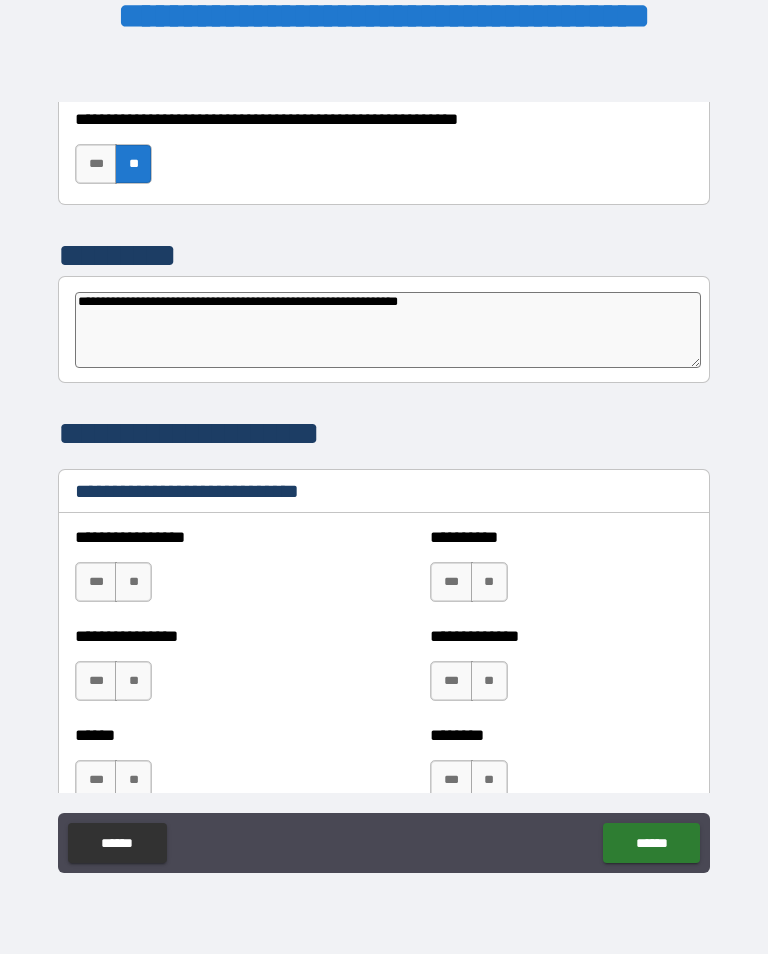 type on "*" 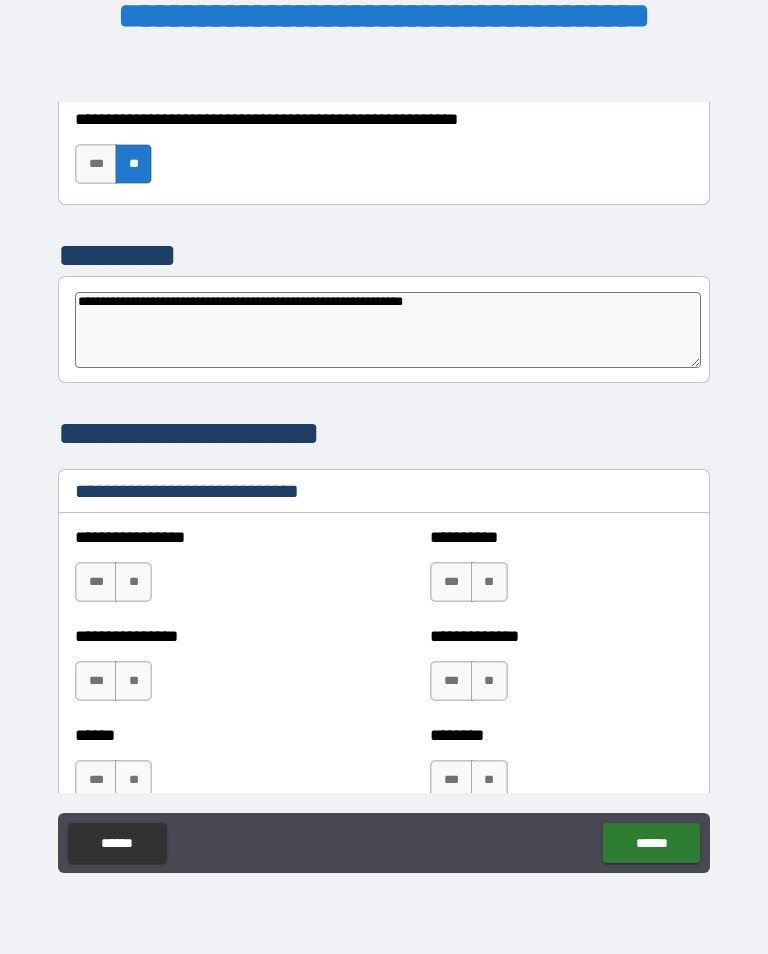 type on "*" 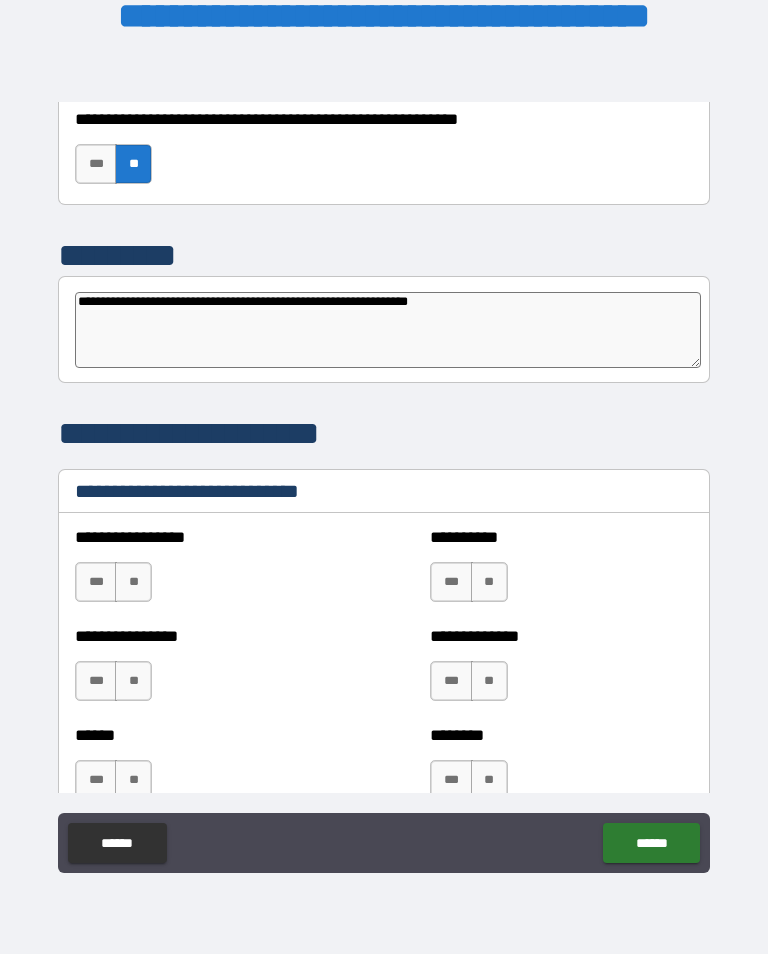 type on "*" 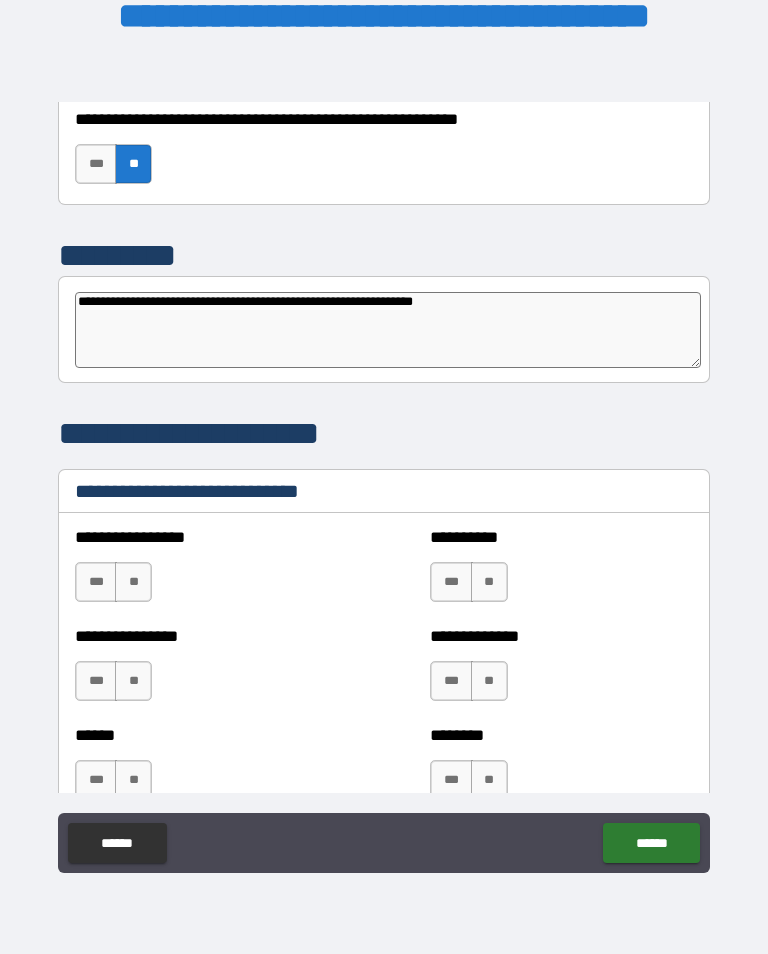 type on "*" 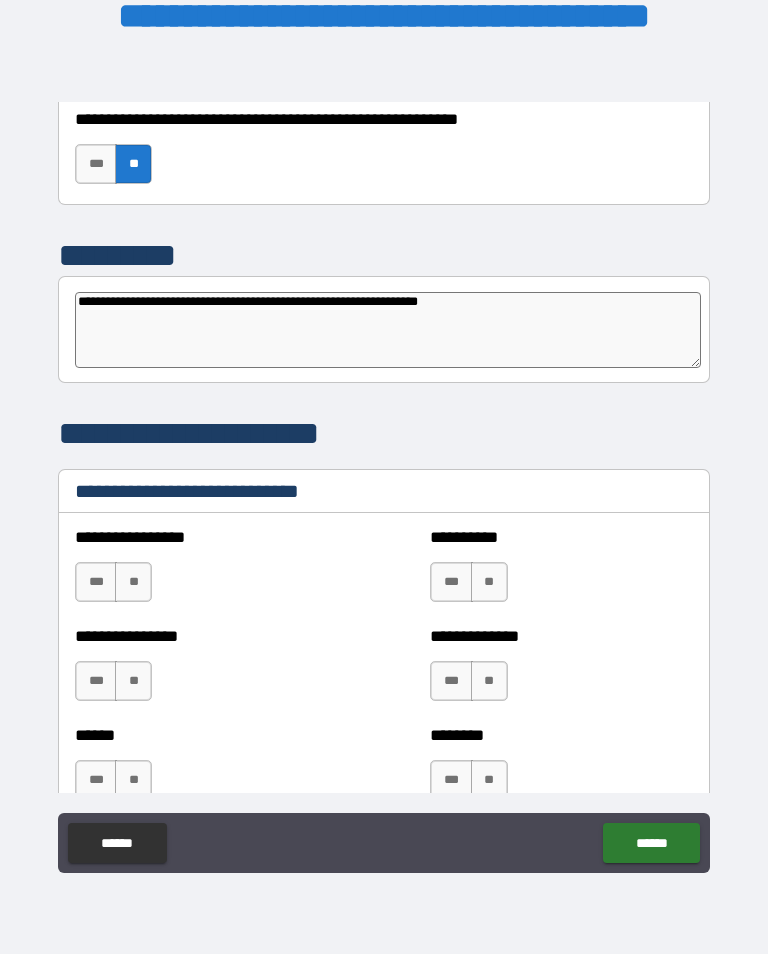 type on "*" 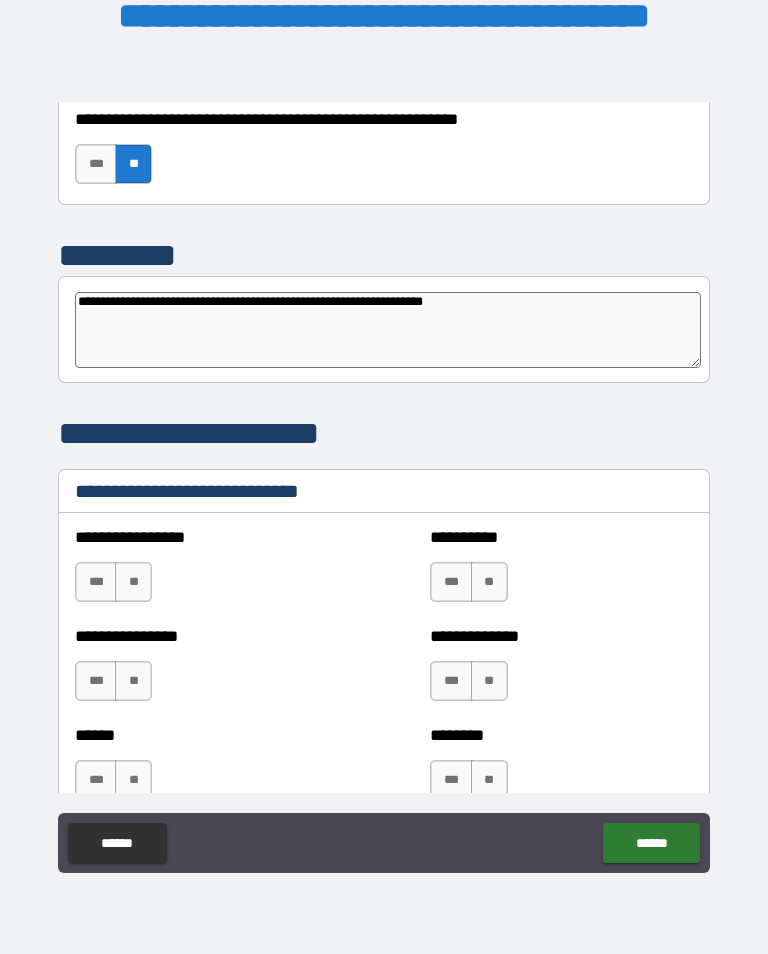 type on "*" 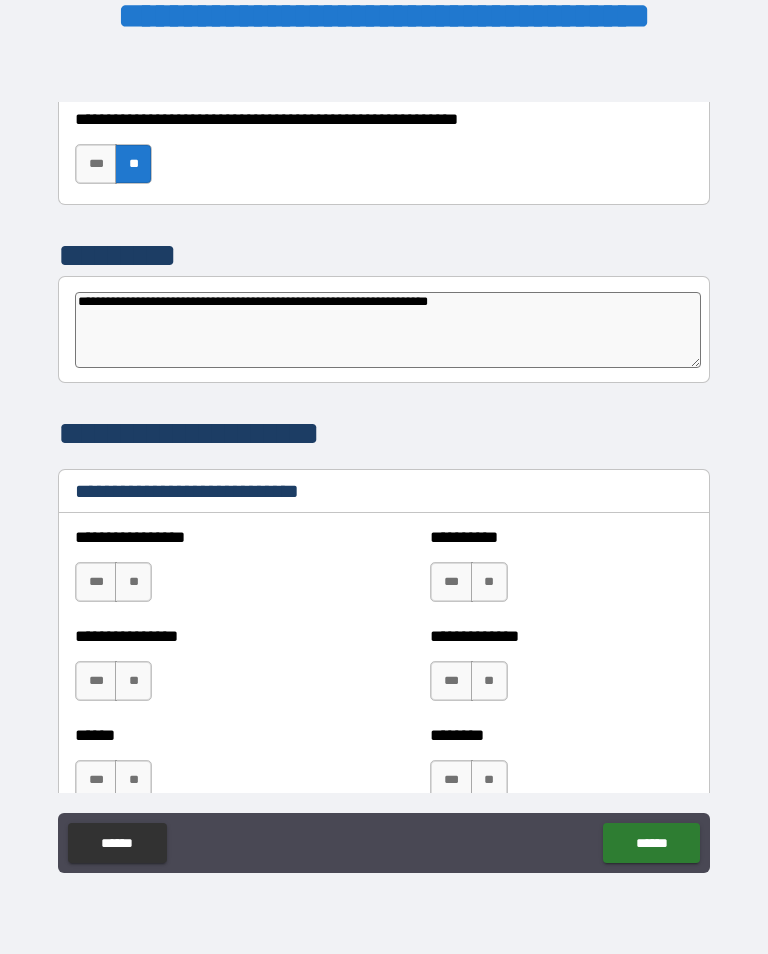 type on "*" 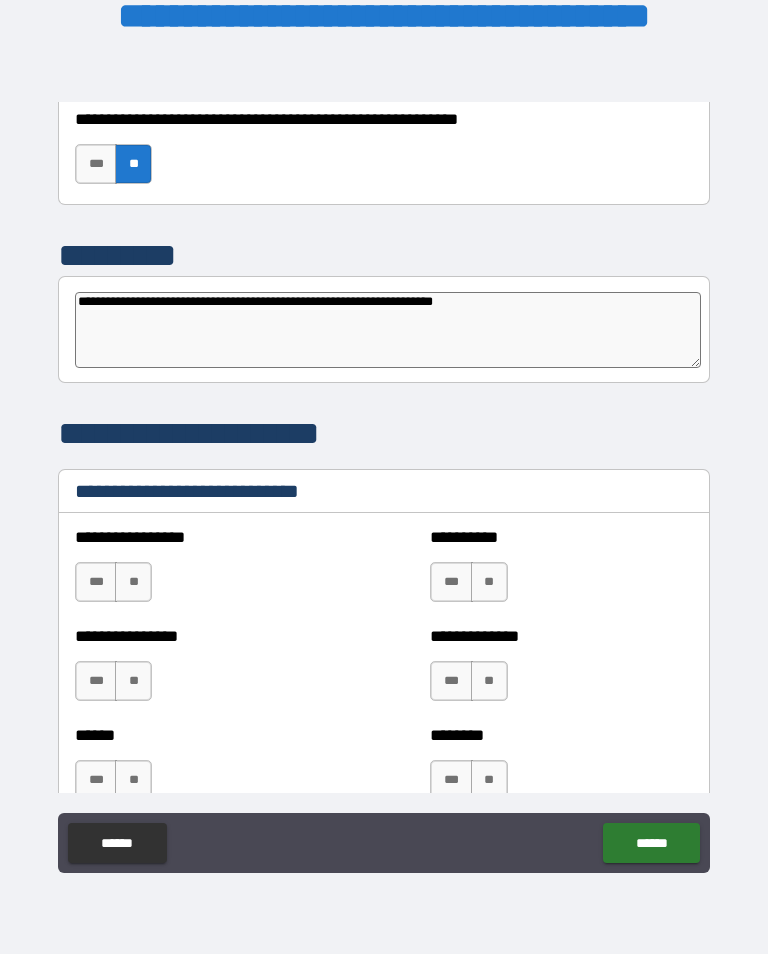 type on "*" 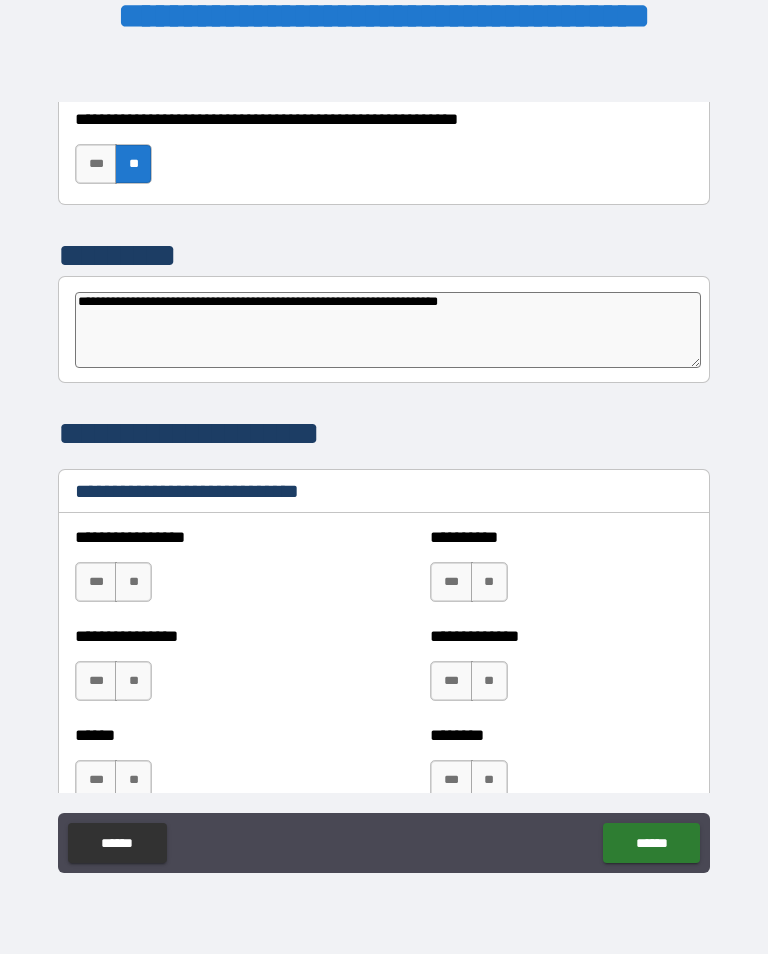 type on "*" 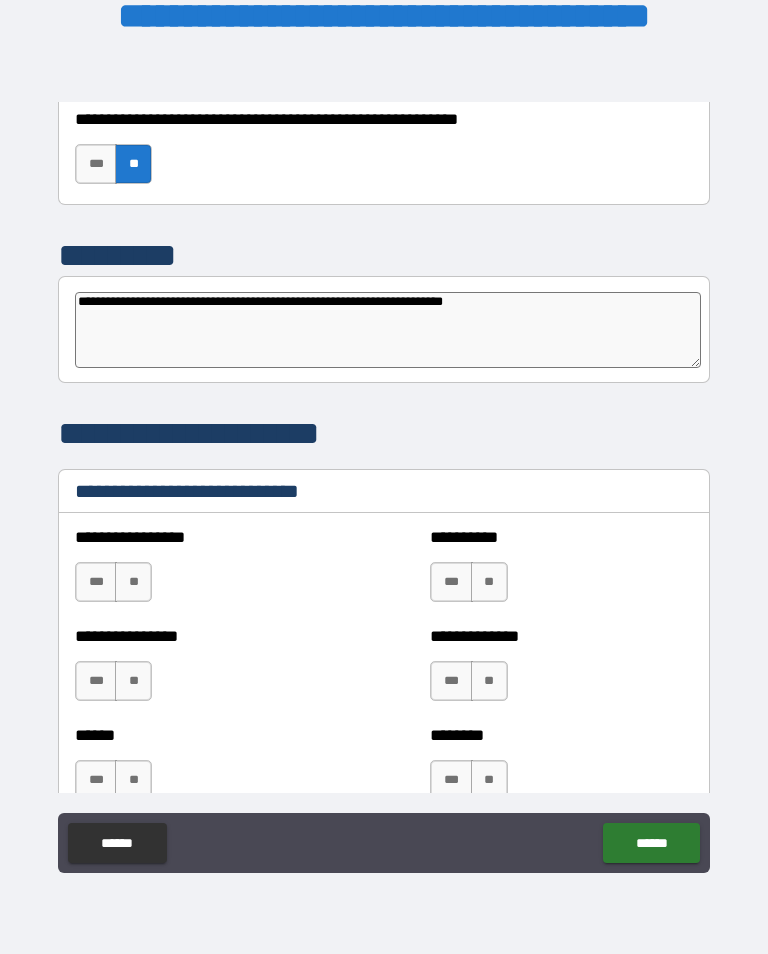 type on "**********" 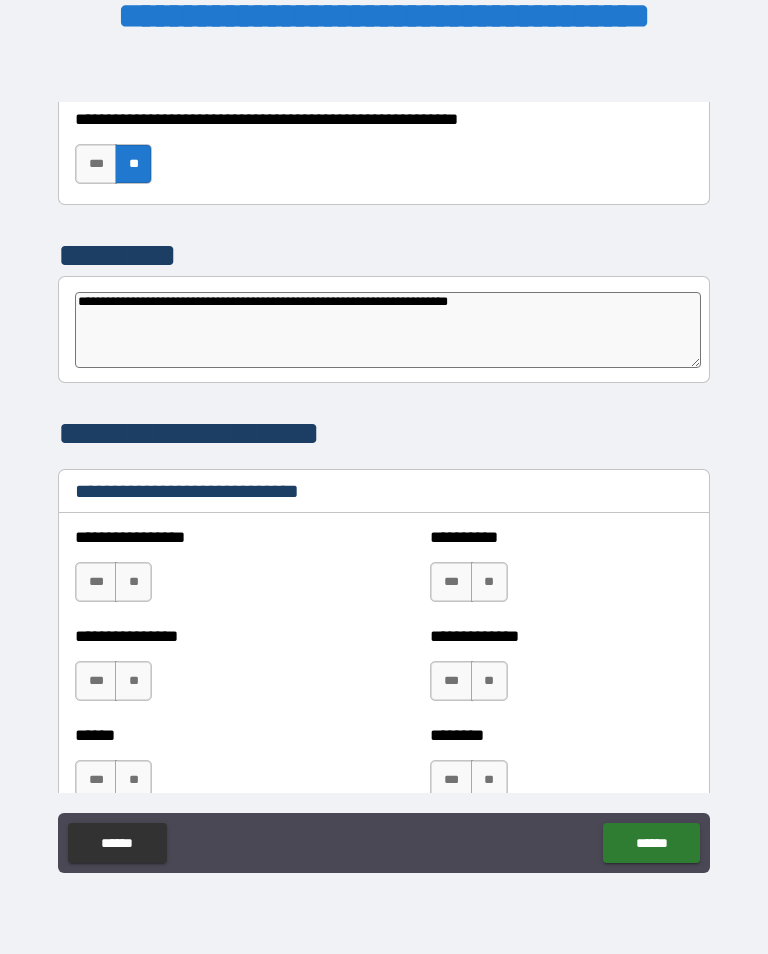 type on "*" 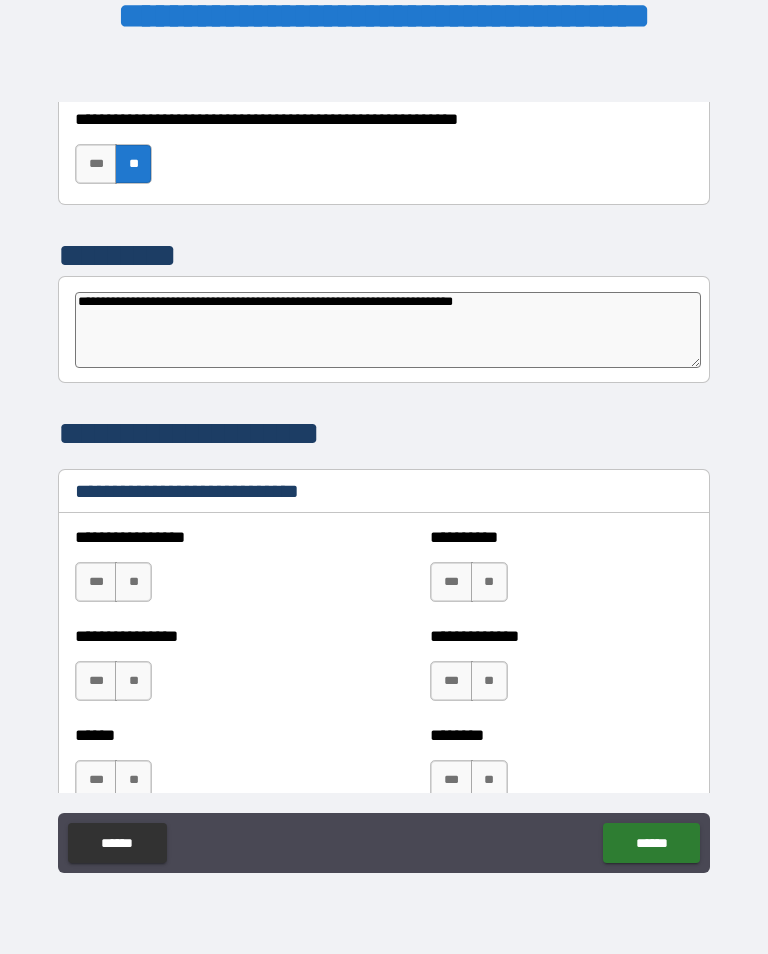 type on "*" 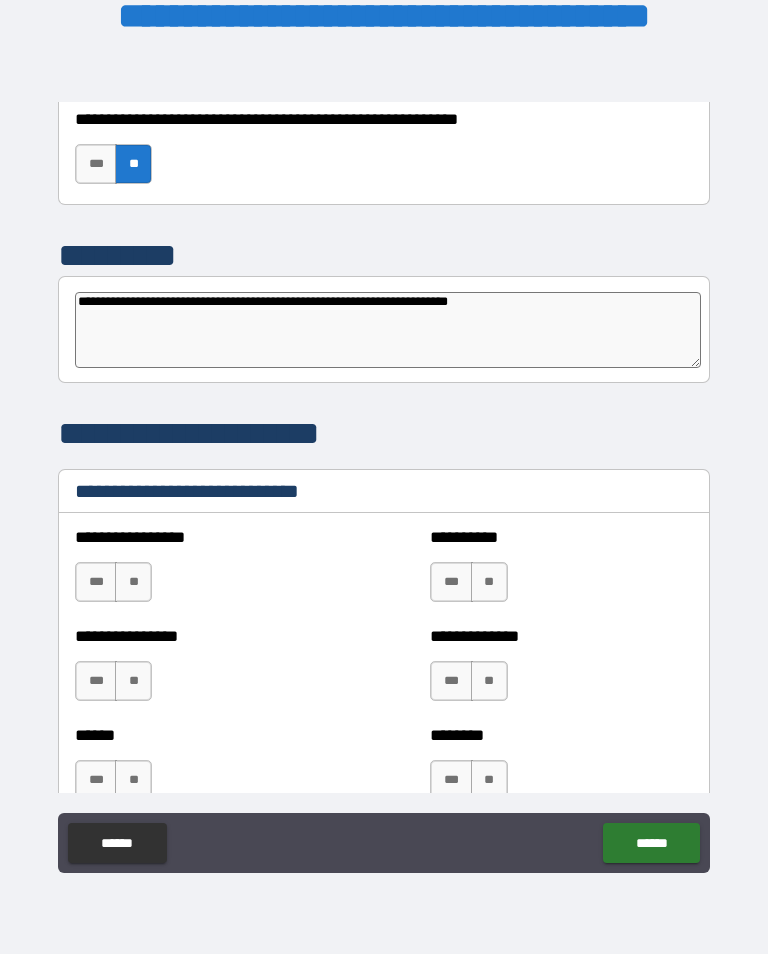 type on "*" 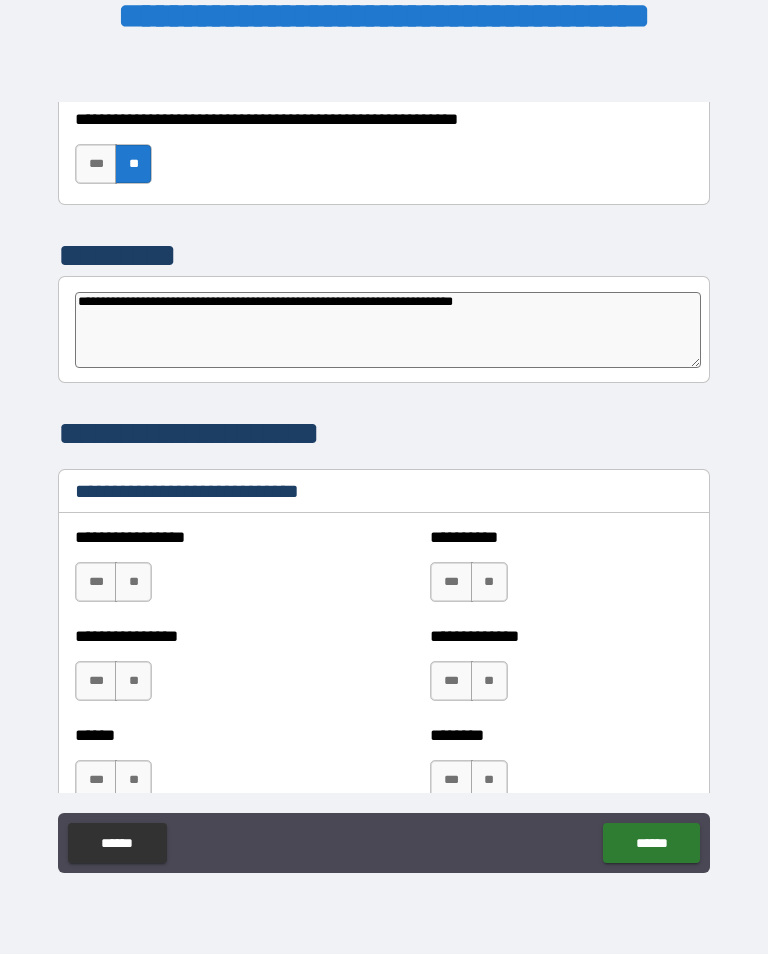 type on "*" 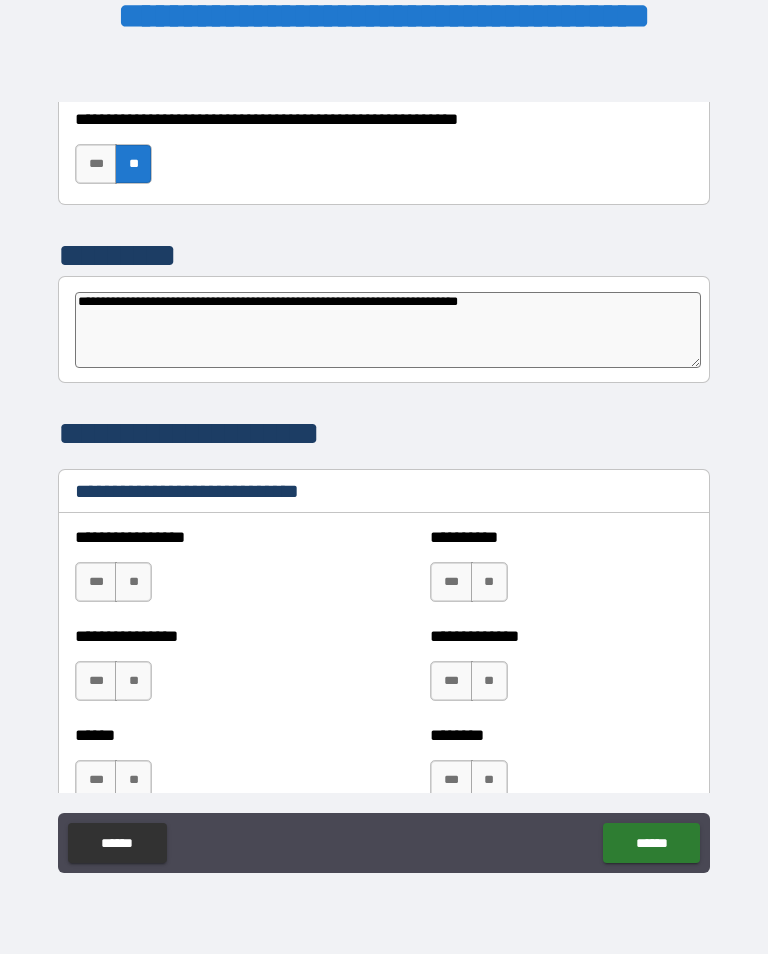 type on "**********" 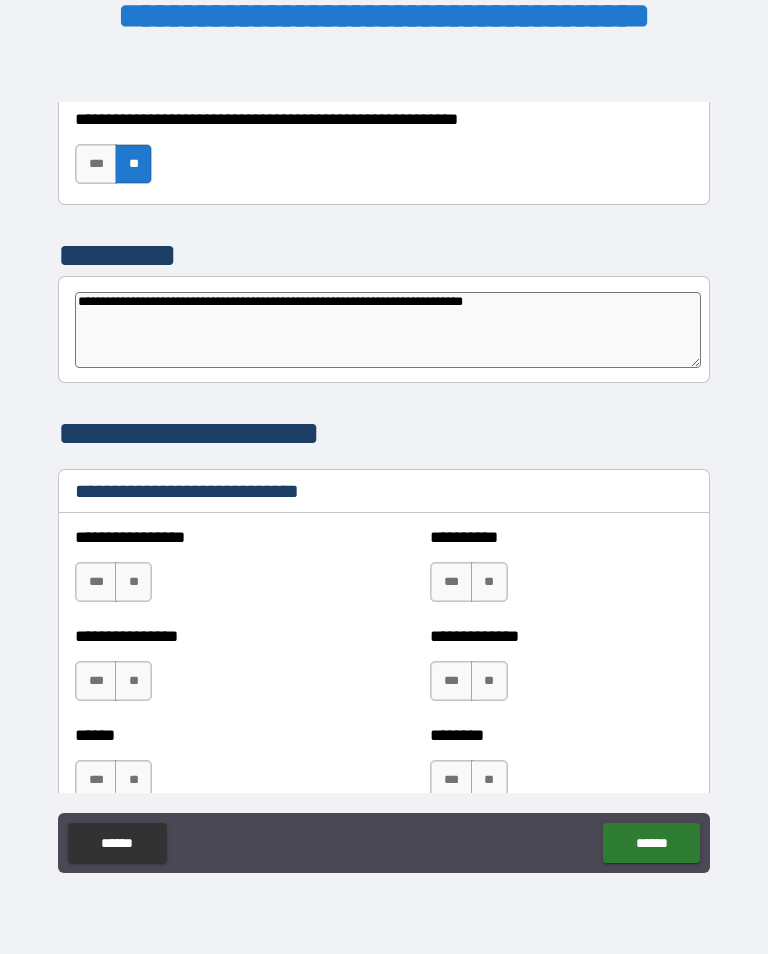 type on "*" 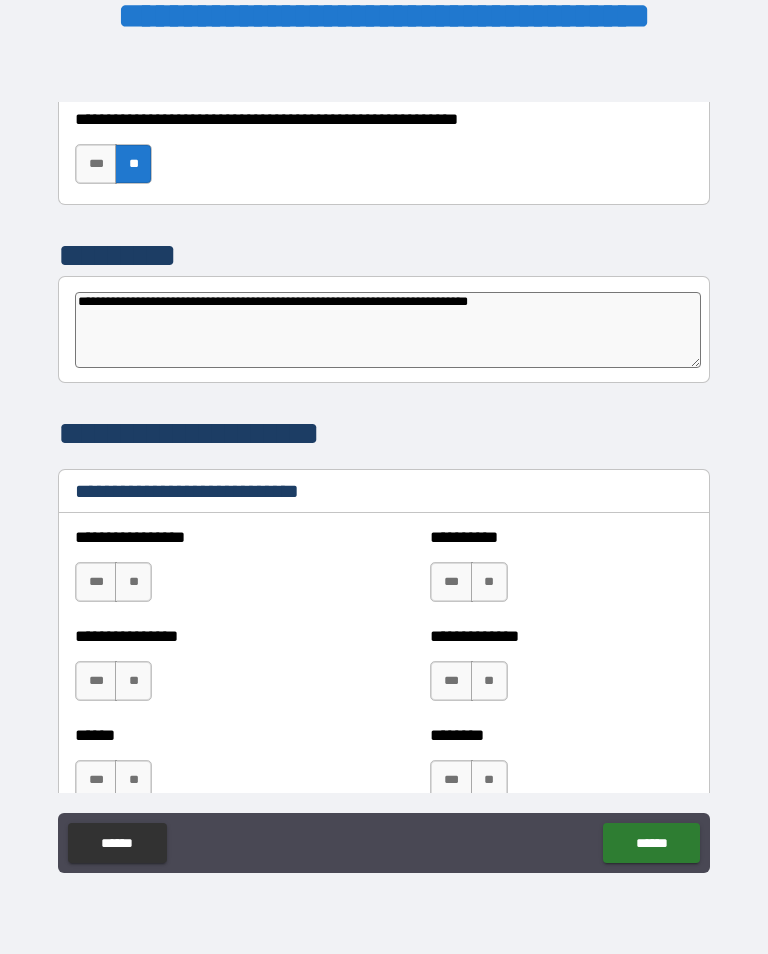 type on "*" 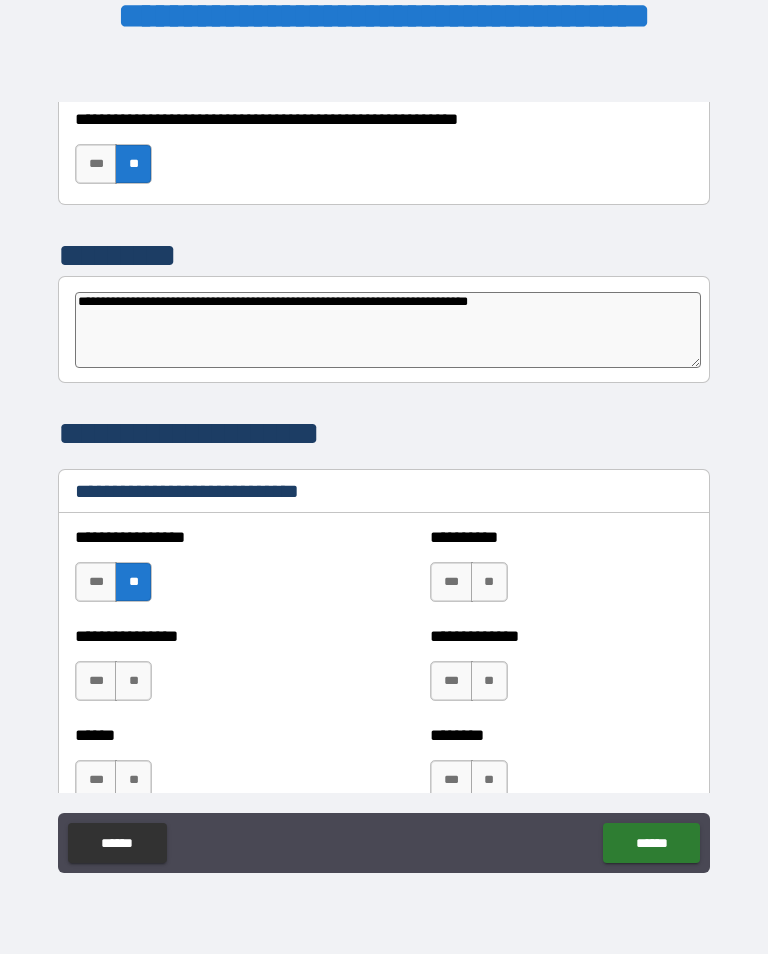 click on "**" at bounding box center [489, 582] 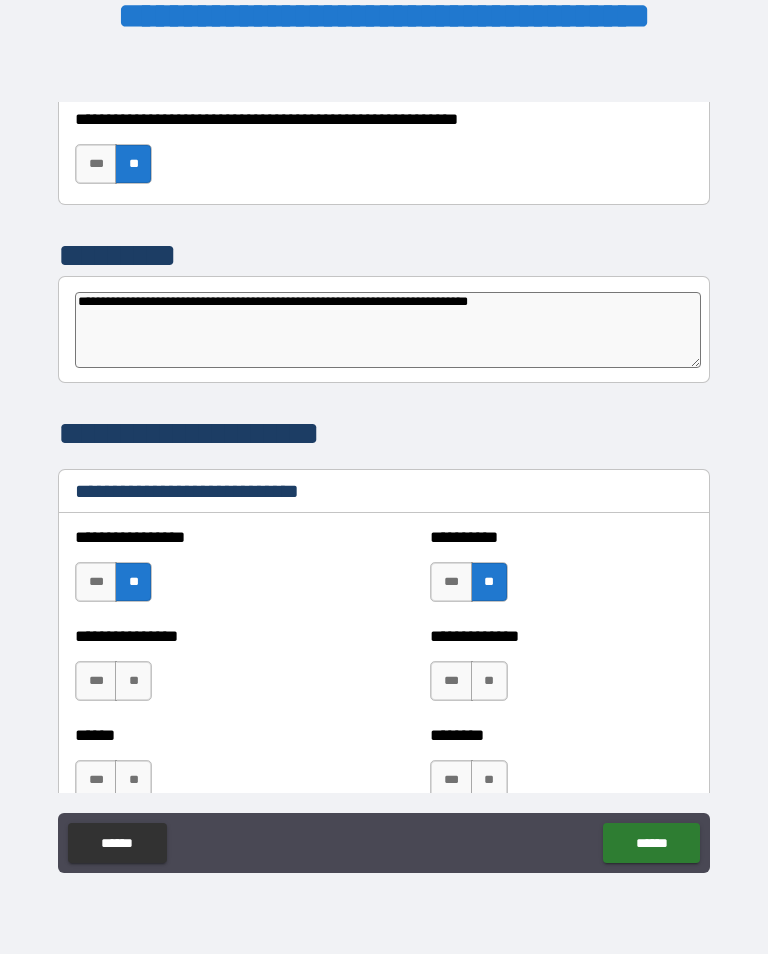 click on "**" at bounding box center (133, 681) 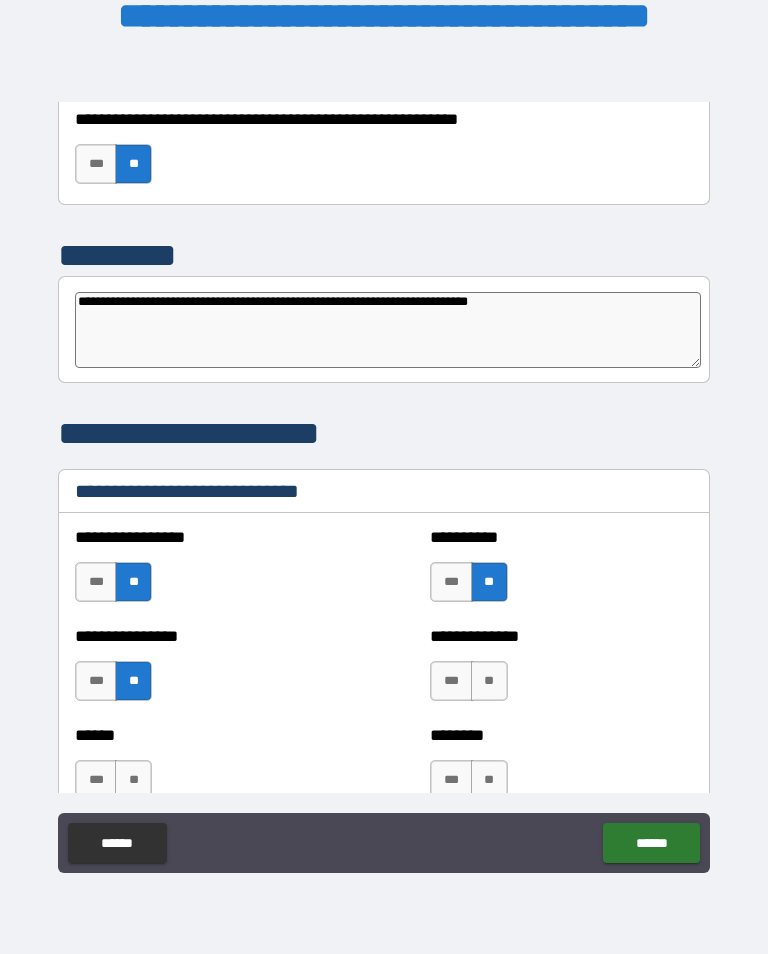 click on "**" at bounding box center (489, 681) 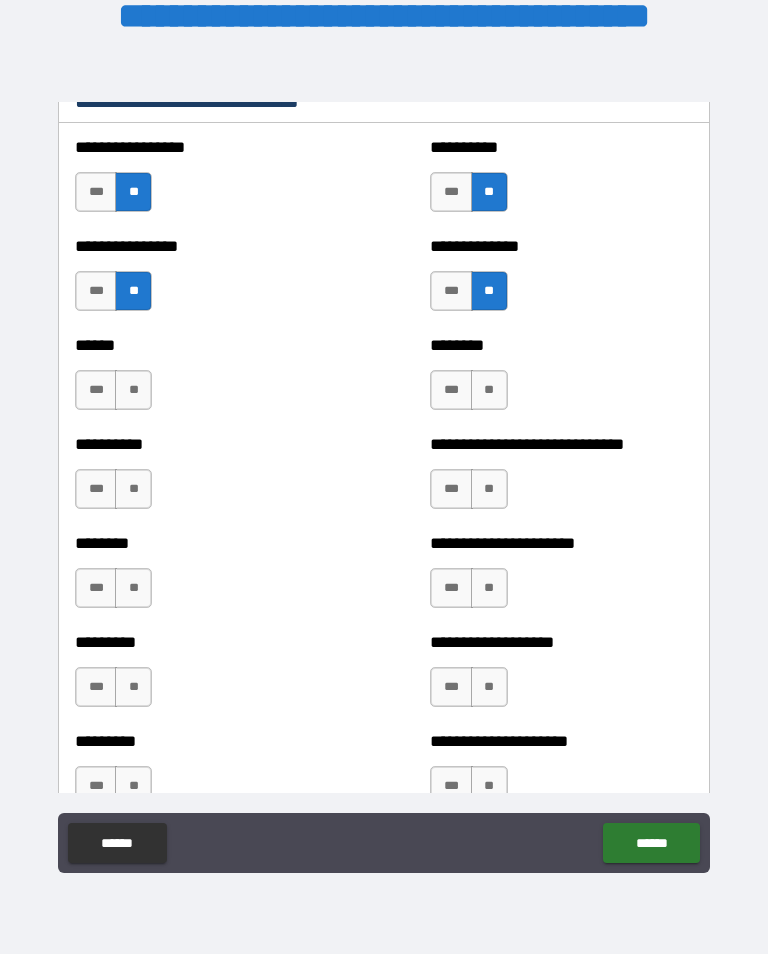 scroll, scrollTop: 6809, scrollLeft: 0, axis: vertical 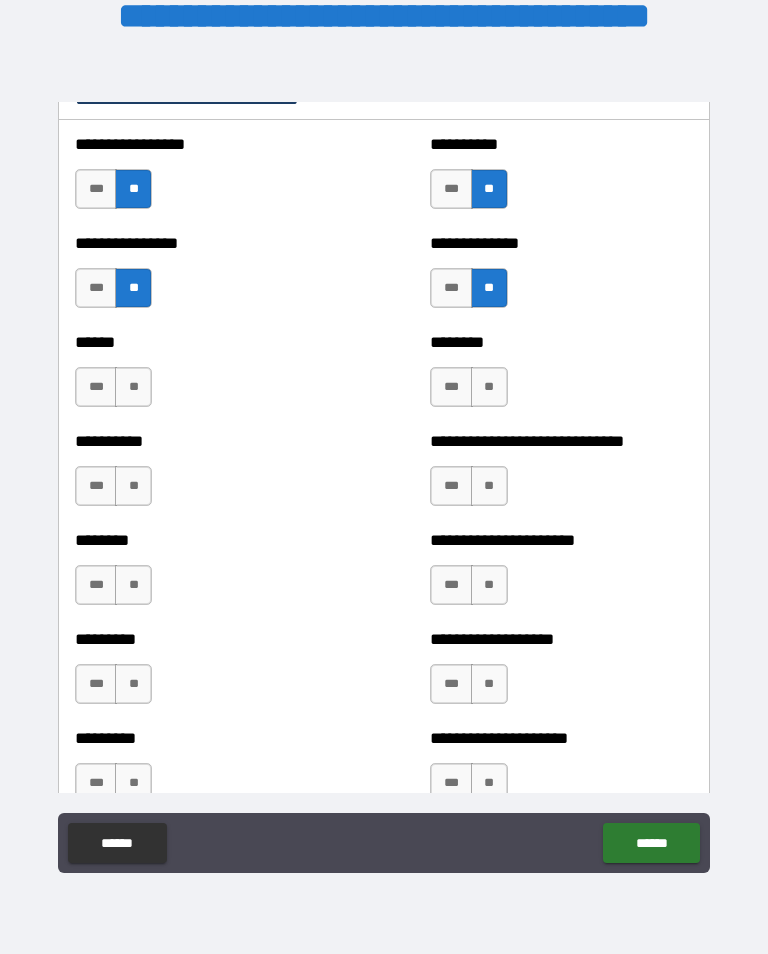 click on "**" at bounding box center [133, 387] 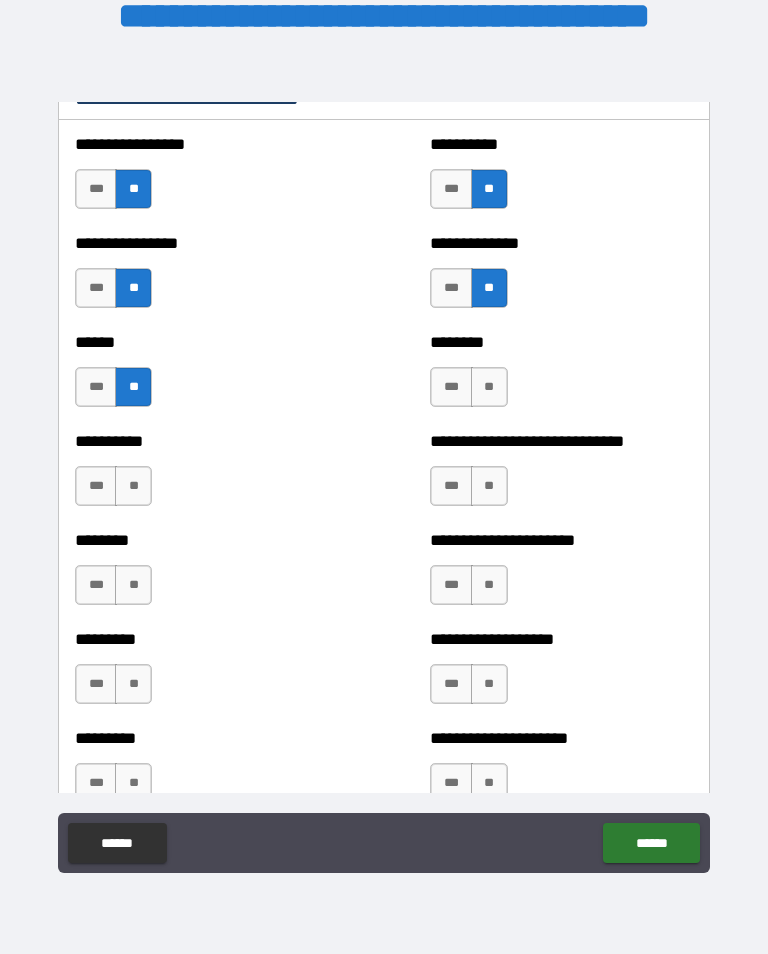 click on "***" at bounding box center [451, 387] 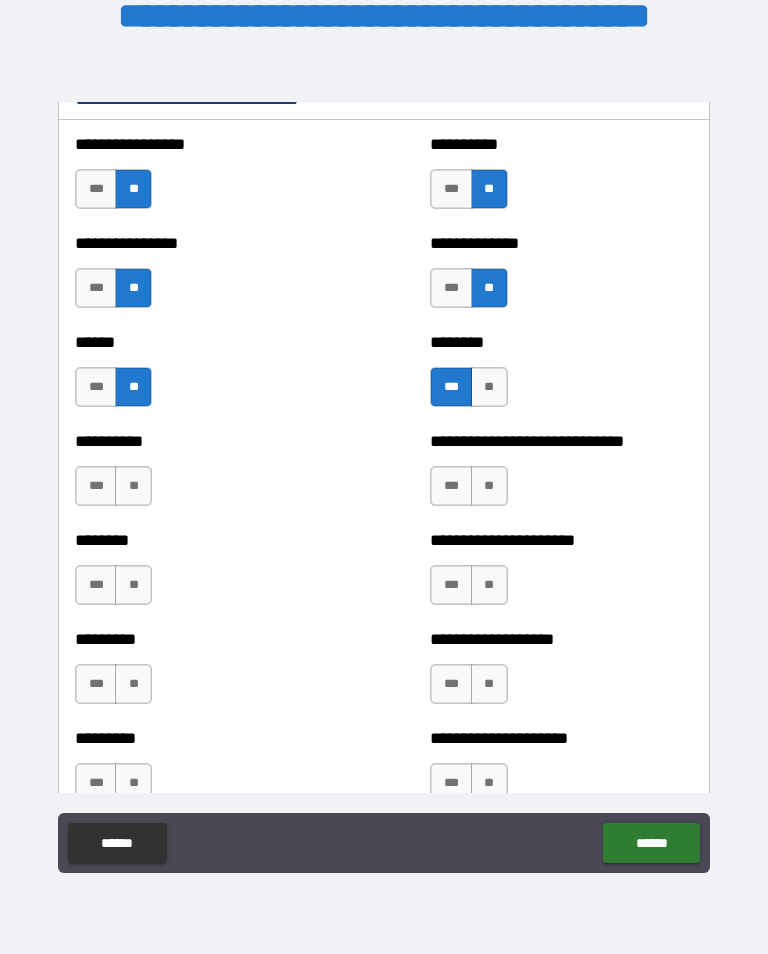 click on "**" at bounding box center (133, 486) 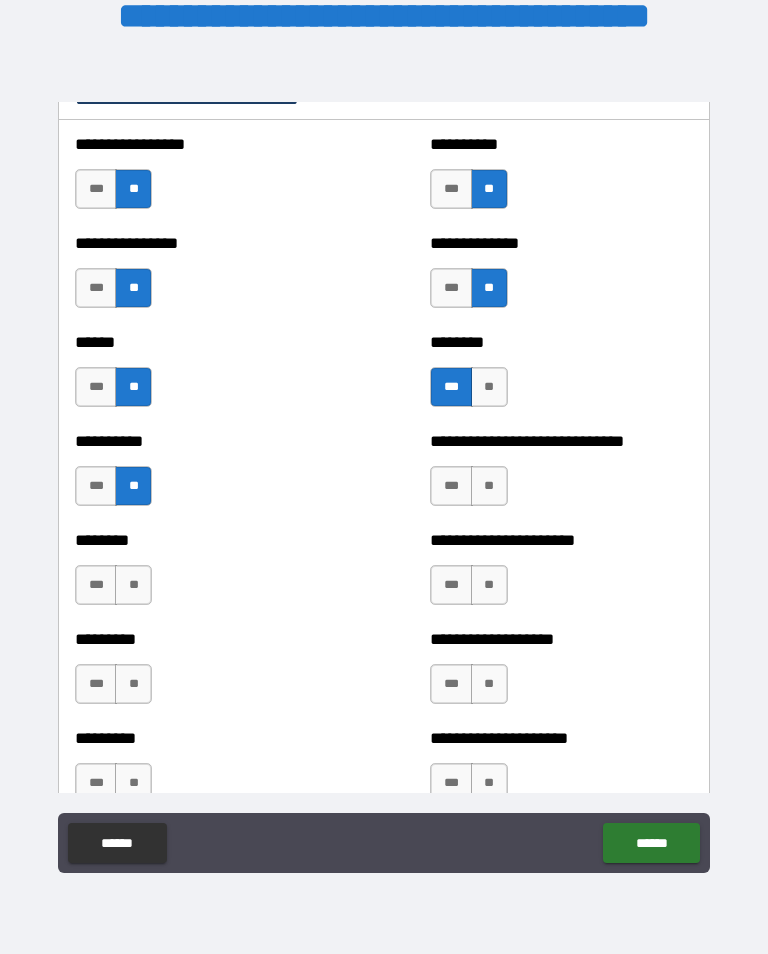 click on "**" at bounding box center (489, 486) 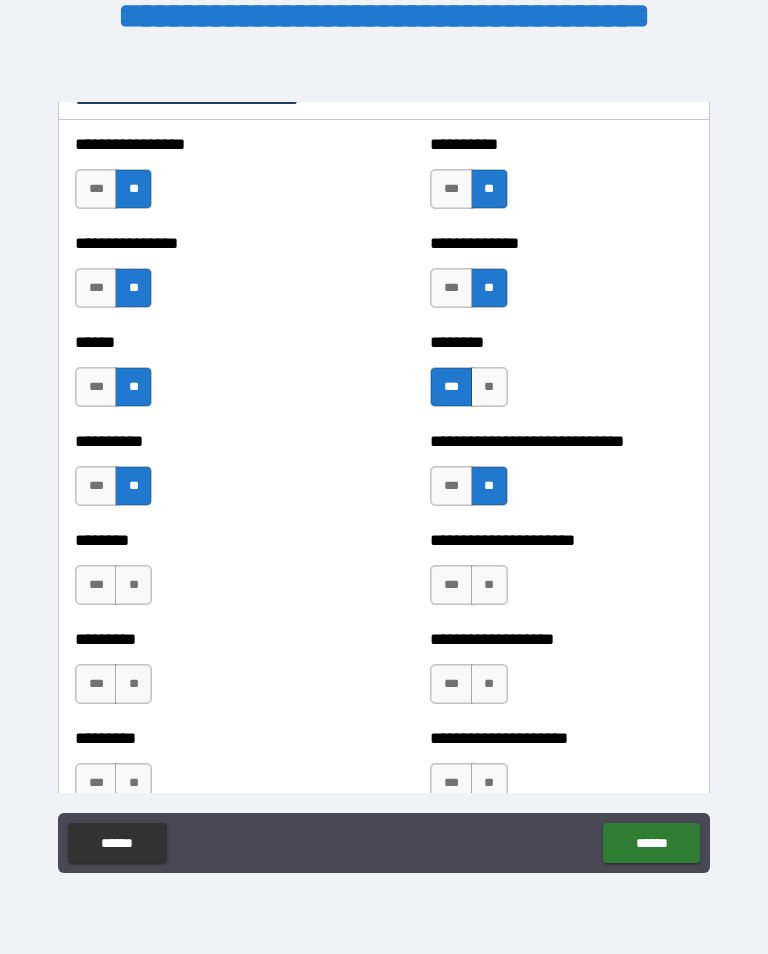 click on "**" at bounding box center [489, 585] 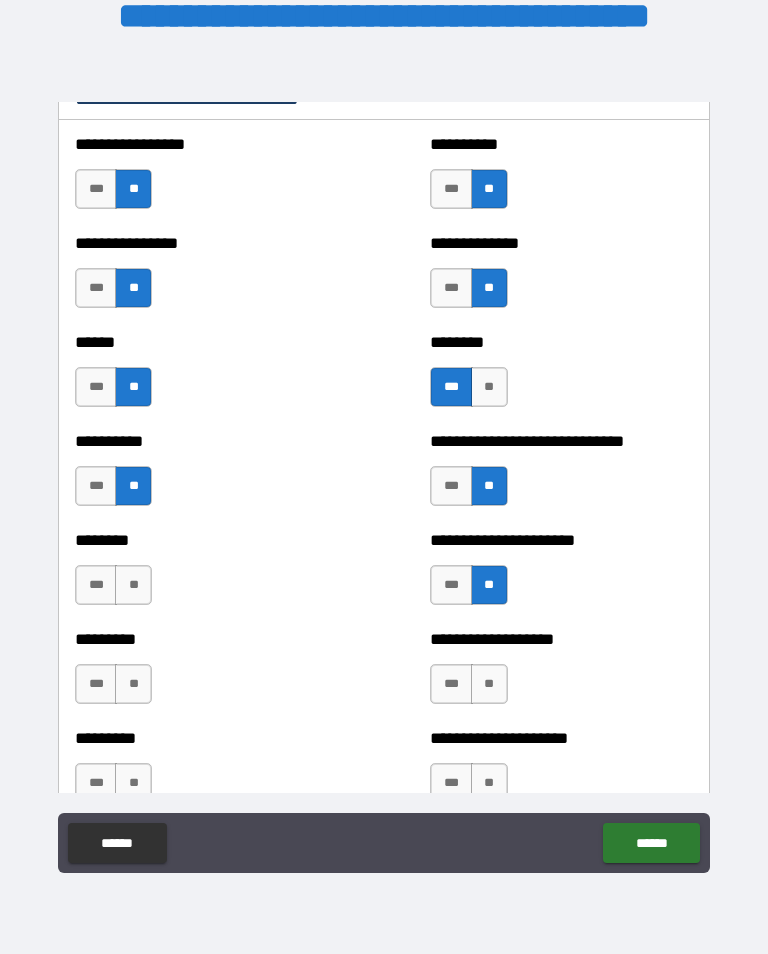click on "**" at bounding box center (133, 585) 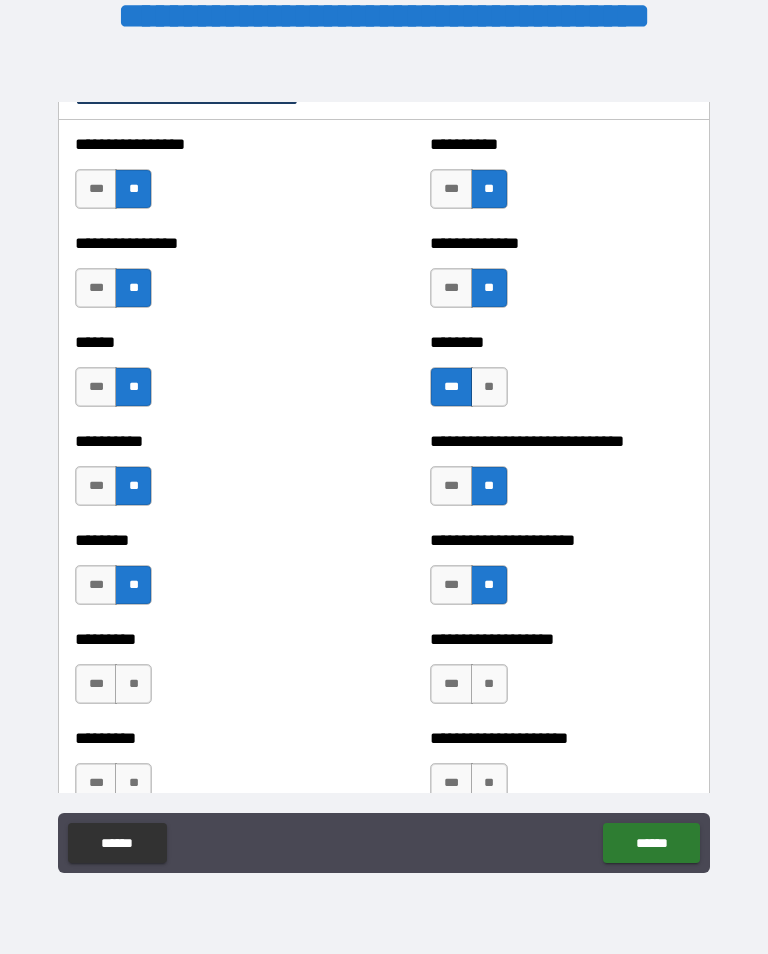 click on "**" at bounding box center [133, 684] 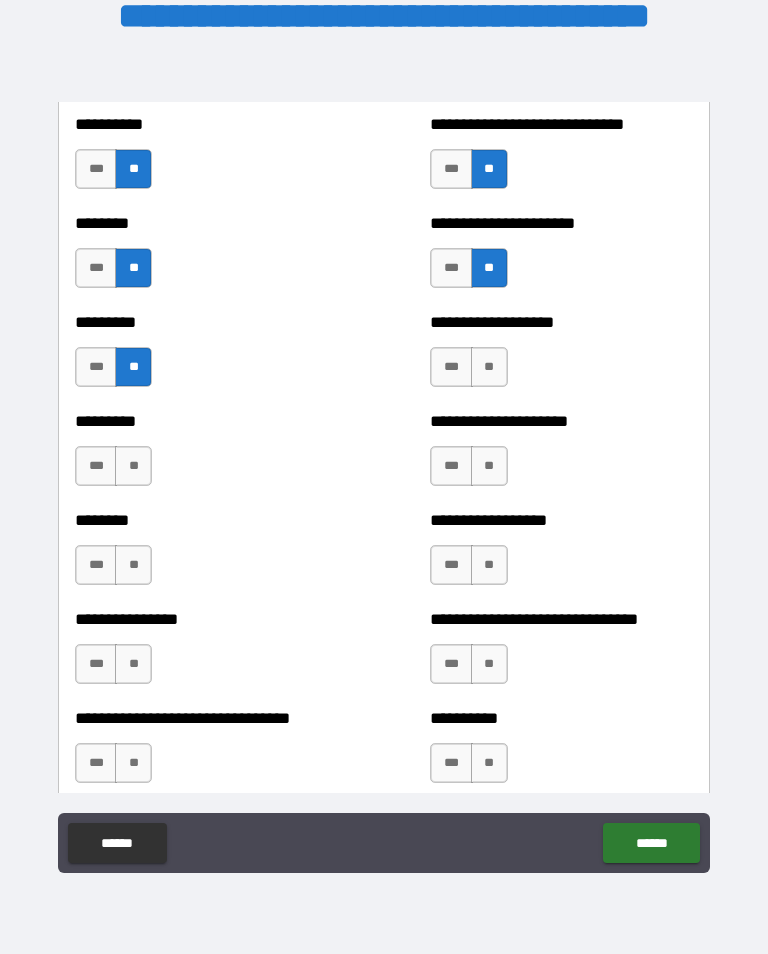 scroll, scrollTop: 7131, scrollLeft: 0, axis: vertical 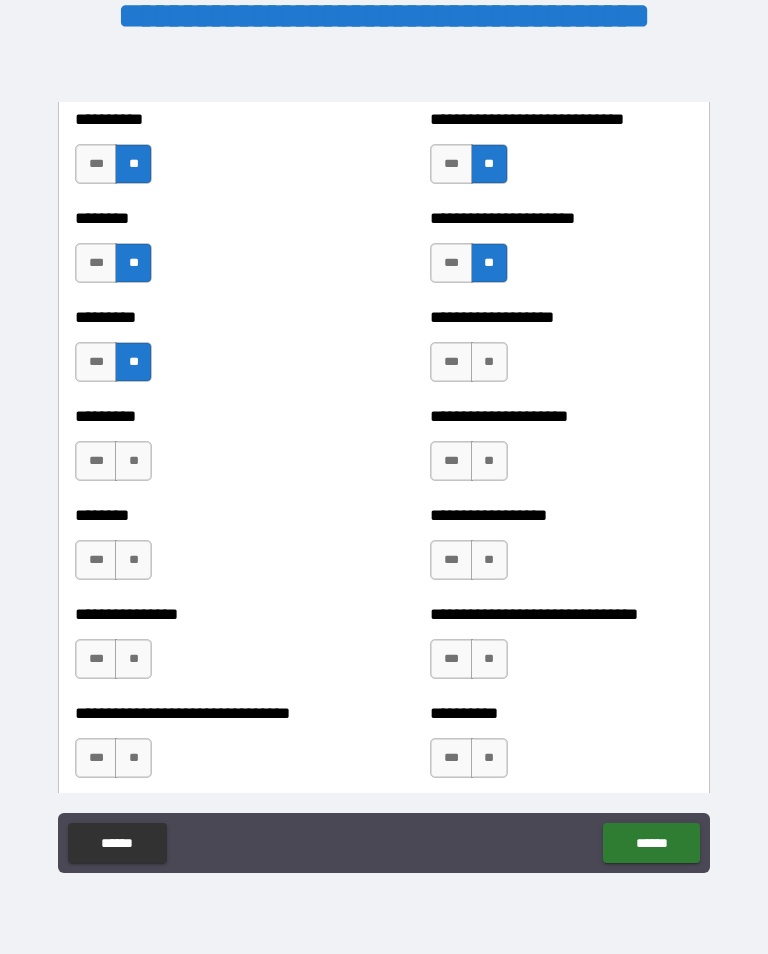 click on "**" at bounding box center (489, 461) 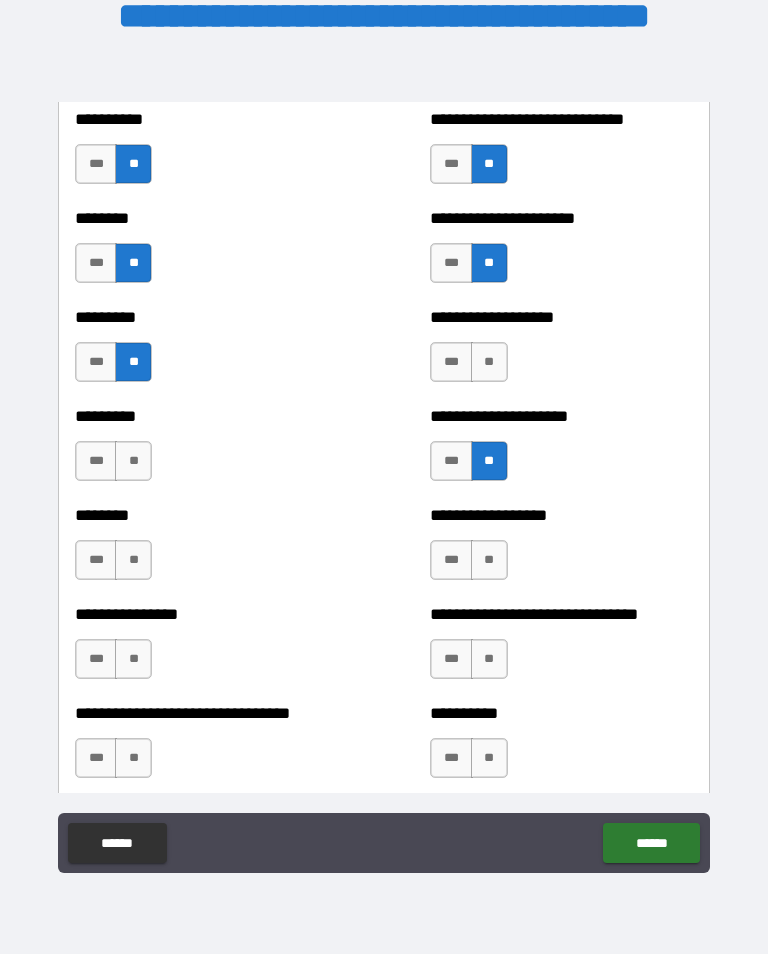 click on "***" at bounding box center (451, 560) 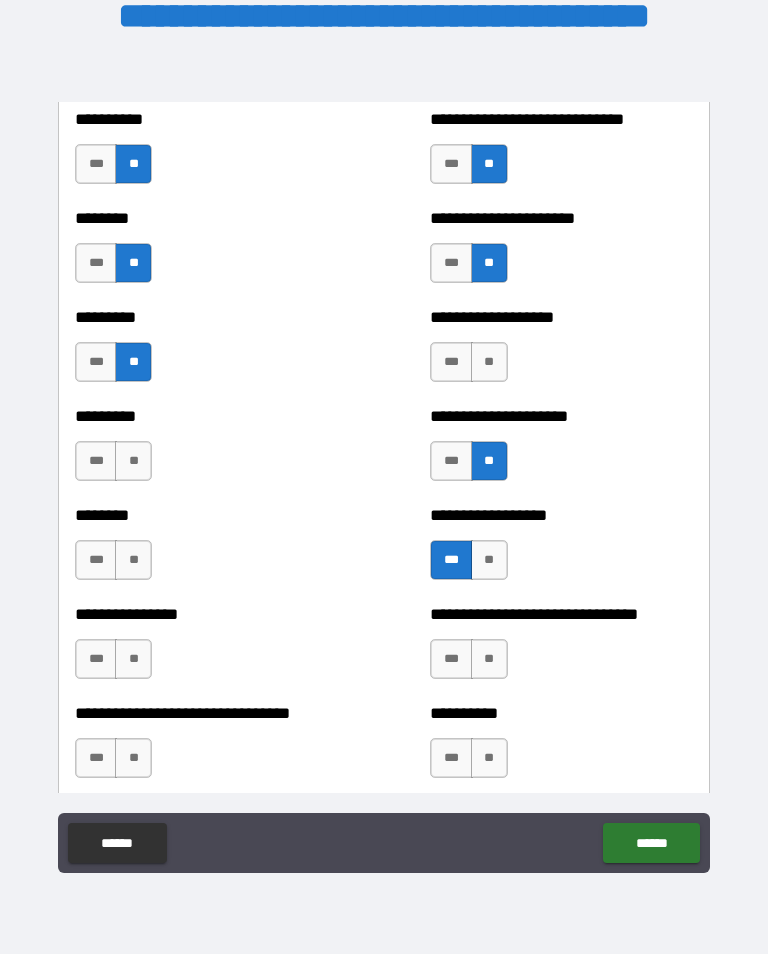 click on "**" at bounding box center (489, 362) 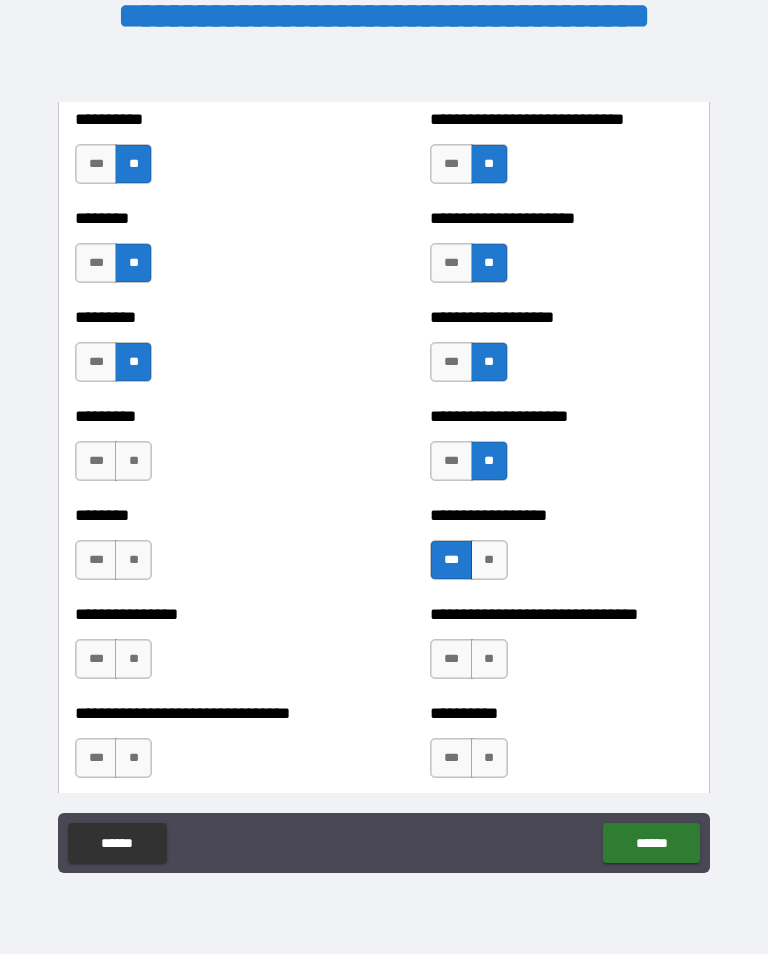 click on "**" at bounding box center (489, 659) 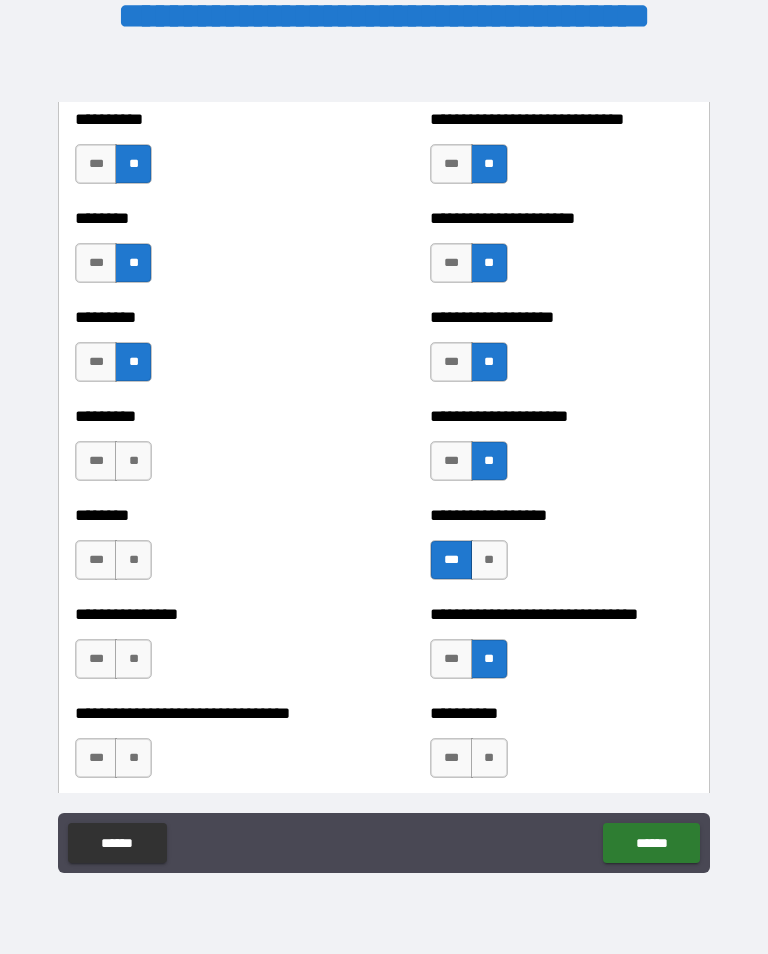 click on "**" at bounding box center (489, 758) 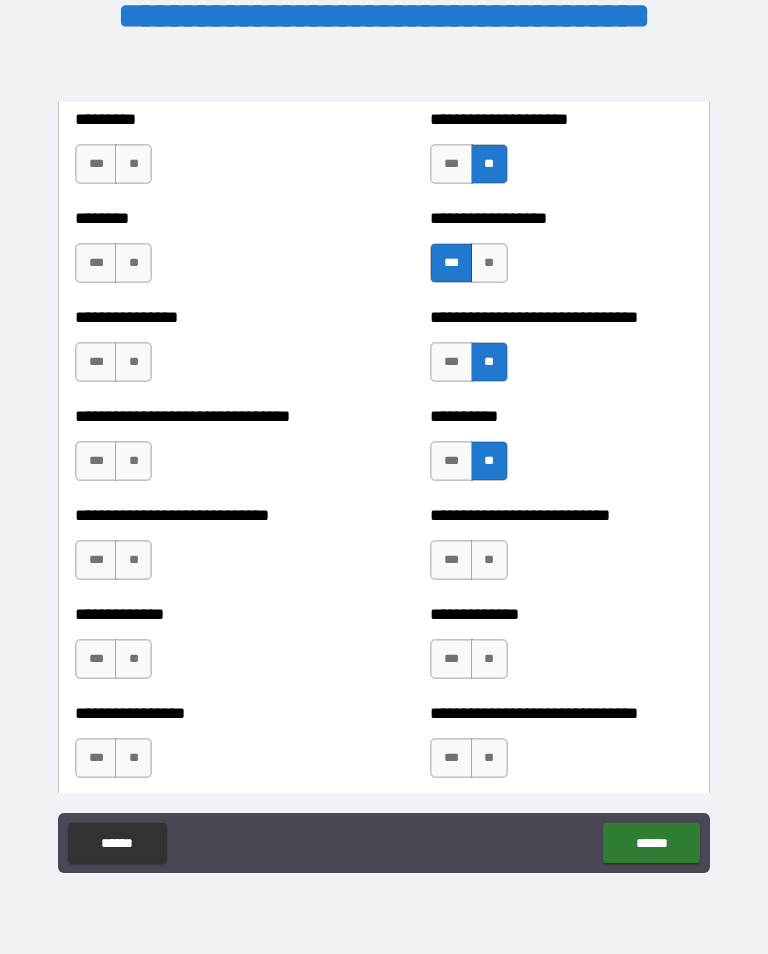 scroll, scrollTop: 7429, scrollLeft: 0, axis: vertical 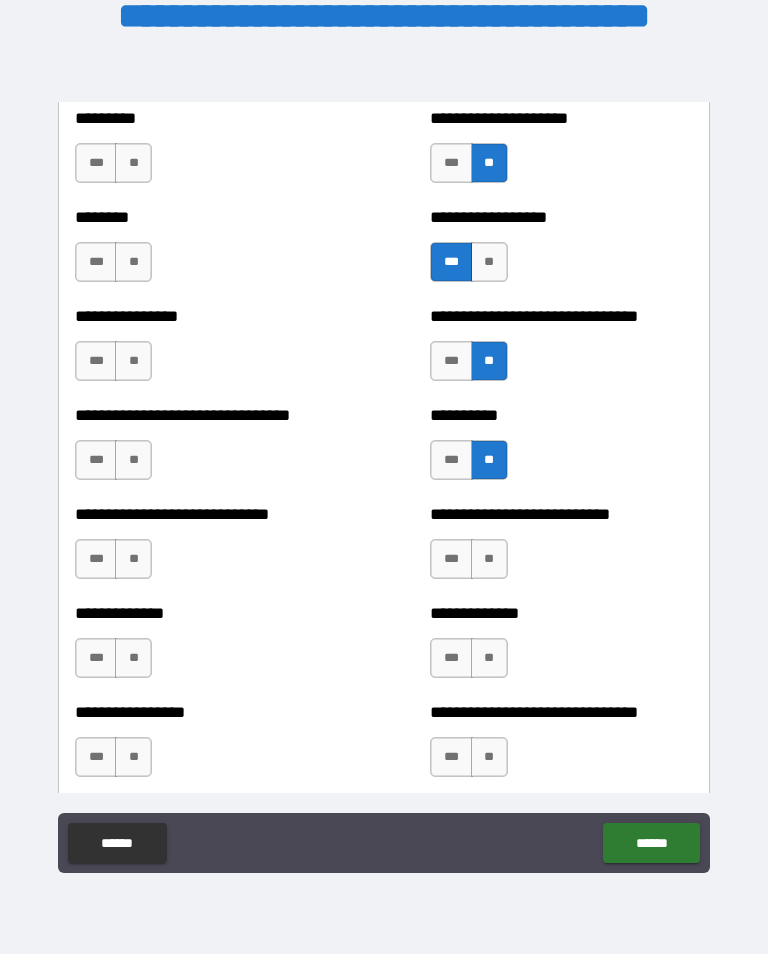 click on "**" at bounding box center (489, 559) 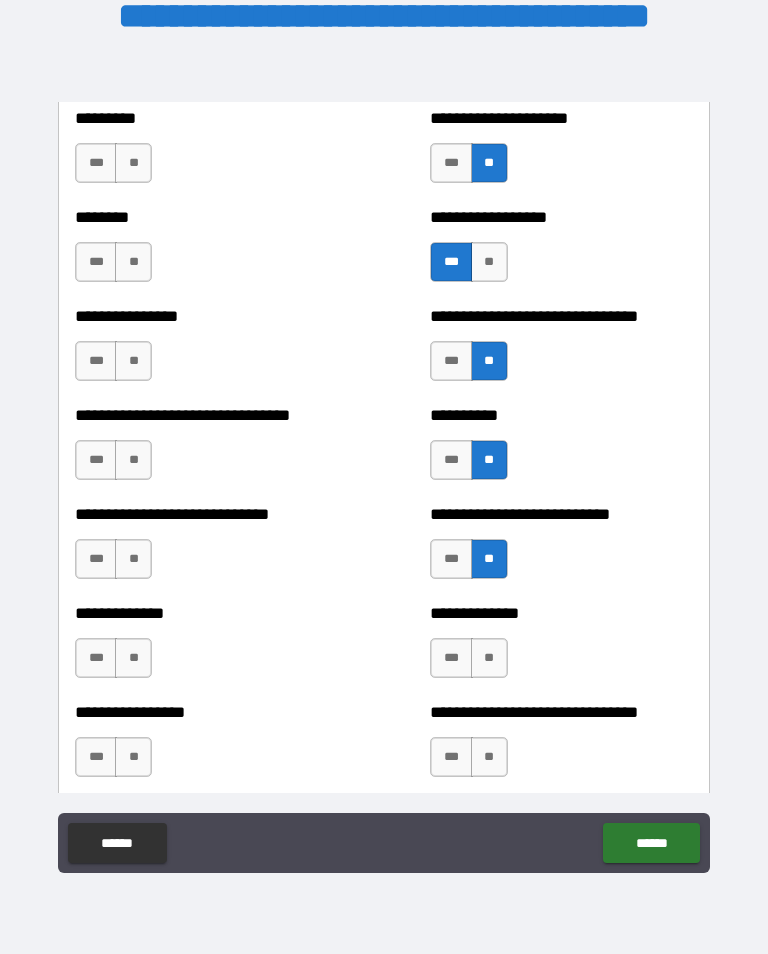 click on "**" at bounding box center (489, 658) 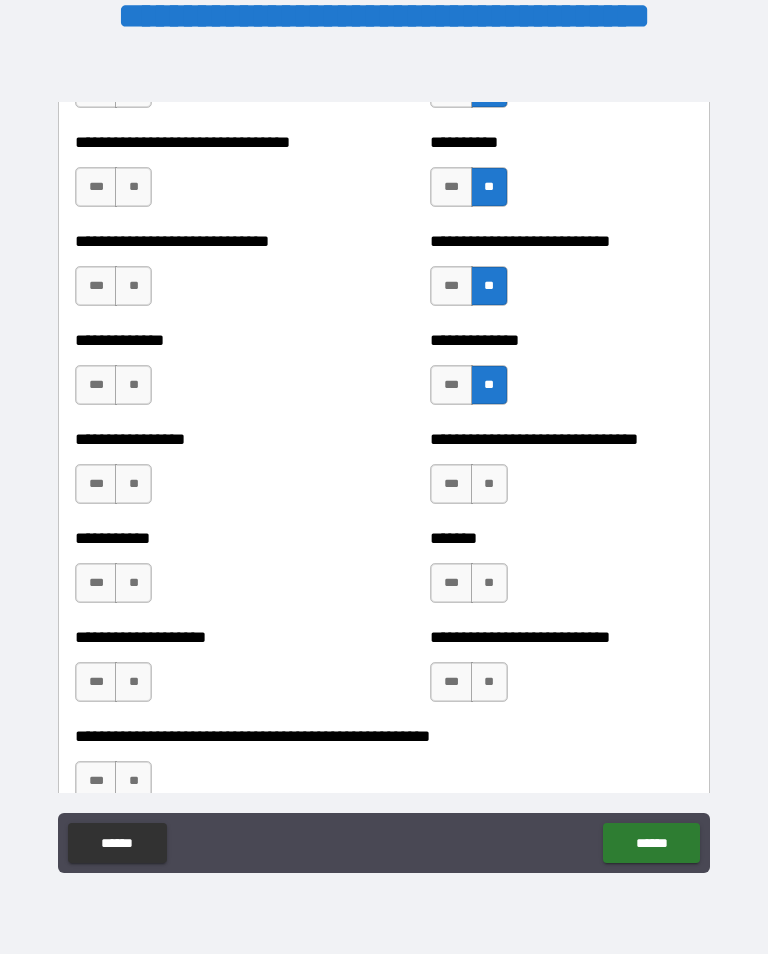 scroll, scrollTop: 7703, scrollLeft: 0, axis: vertical 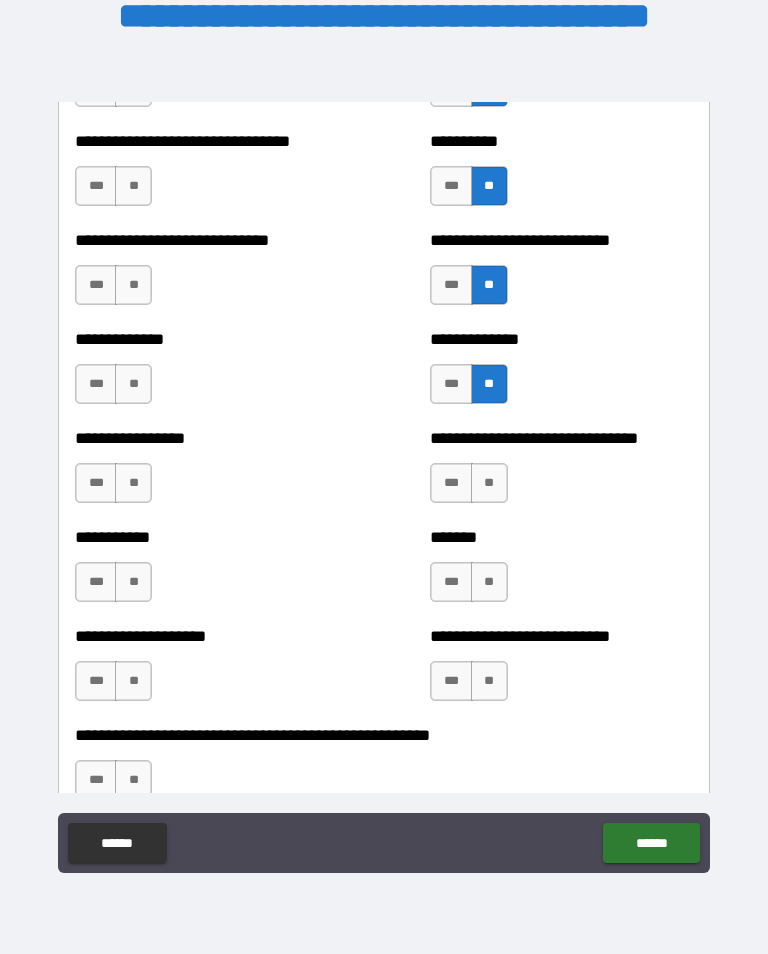 click on "**" at bounding box center (489, 681) 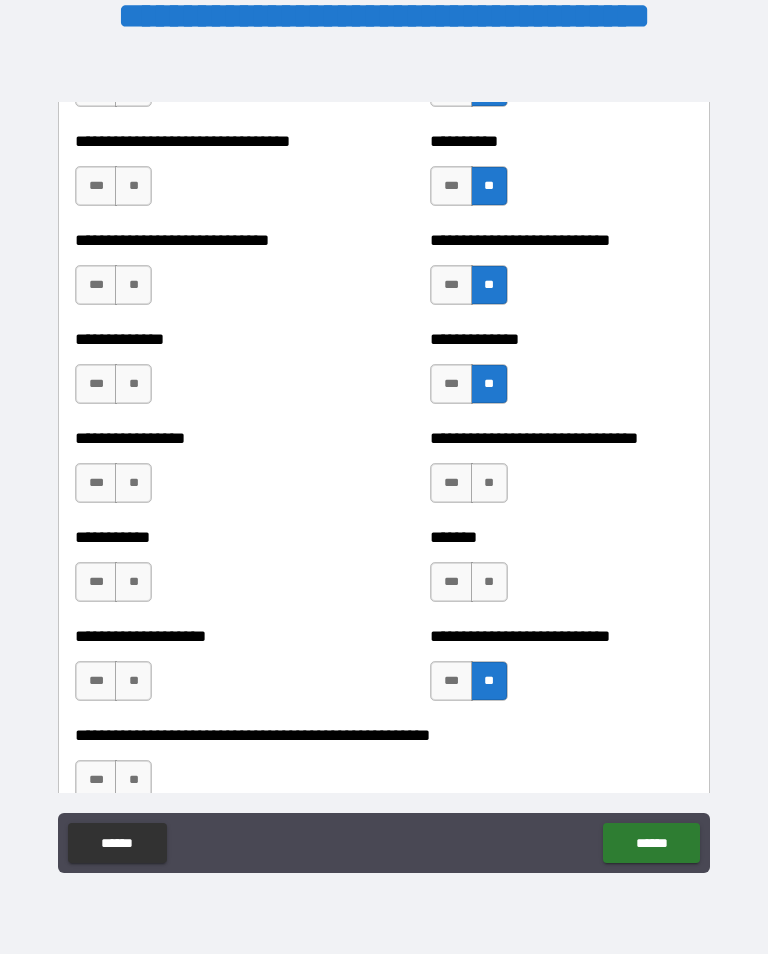 click on "**" at bounding box center [489, 582] 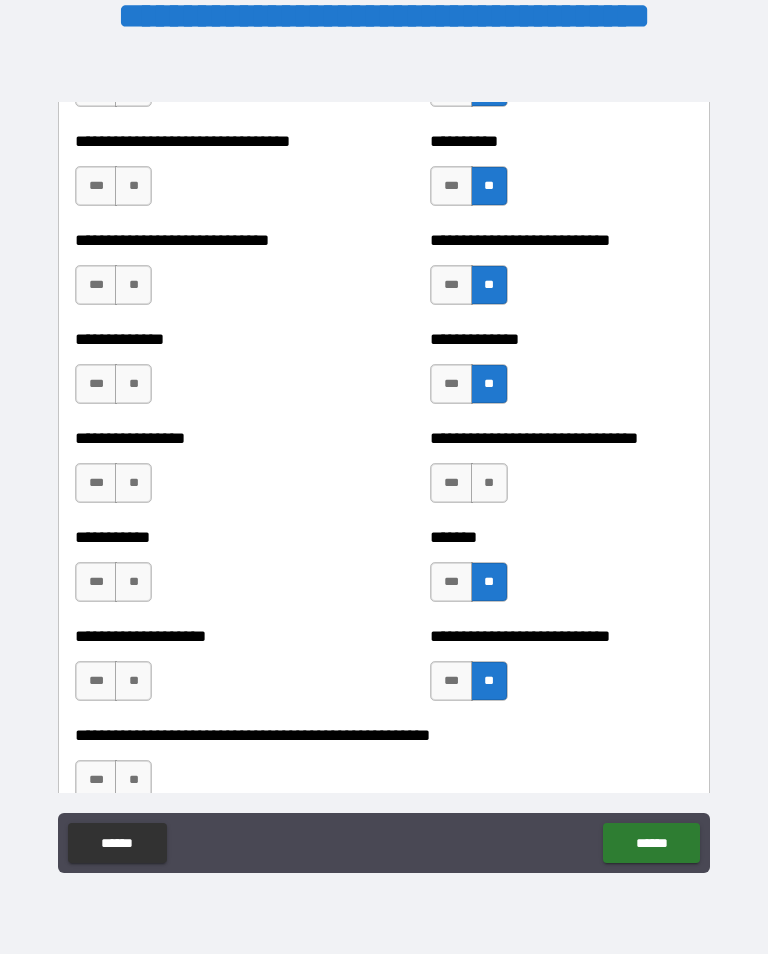 click on "**" at bounding box center [489, 483] 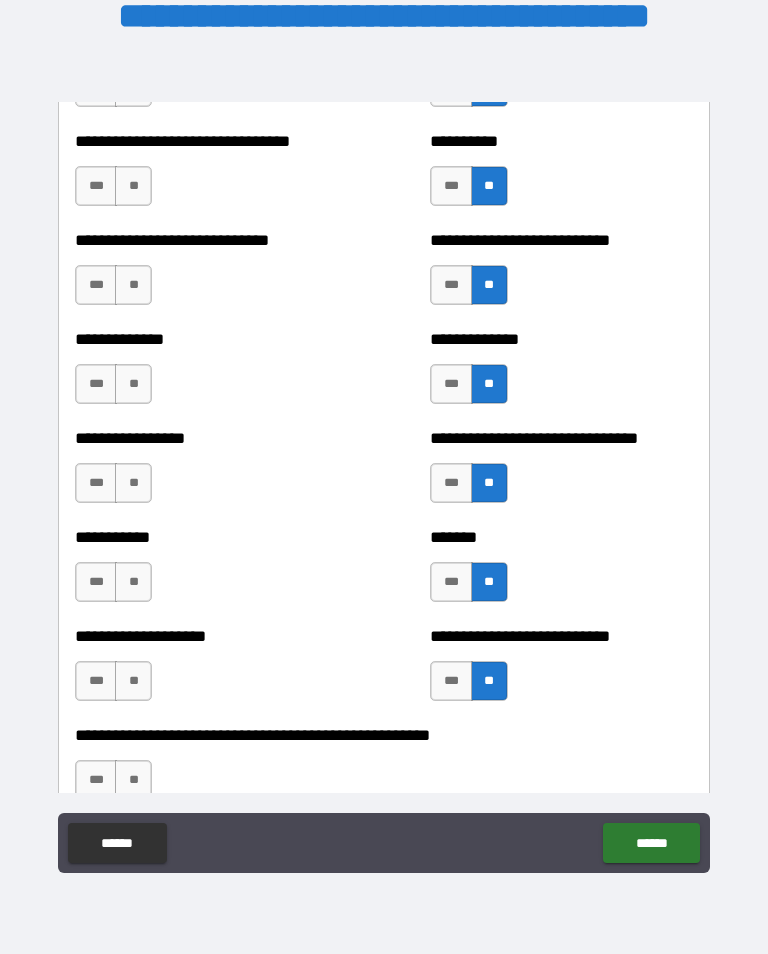 click on "**" at bounding box center [133, 483] 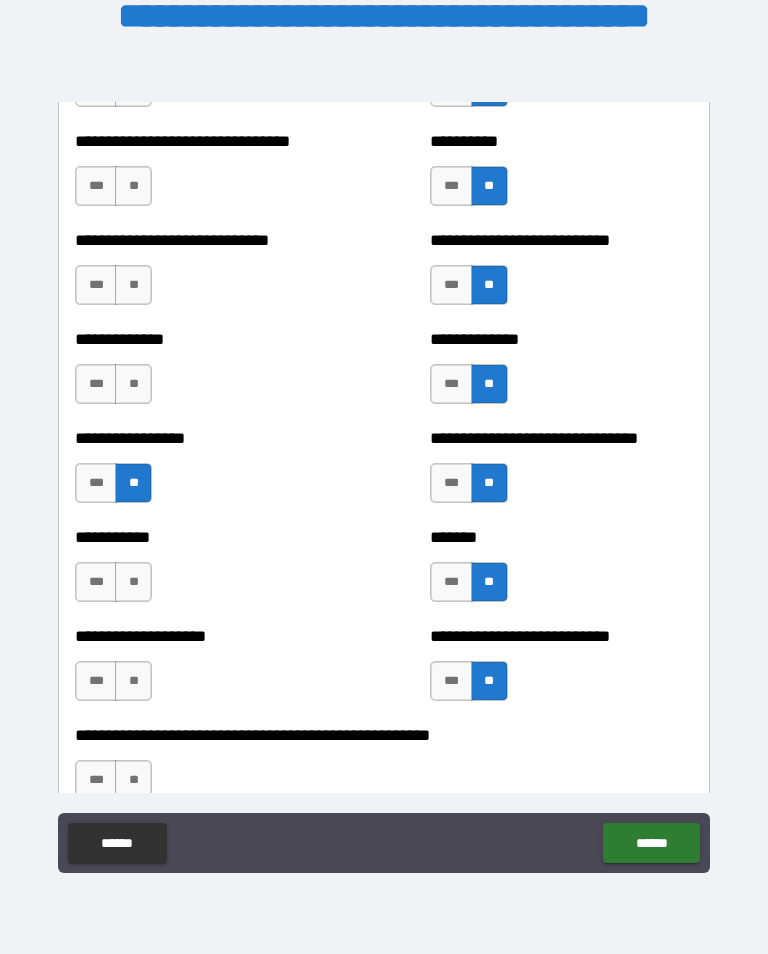 click on "**" at bounding box center [133, 582] 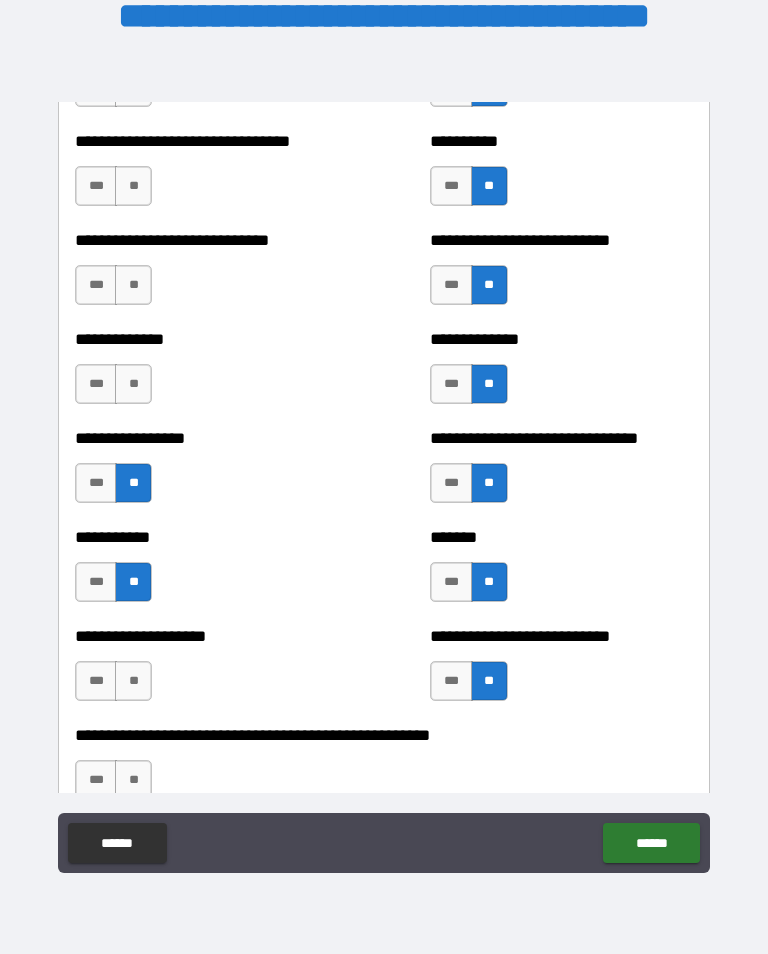 click on "**" at bounding box center [133, 681] 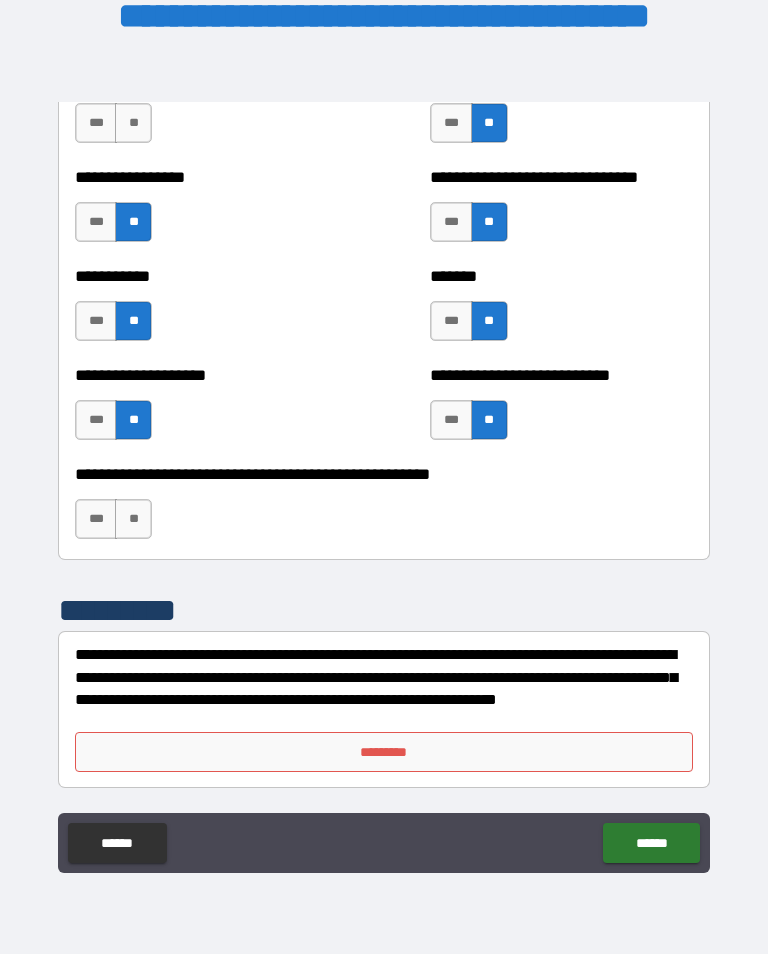 scroll, scrollTop: 7964, scrollLeft: 0, axis: vertical 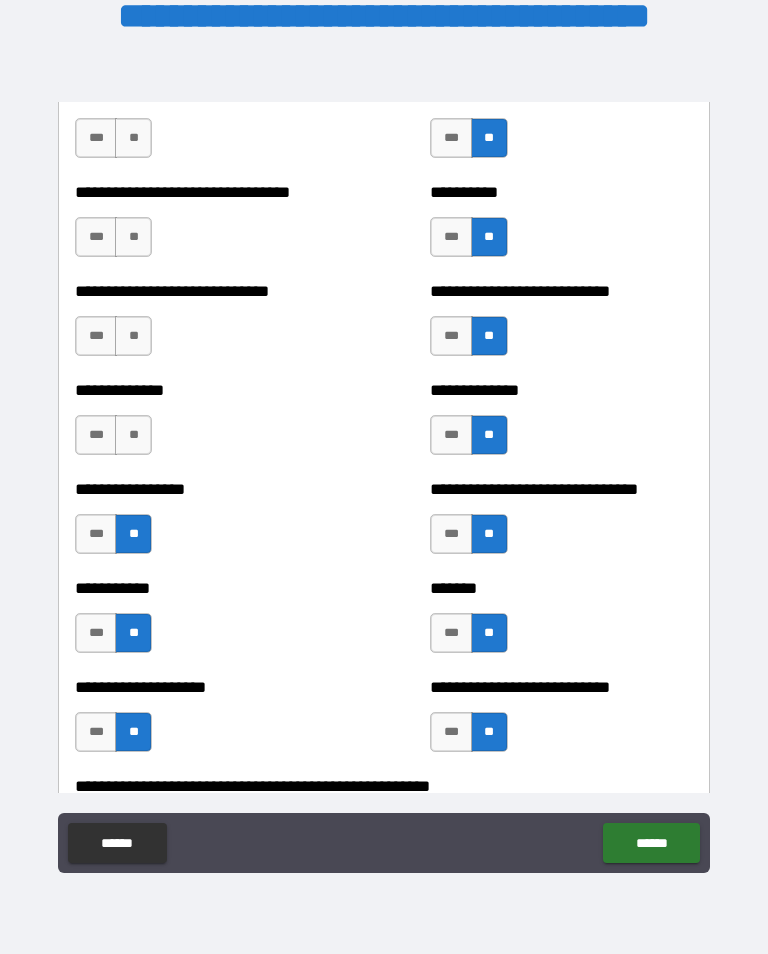 click on "**" at bounding box center (133, 336) 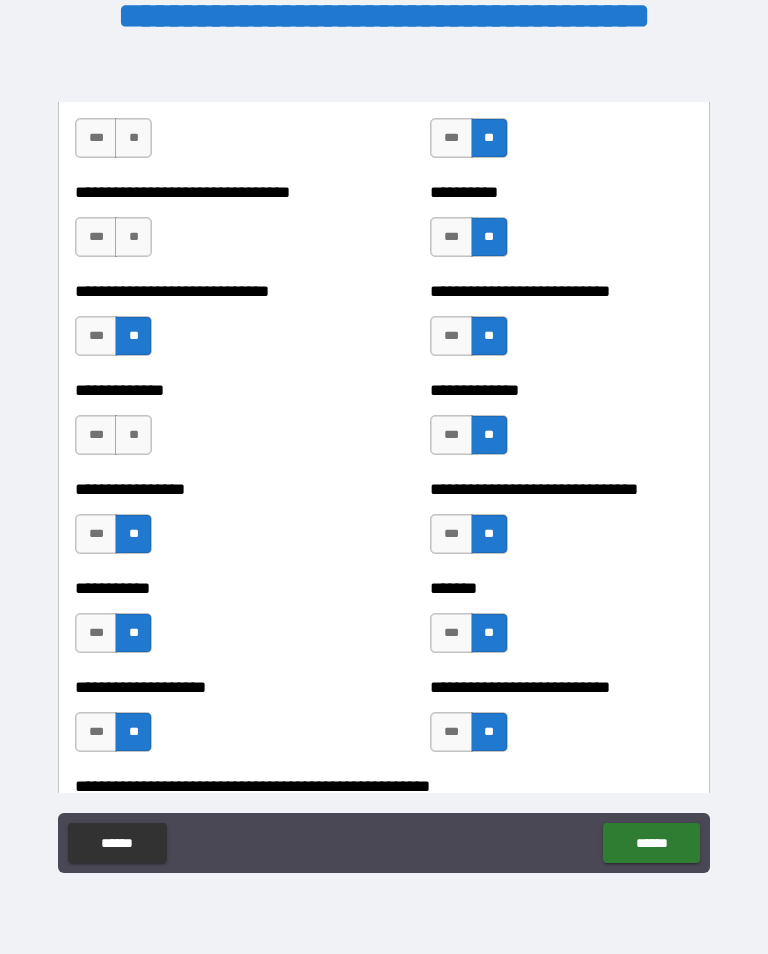 click on "**" at bounding box center (133, 237) 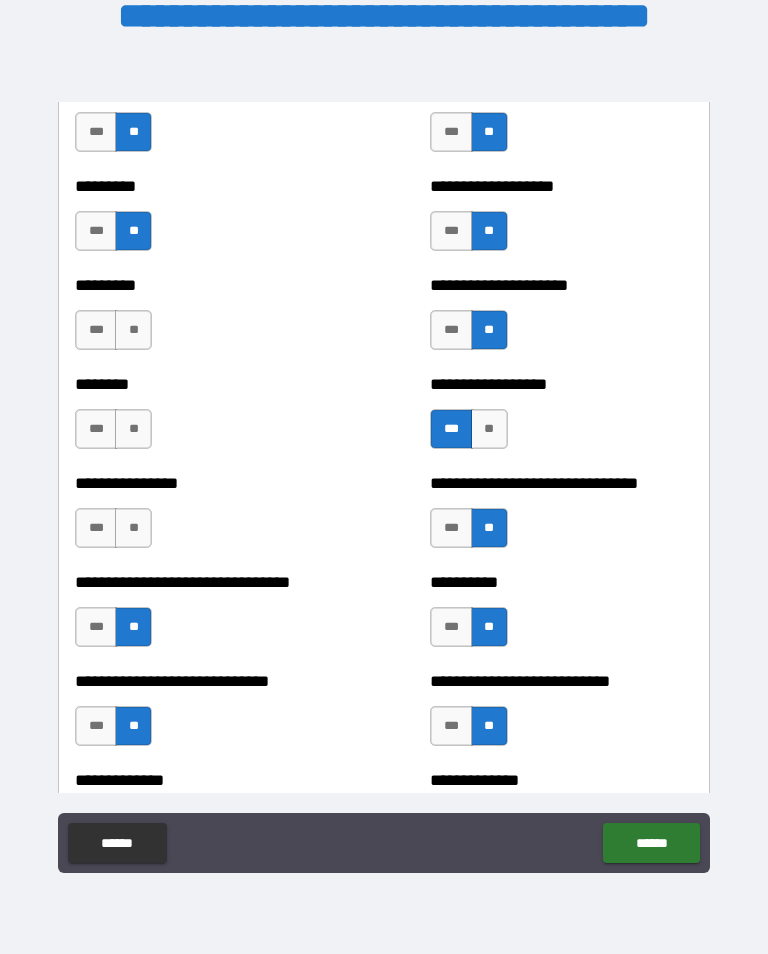 scroll, scrollTop: 7260, scrollLeft: 0, axis: vertical 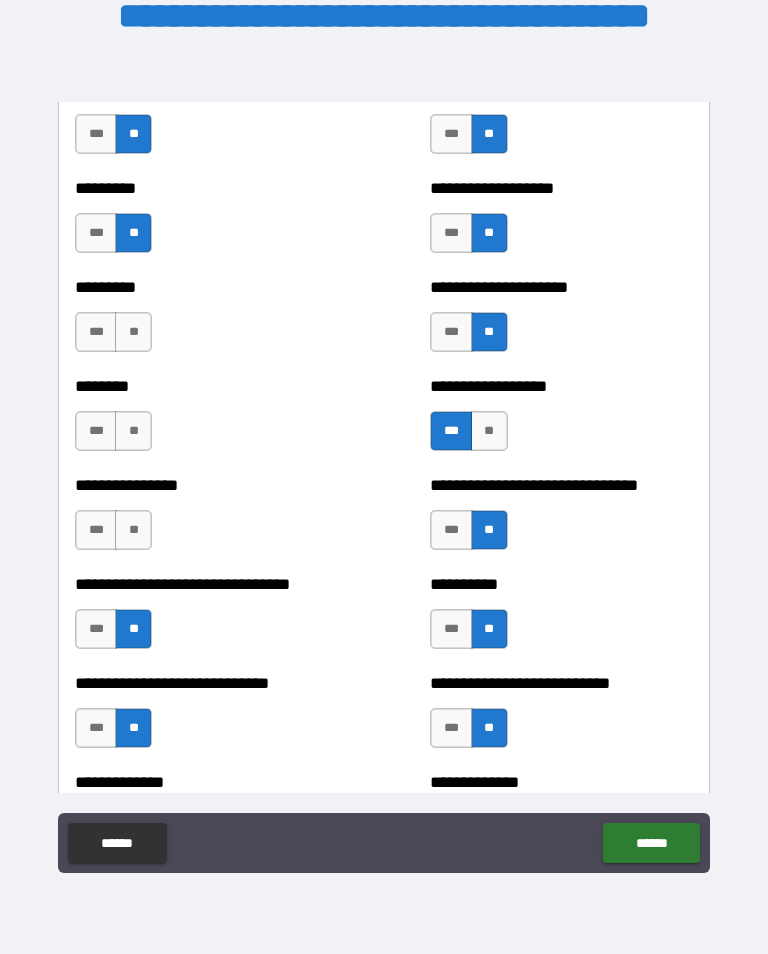 click on "**" at bounding box center (133, 530) 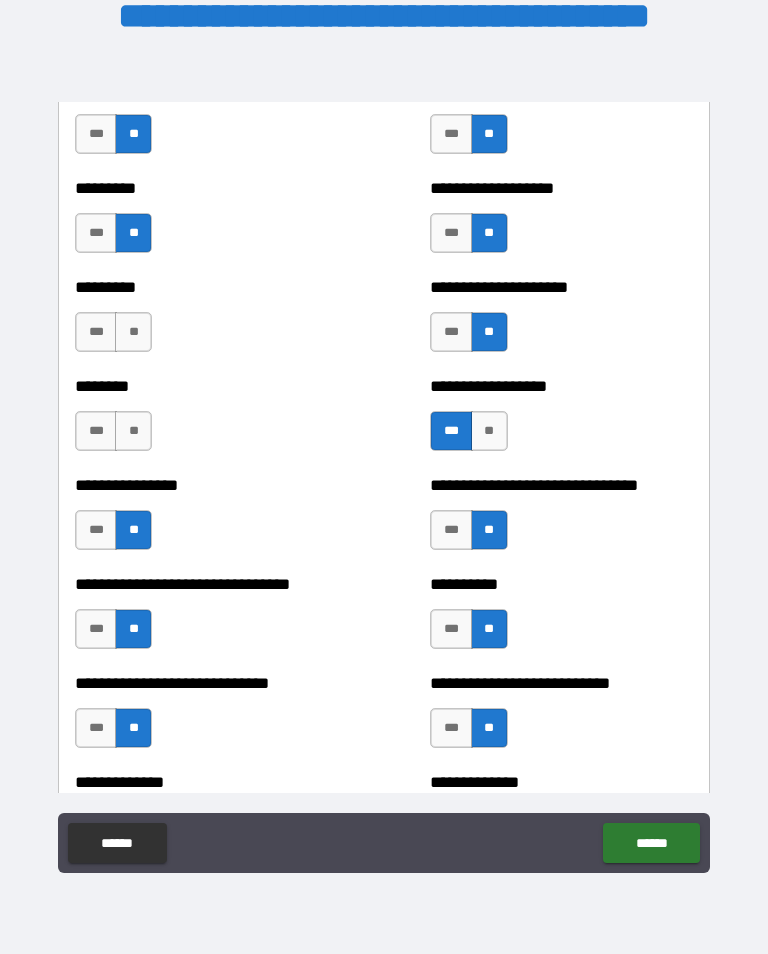 click on "**" at bounding box center [133, 431] 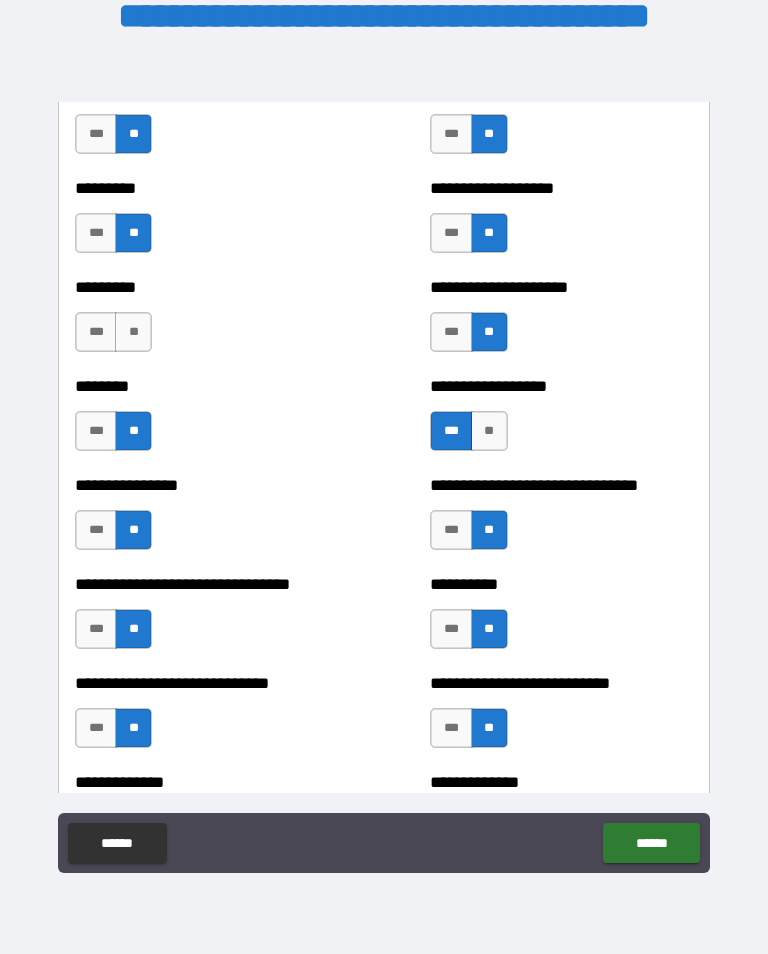 click on "**" at bounding box center (133, 332) 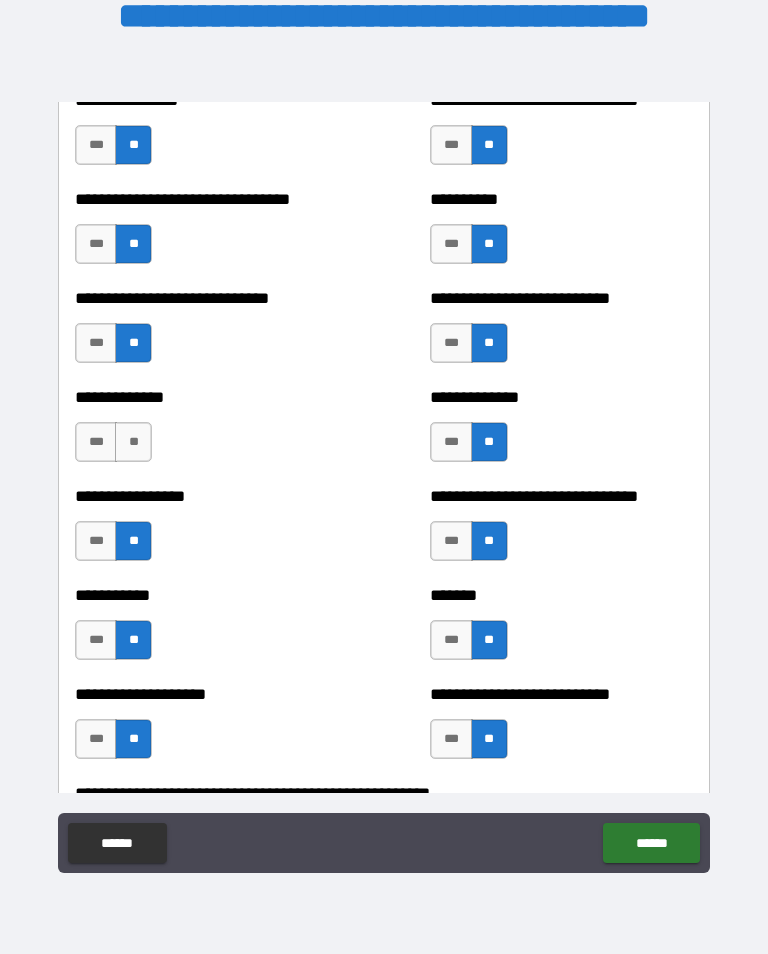 scroll, scrollTop: 7649, scrollLeft: 0, axis: vertical 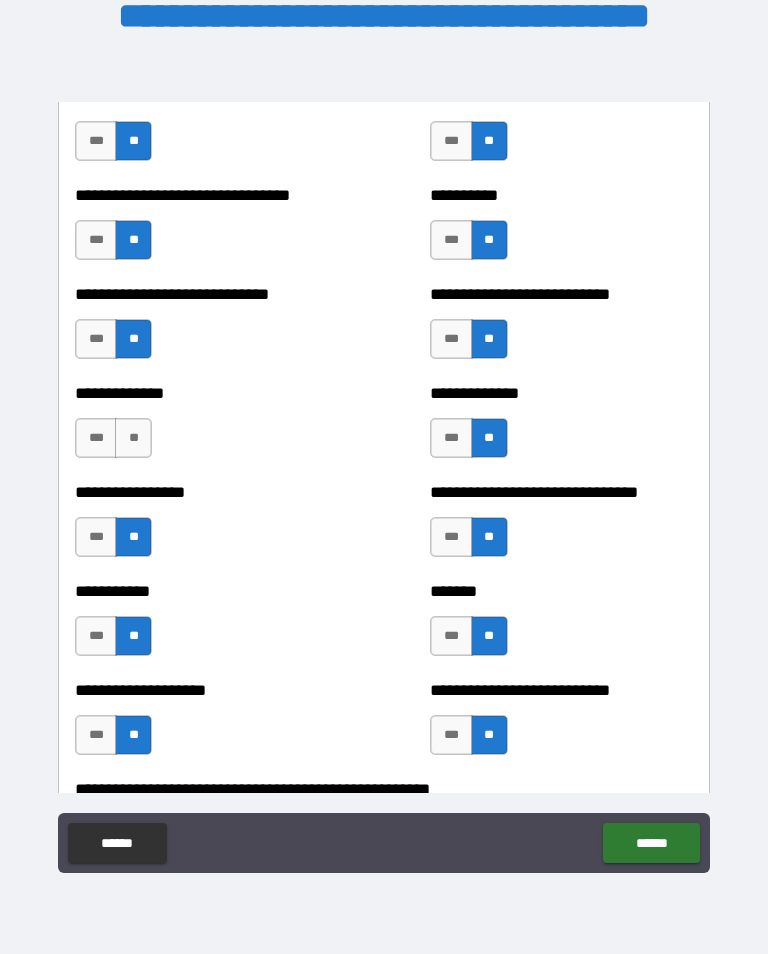 click on "**" at bounding box center [133, 438] 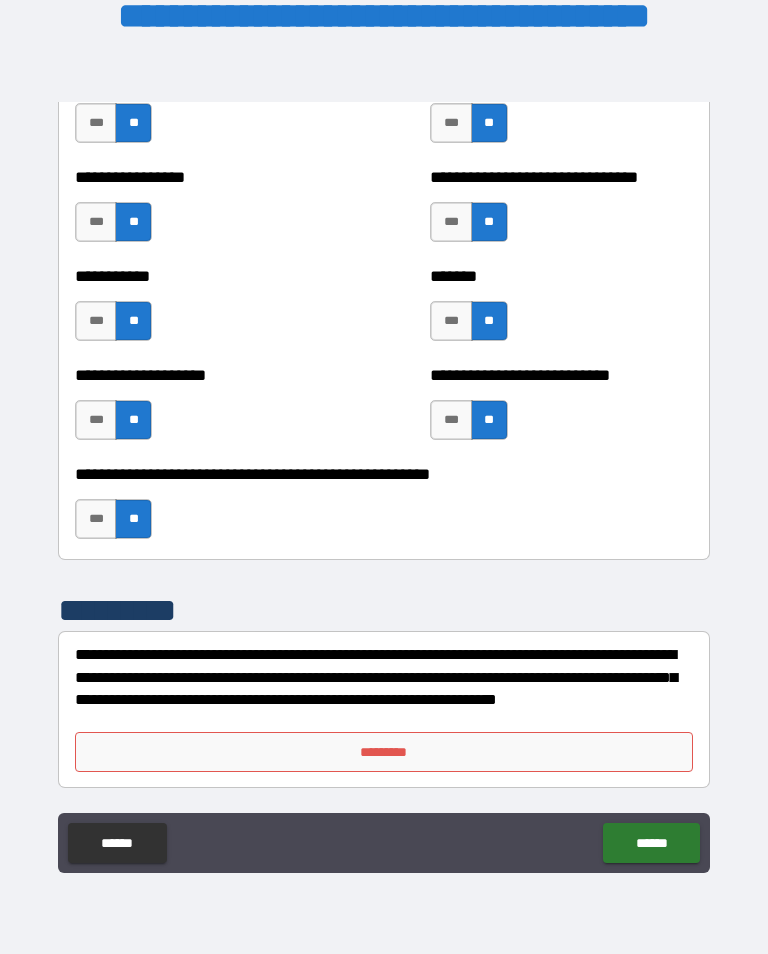 scroll, scrollTop: 7964, scrollLeft: 0, axis: vertical 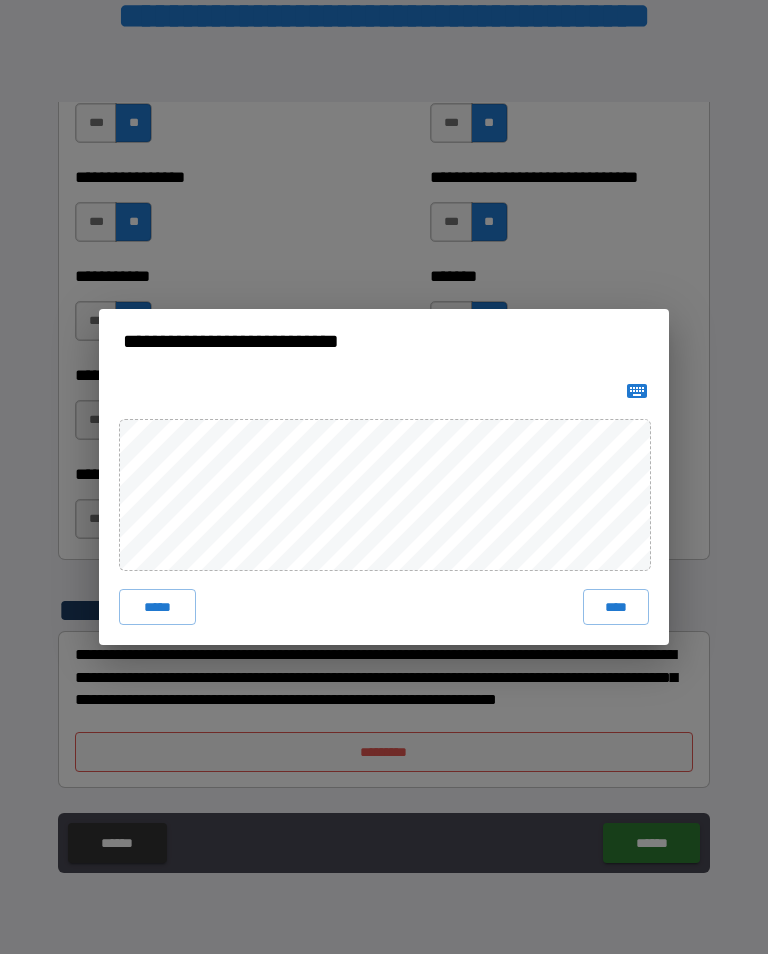 click on "****" at bounding box center (616, 607) 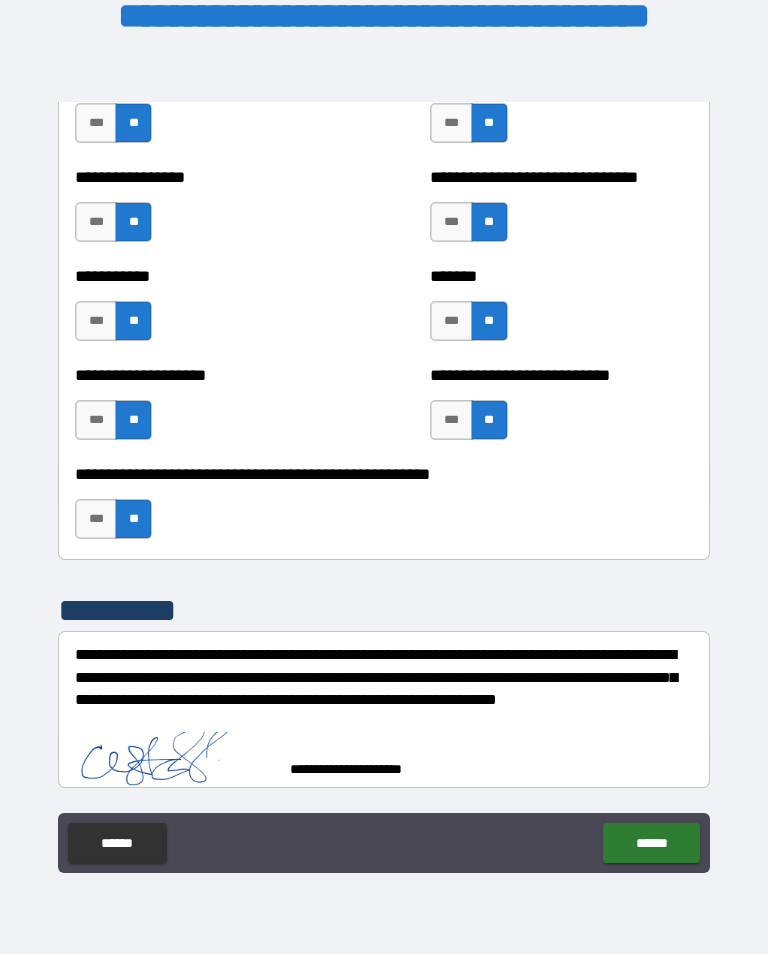 scroll, scrollTop: 7954, scrollLeft: 0, axis: vertical 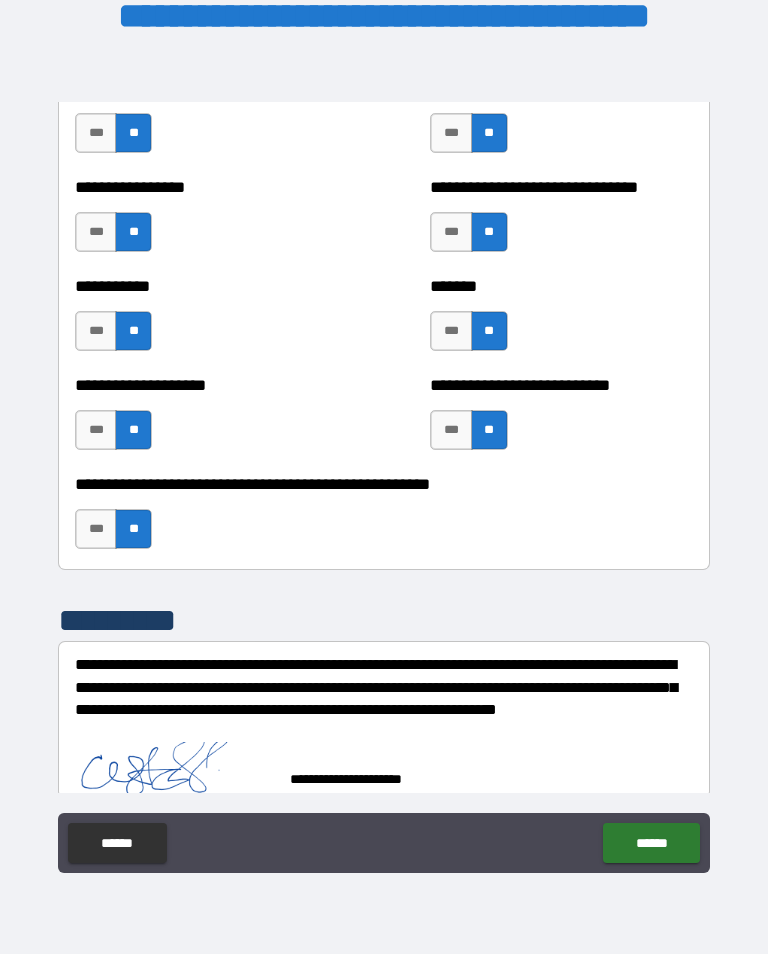 type on "*" 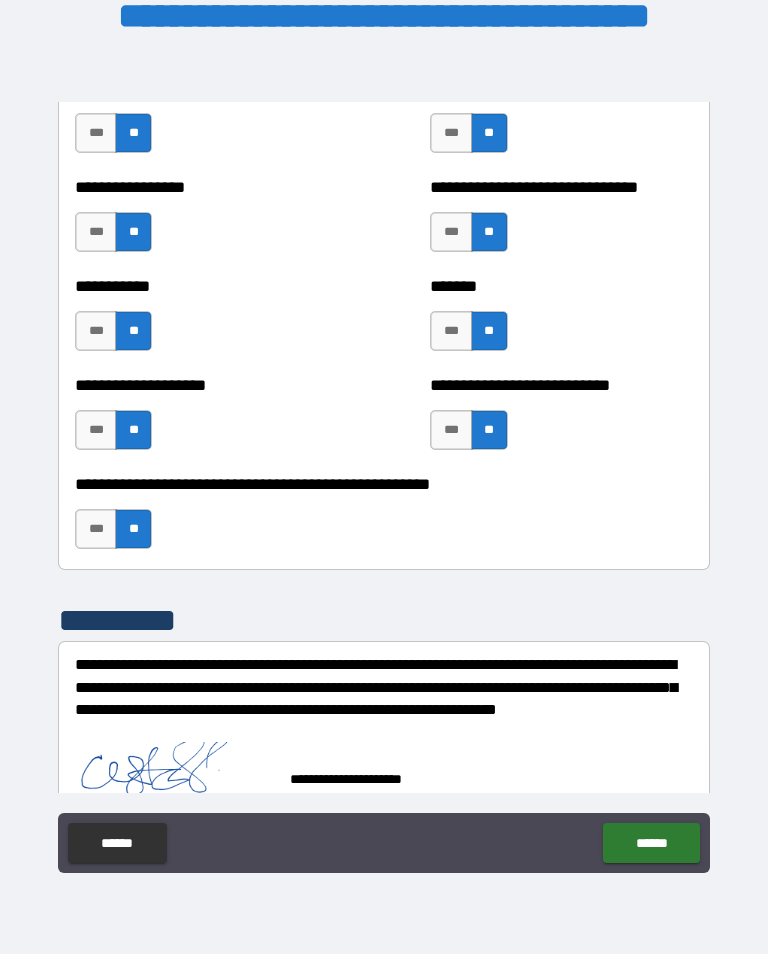 click on "******" at bounding box center (651, 843) 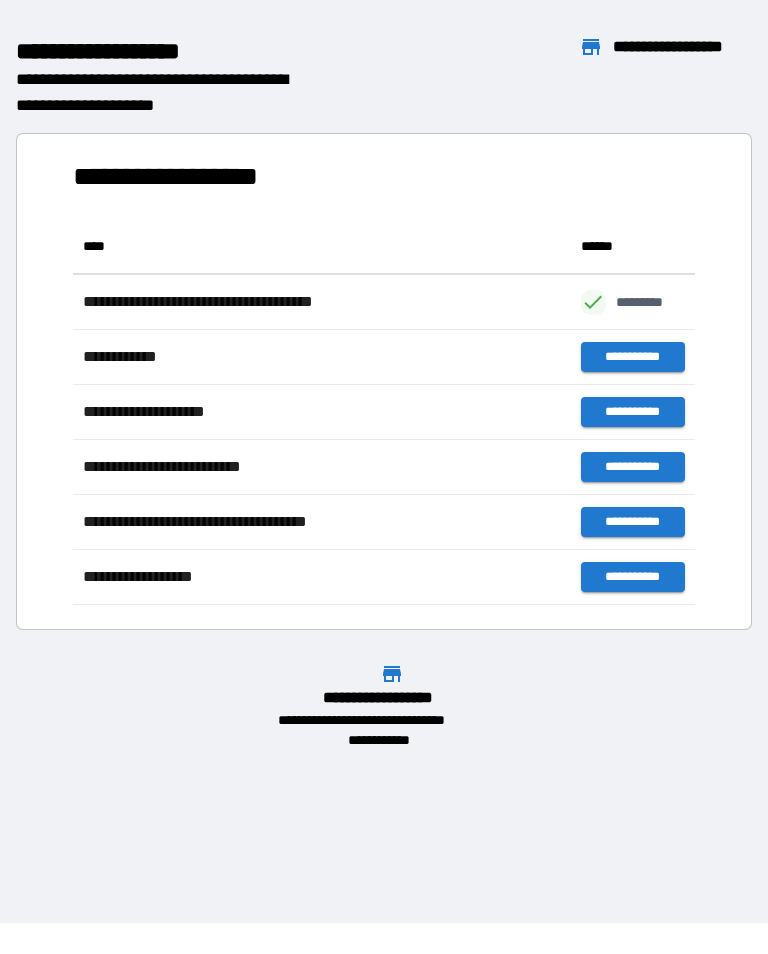 scroll, scrollTop: 1, scrollLeft: 1, axis: both 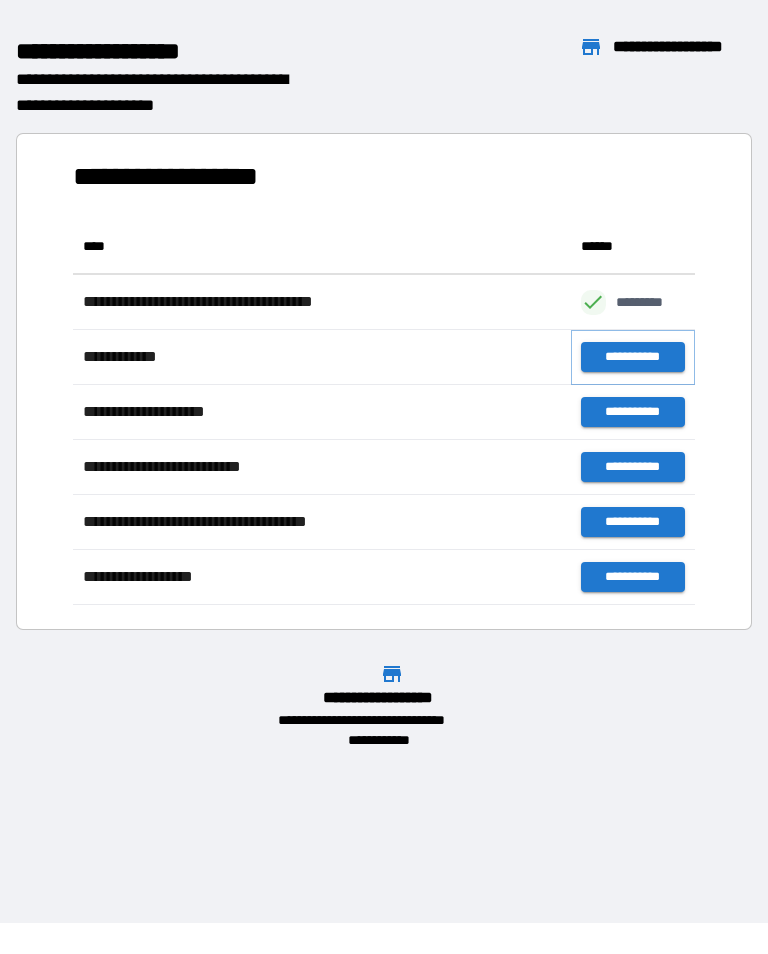 click on "**********" at bounding box center [633, 357] 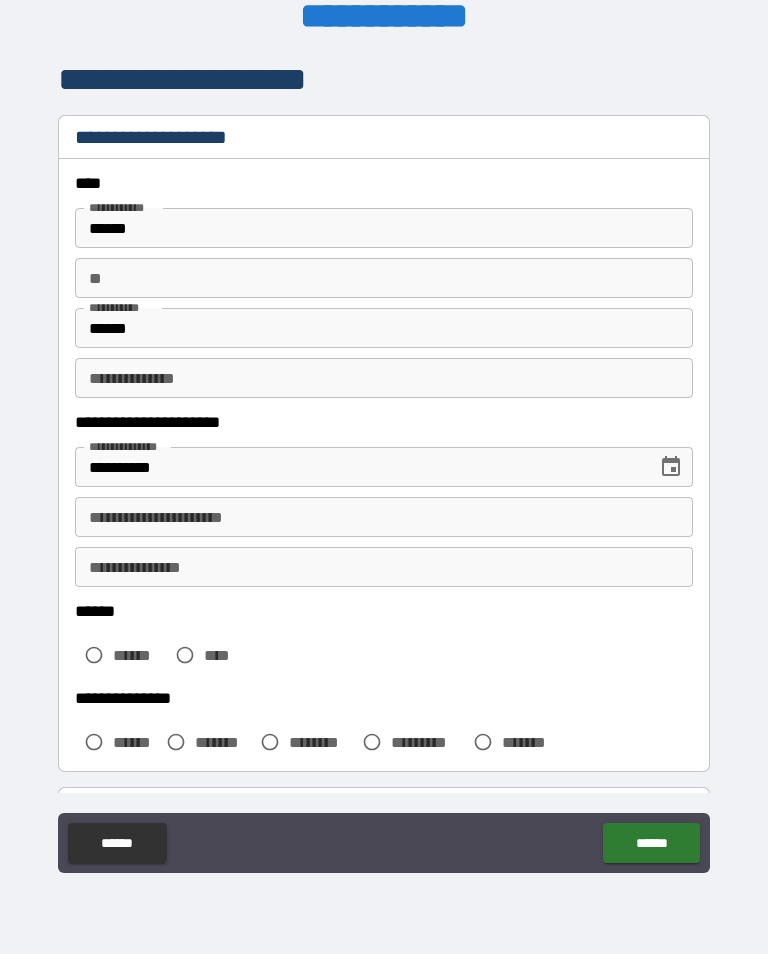click on "**********" at bounding box center (384, 517) 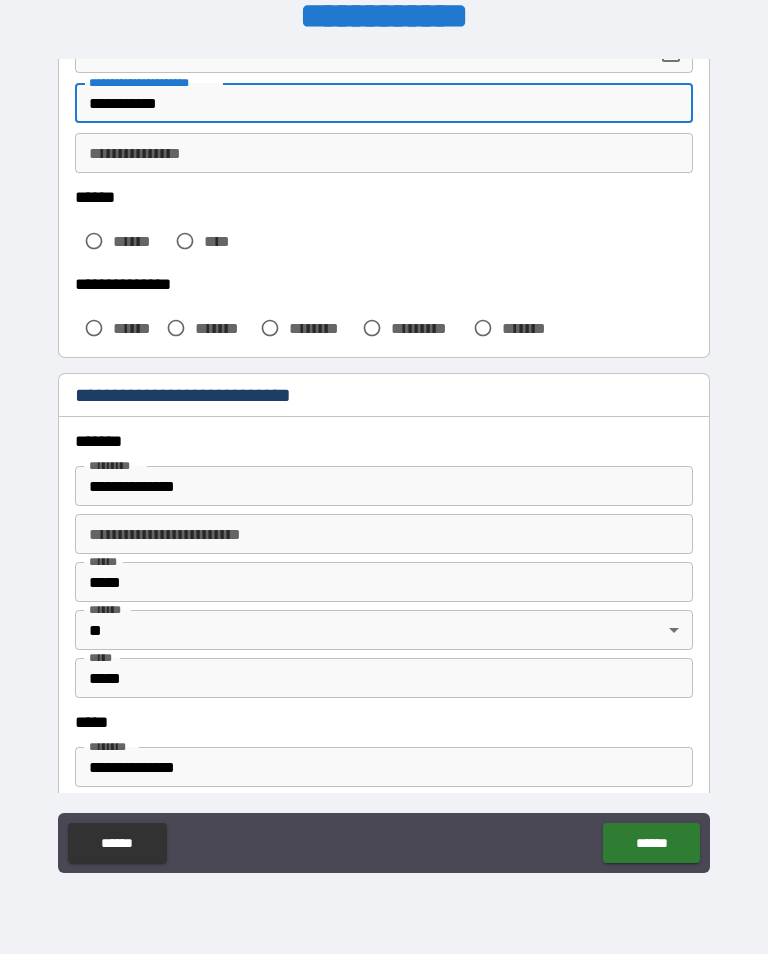 scroll, scrollTop: 417, scrollLeft: 0, axis: vertical 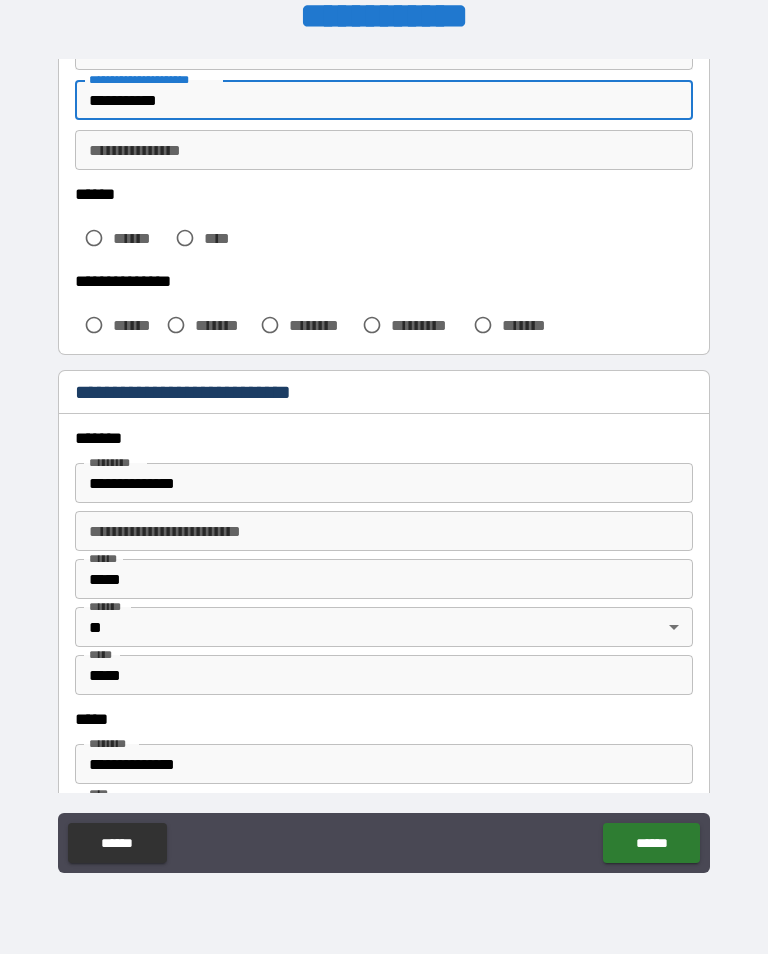 type on "**********" 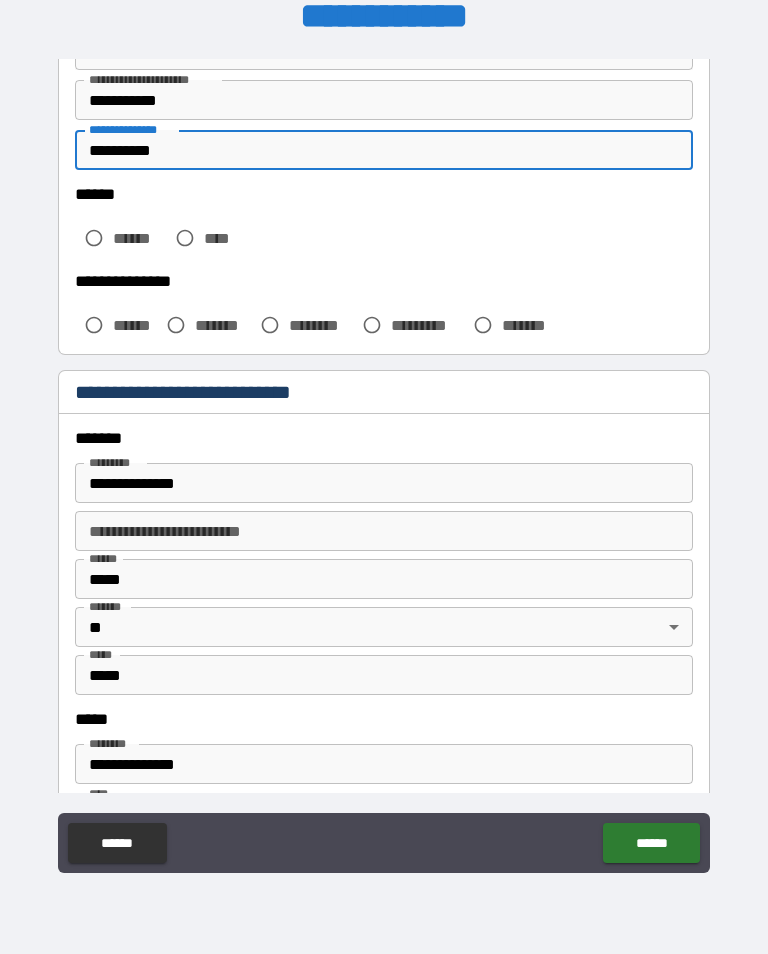 type on "**********" 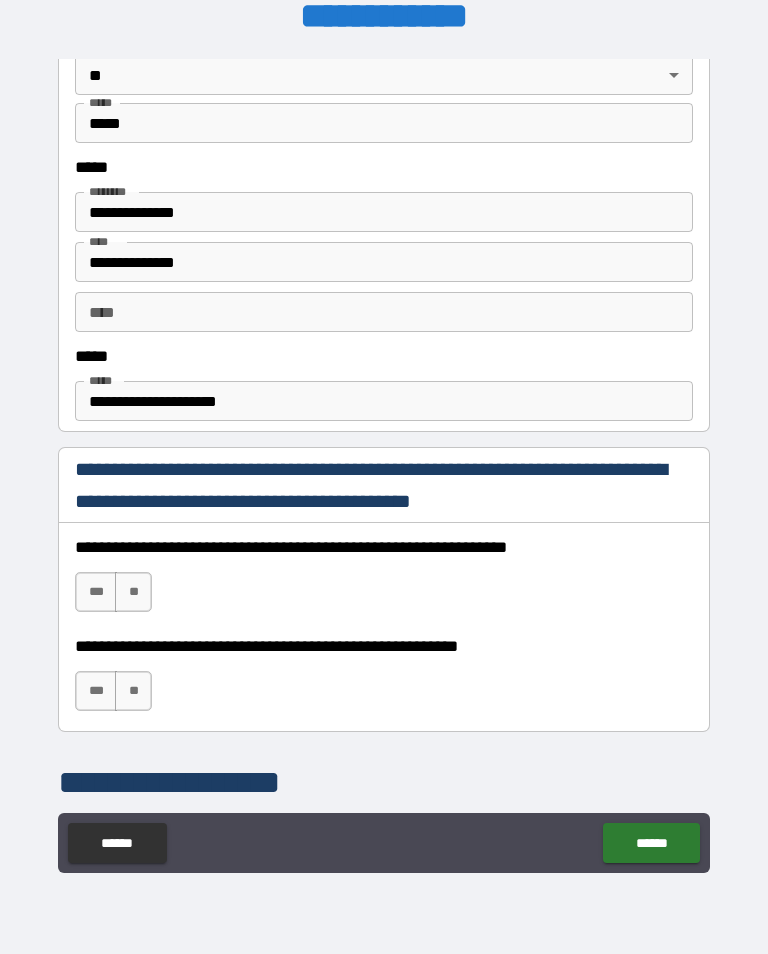 scroll, scrollTop: 969, scrollLeft: 0, axis: vertical 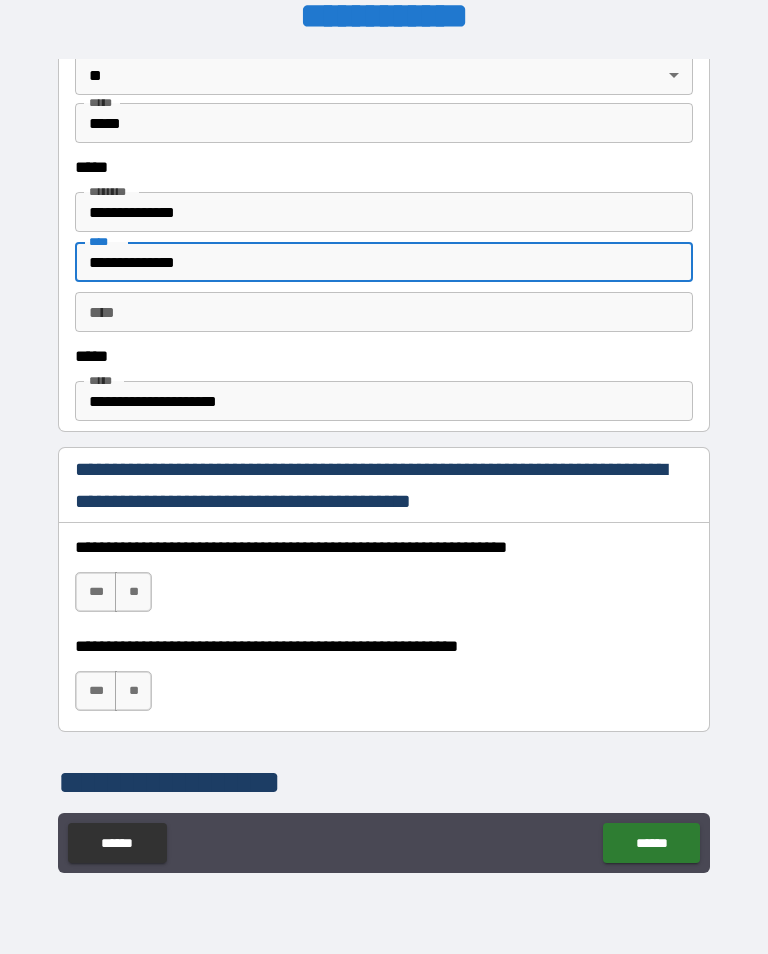 type on "**********" 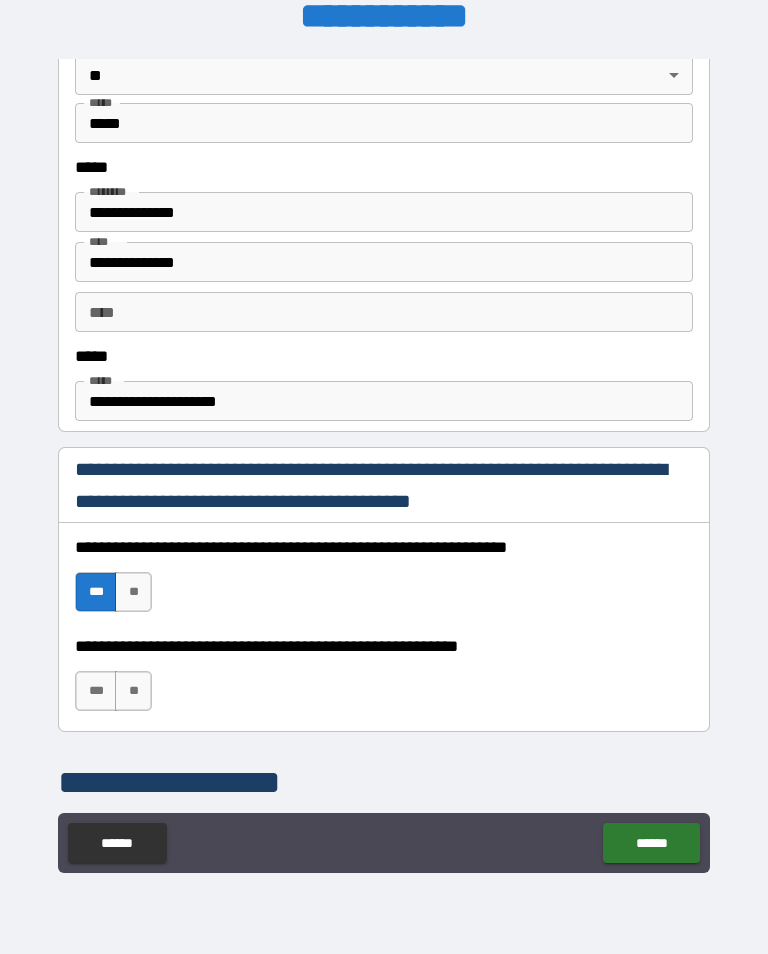 click on "***" at bounding box center (96, 691) 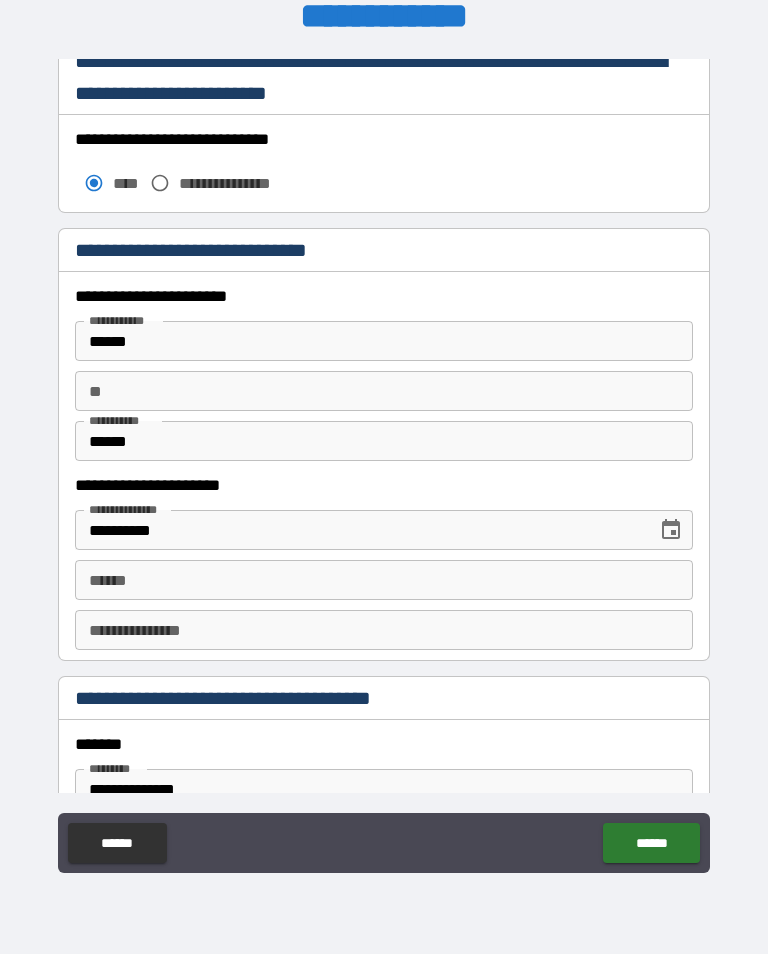 scroll, scrollTop: 1749, scrollLeft: 0, axis: vertical 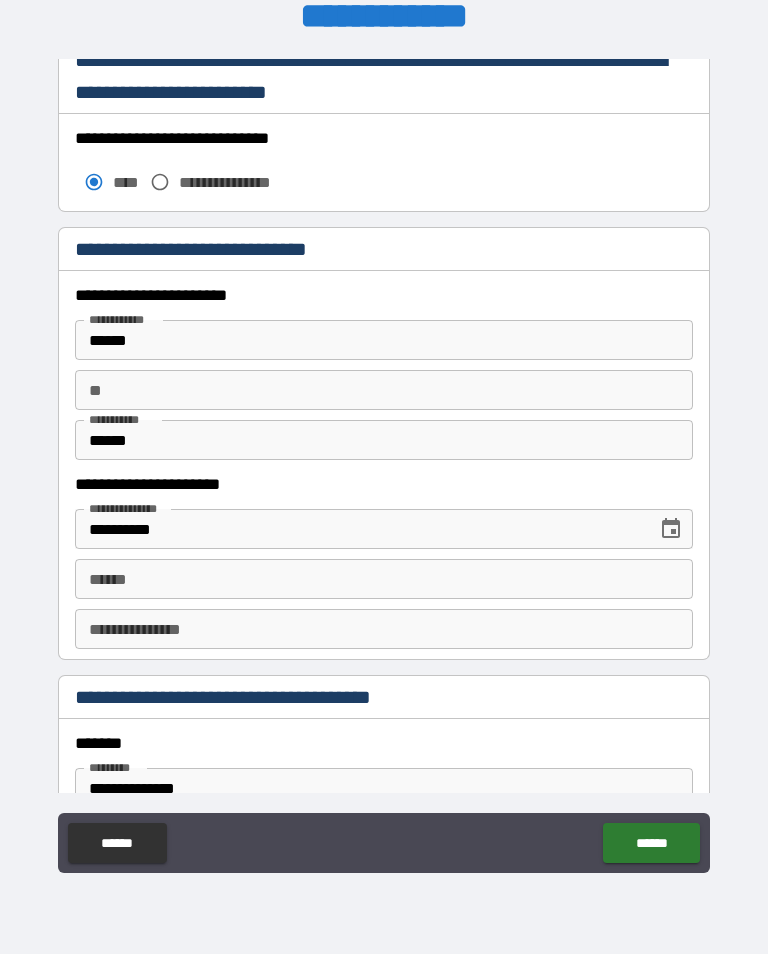 click on "****   *" at bounding box center (384, 579) 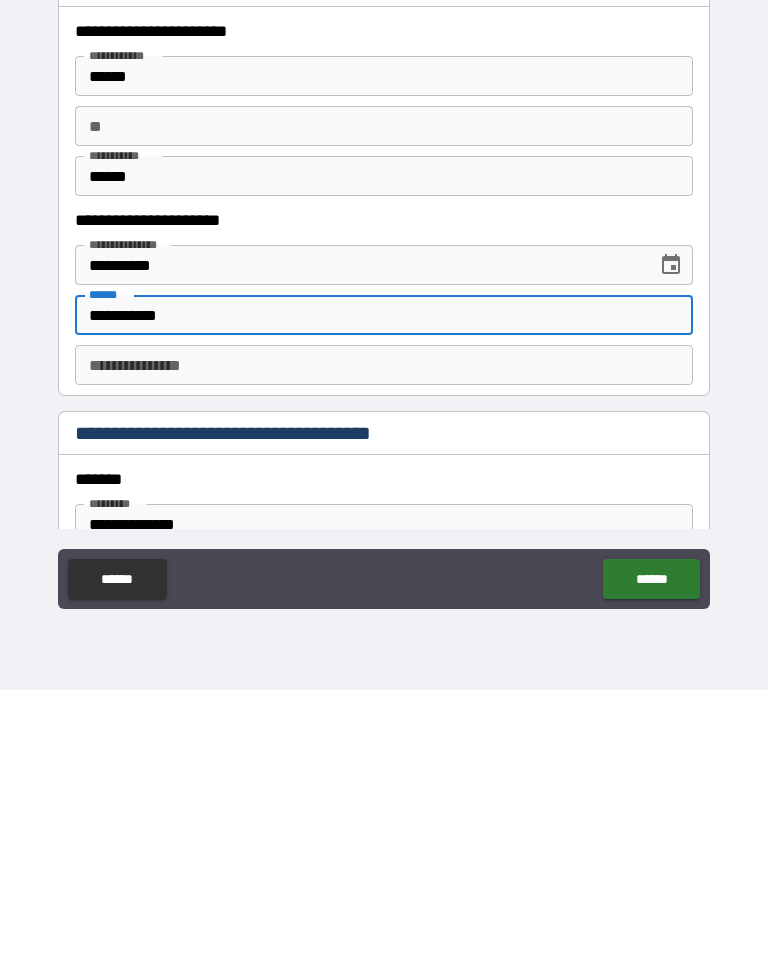 type on "**********" 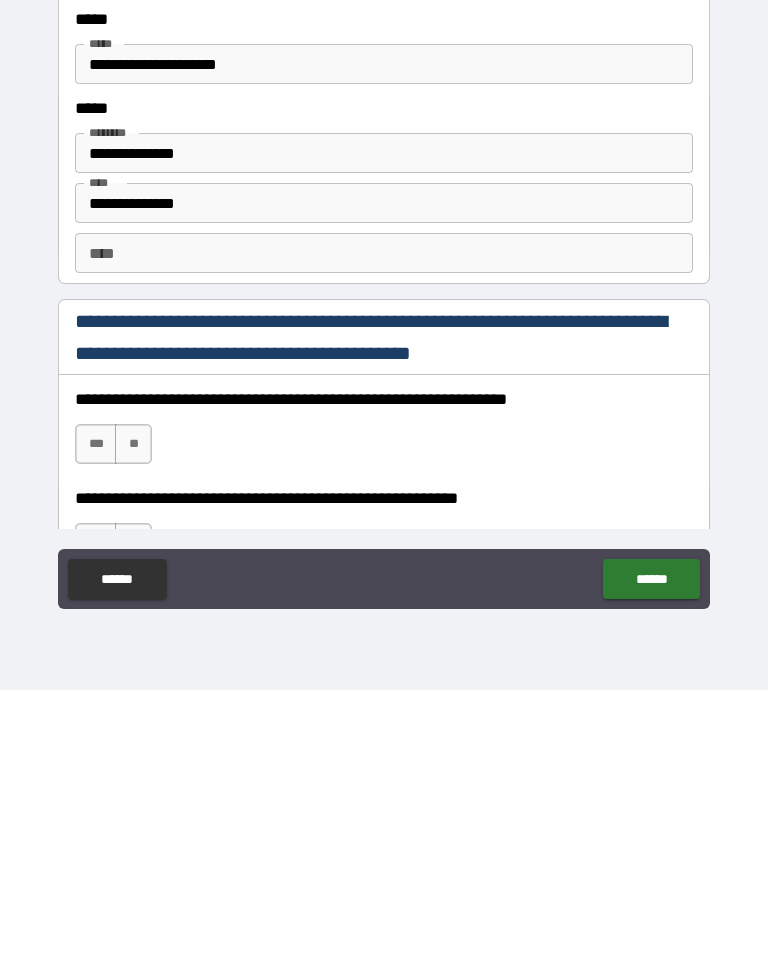 scroll, scrollTop: 2495, scrollLeft: 0, axis: vertical 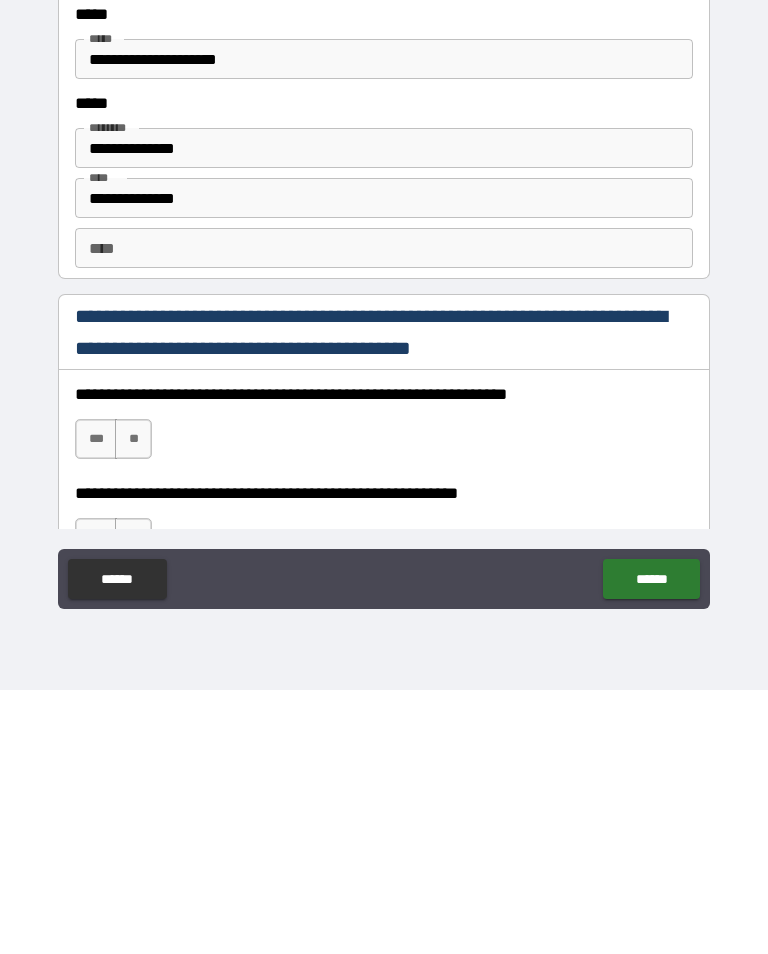 type on "**********" 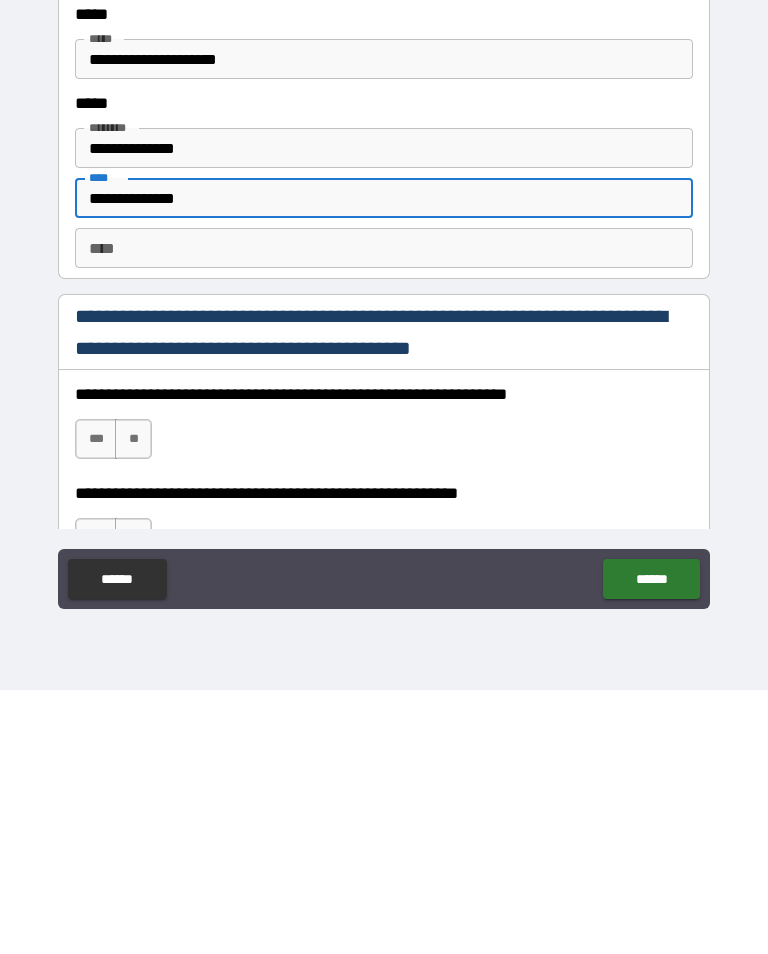 type on "**********" 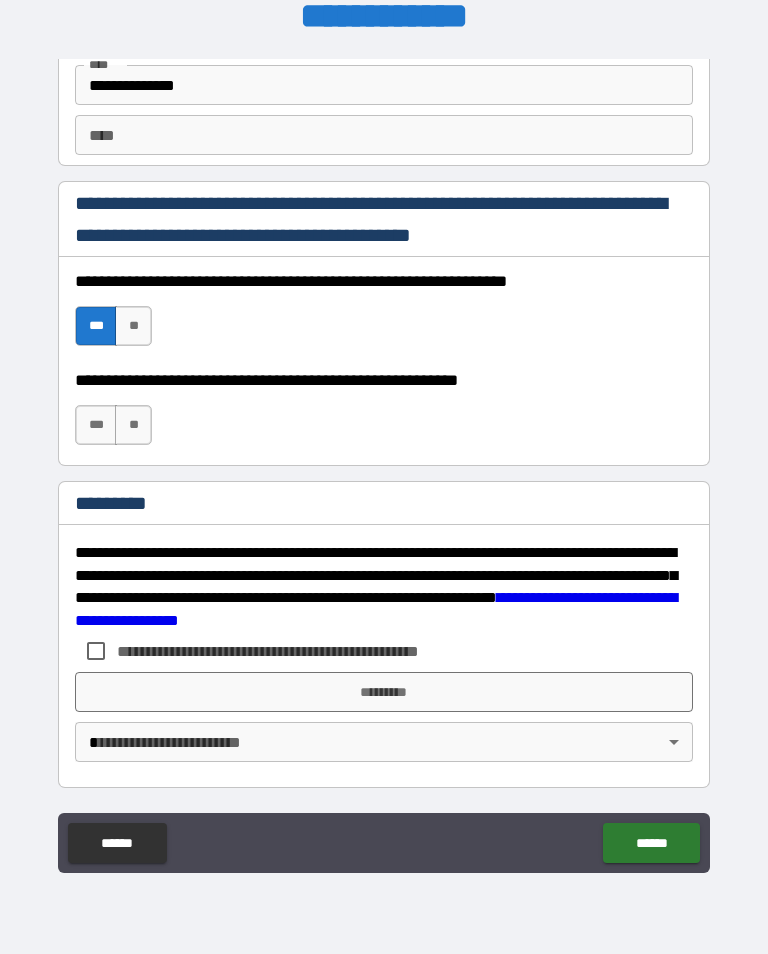 scroll, scrollTop: 2872, scrollLeft: 0, axis: vertical 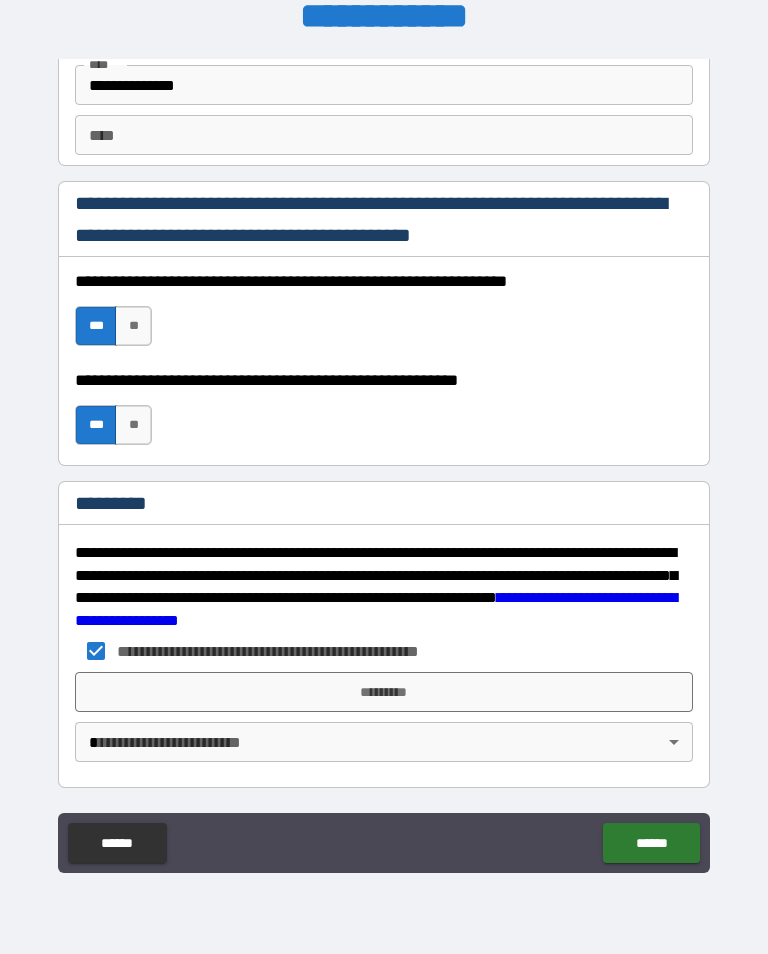 click on "*********" at bounding box center [384, 692] 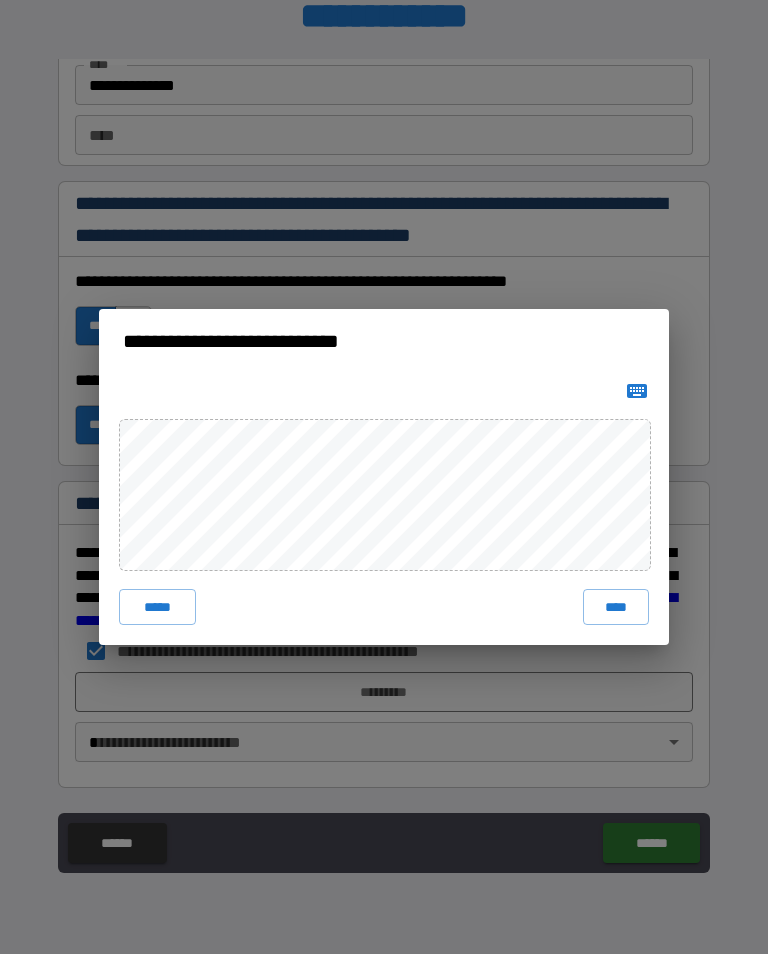 click on "****" at bounding box center [616, 607] 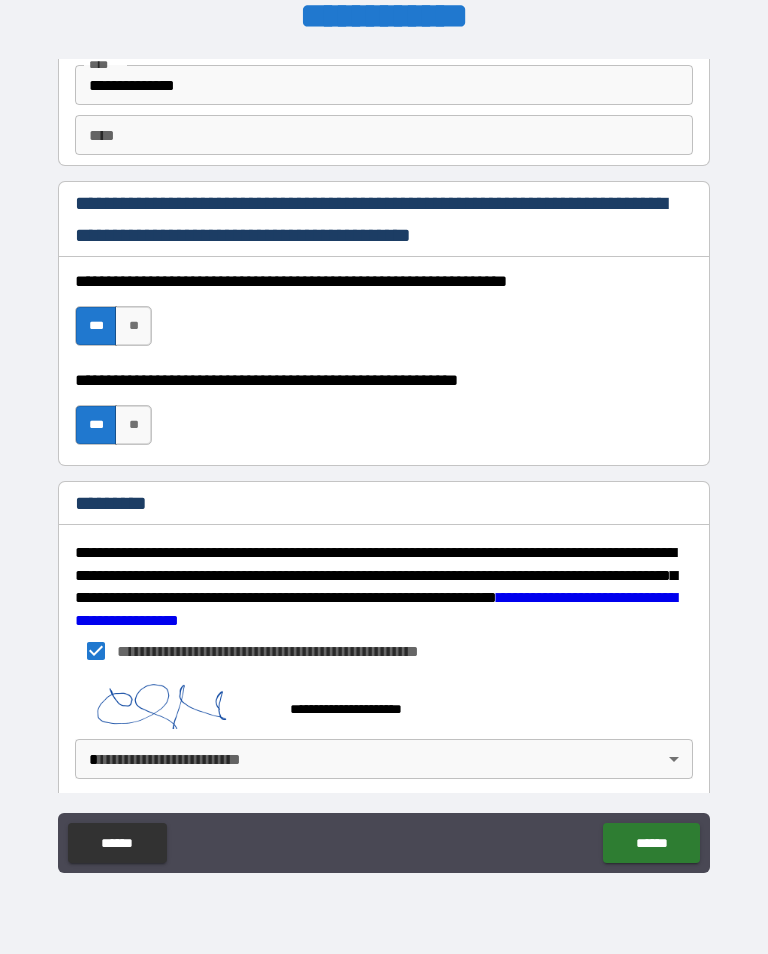 click on "******" at bounding box center [651, 843] 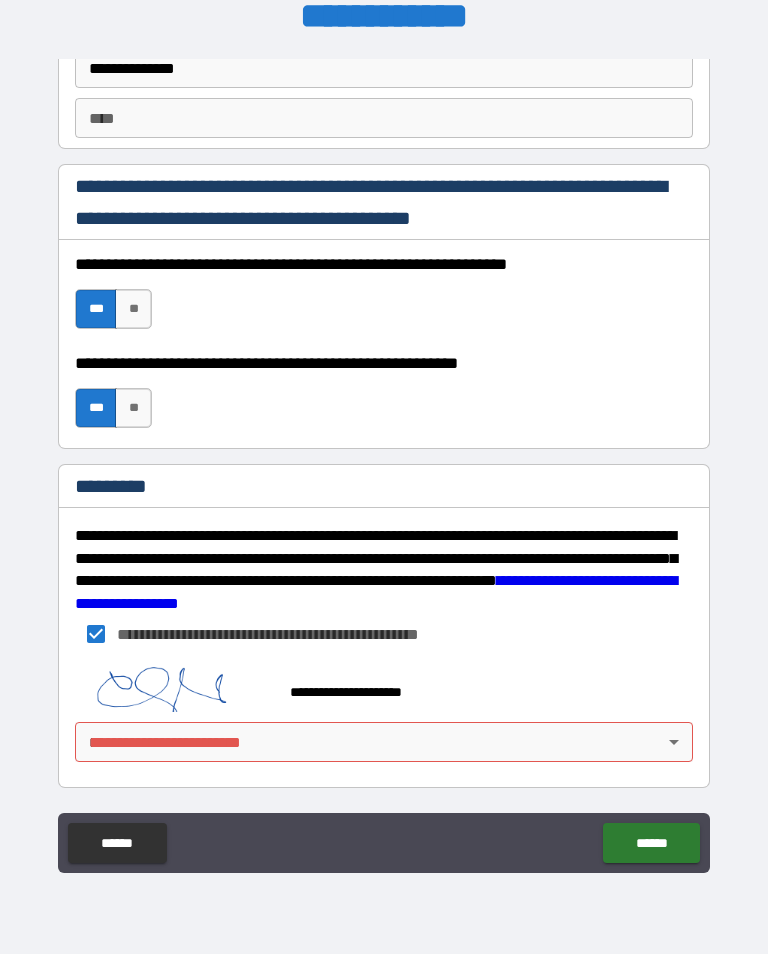 scroll, scrollTop: 2889, scrollLeft: 0, axis: vertical 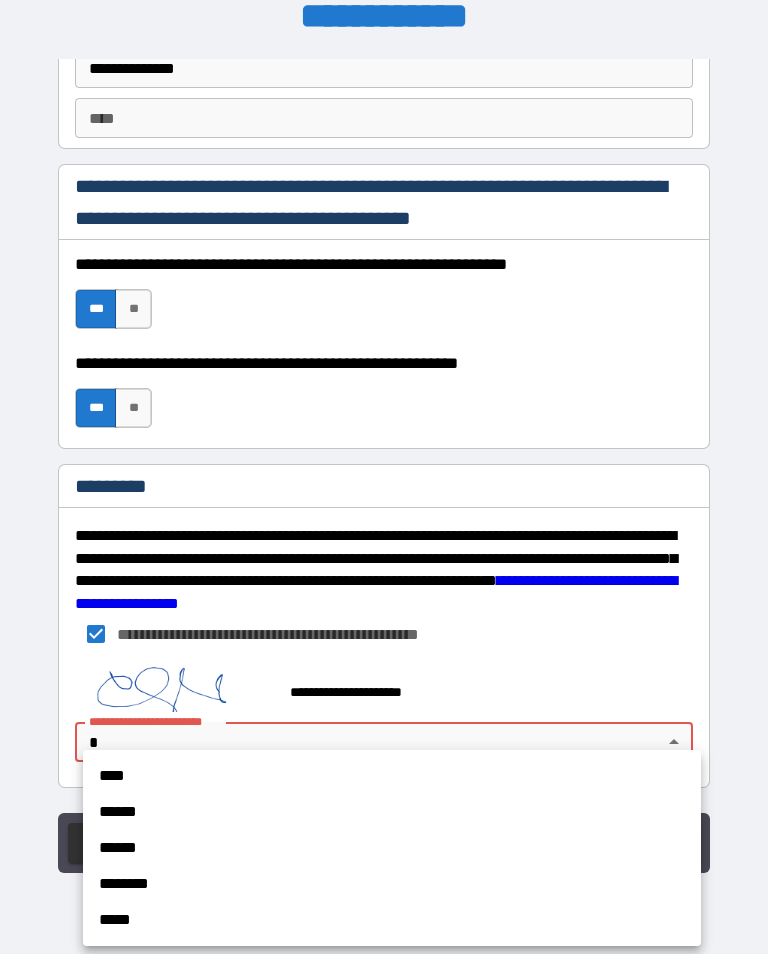 click on "****" at bounding box center (392, 776) 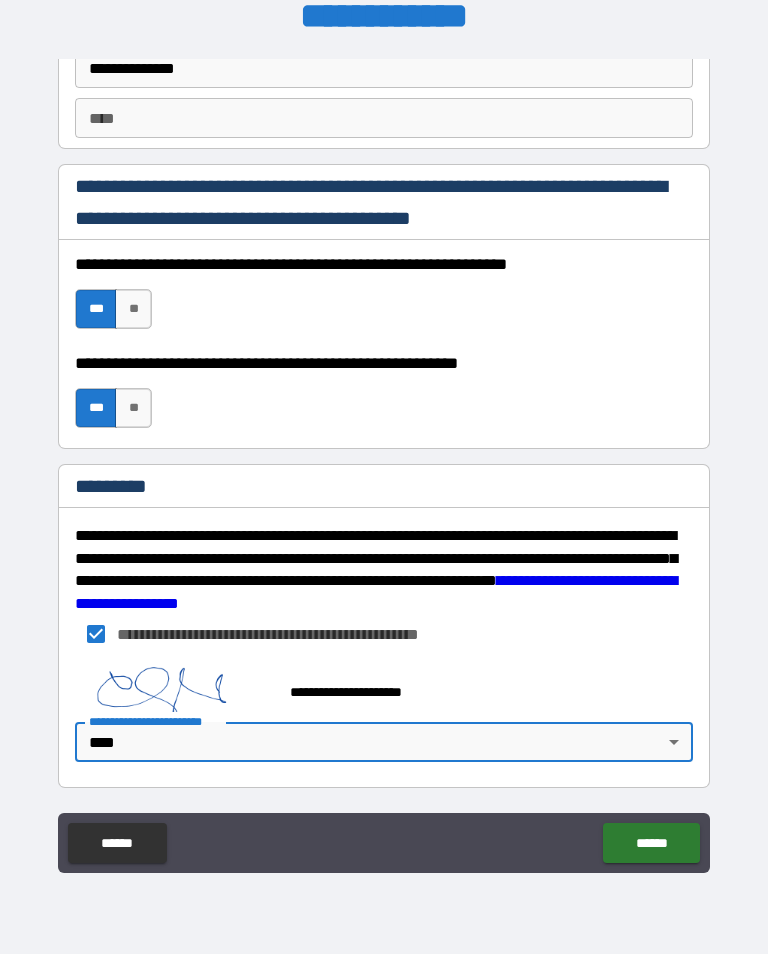 click on "******" at bounding box center (651, 843) 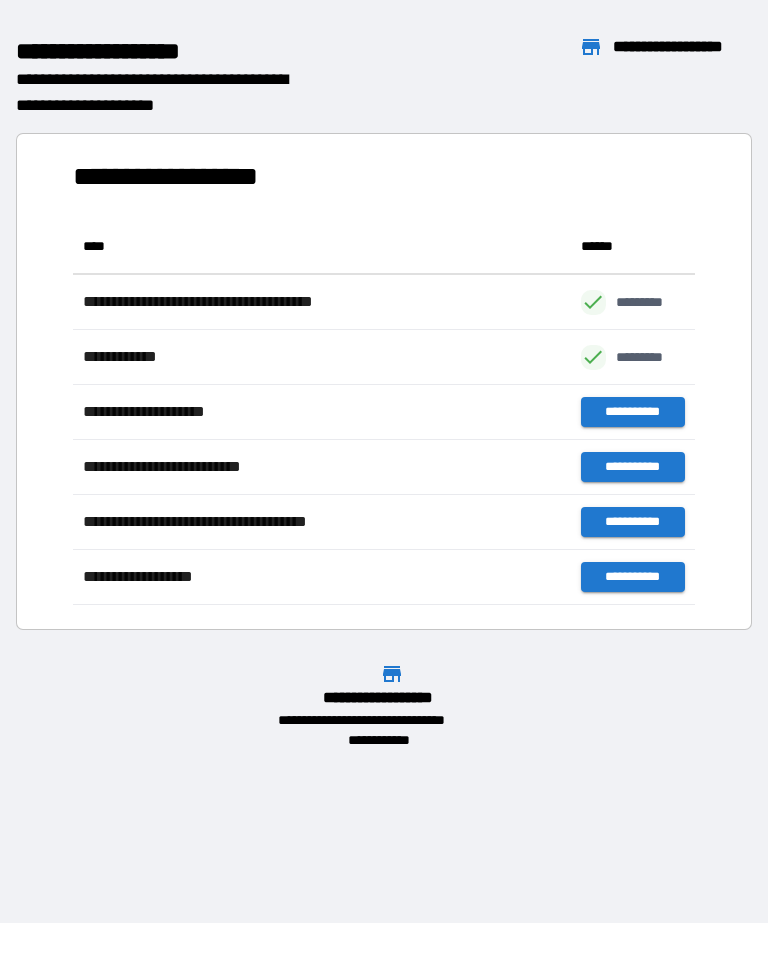 scroll, scrollTop: 386, scrollLeft: 622, axis: both 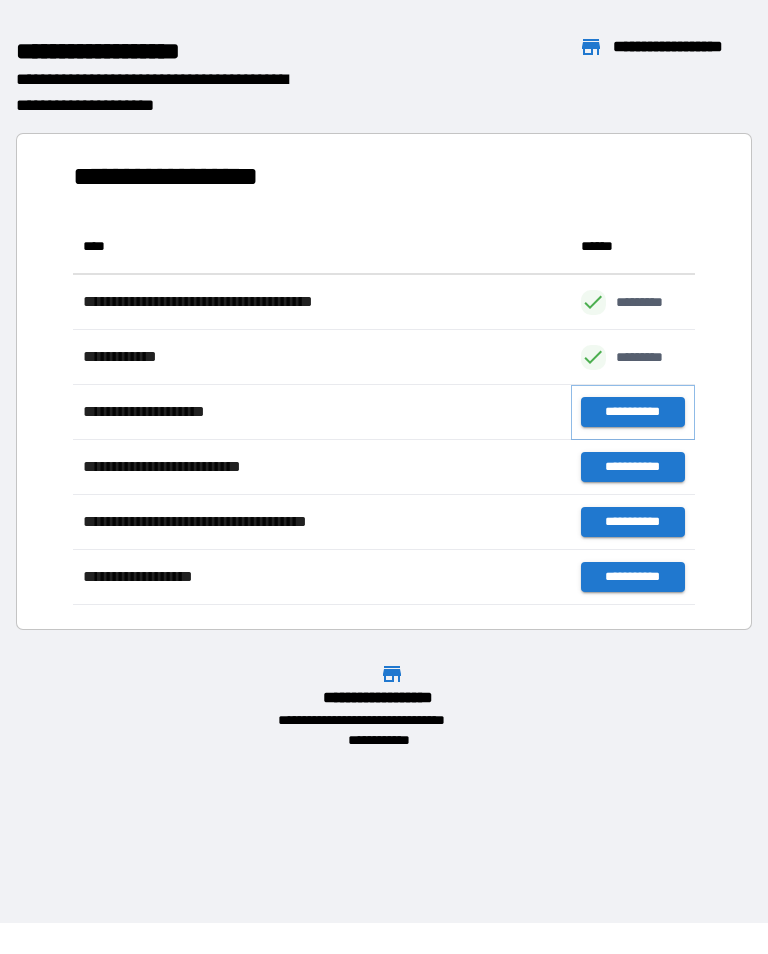 click on "**********" at bounding box center (633, 412) 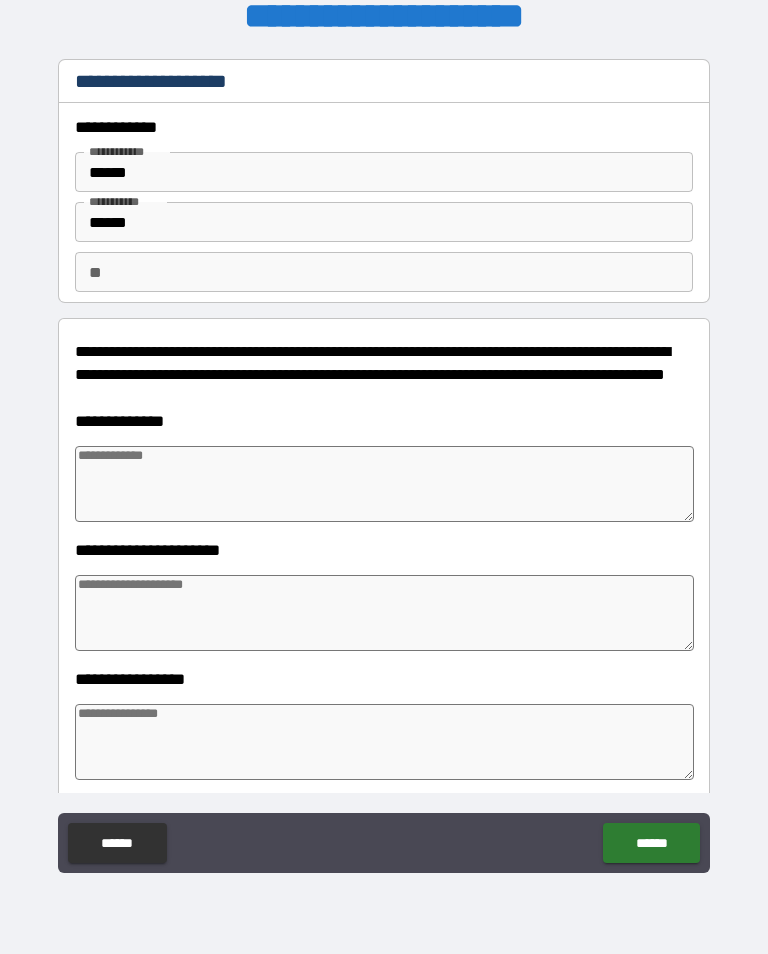 type on "*" 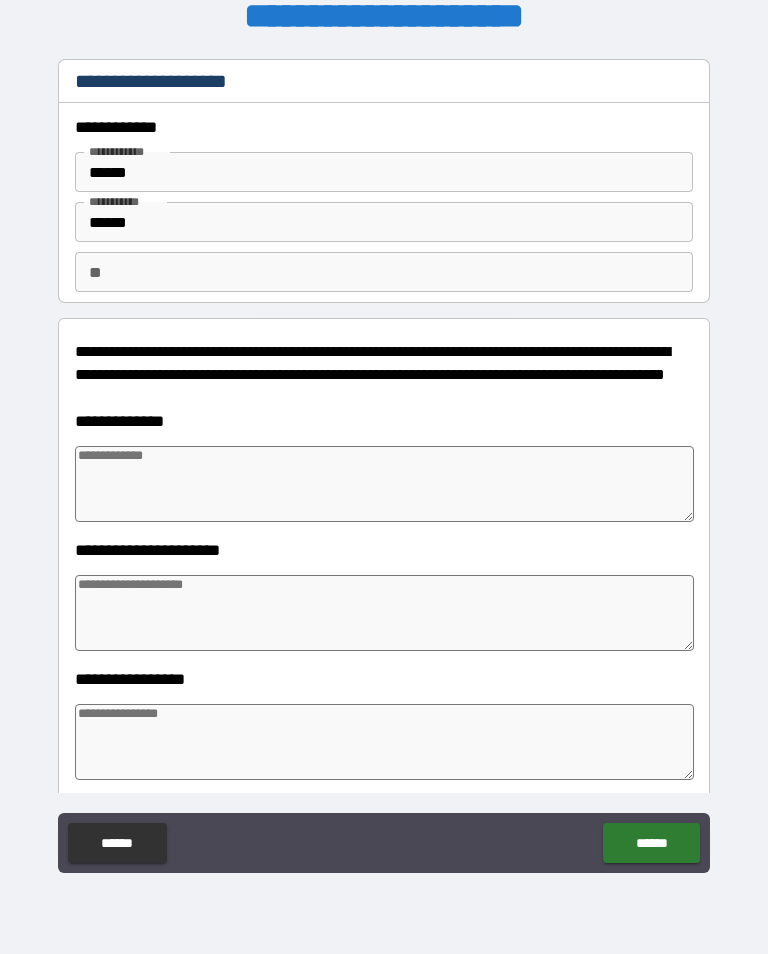 type on "*" 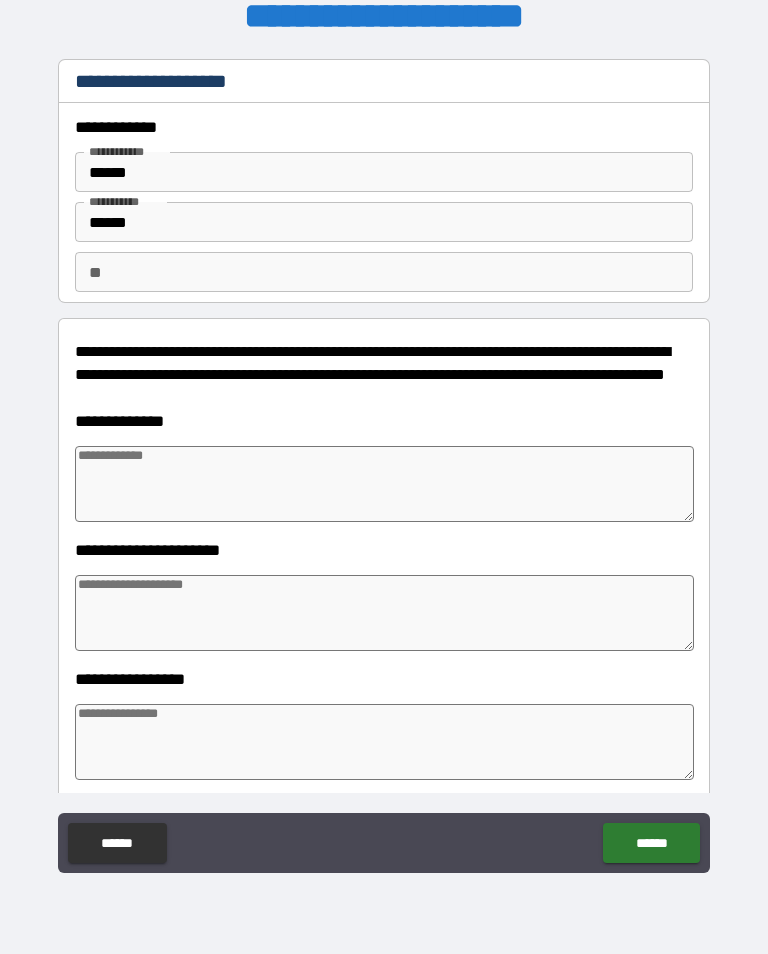 type on "*" 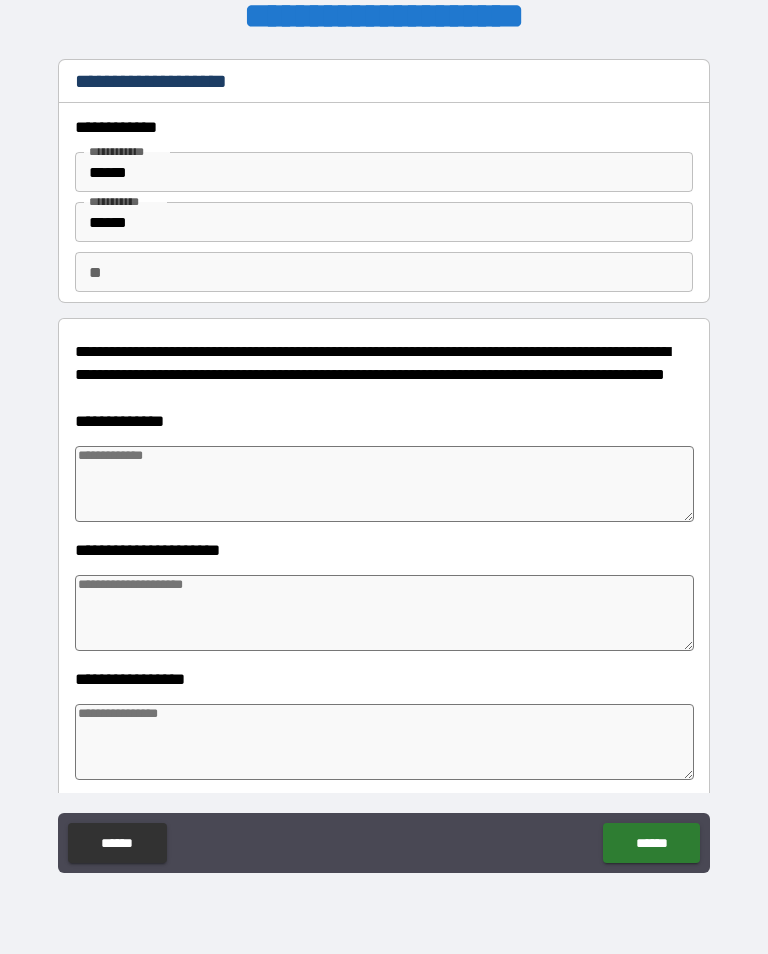 type on "*" 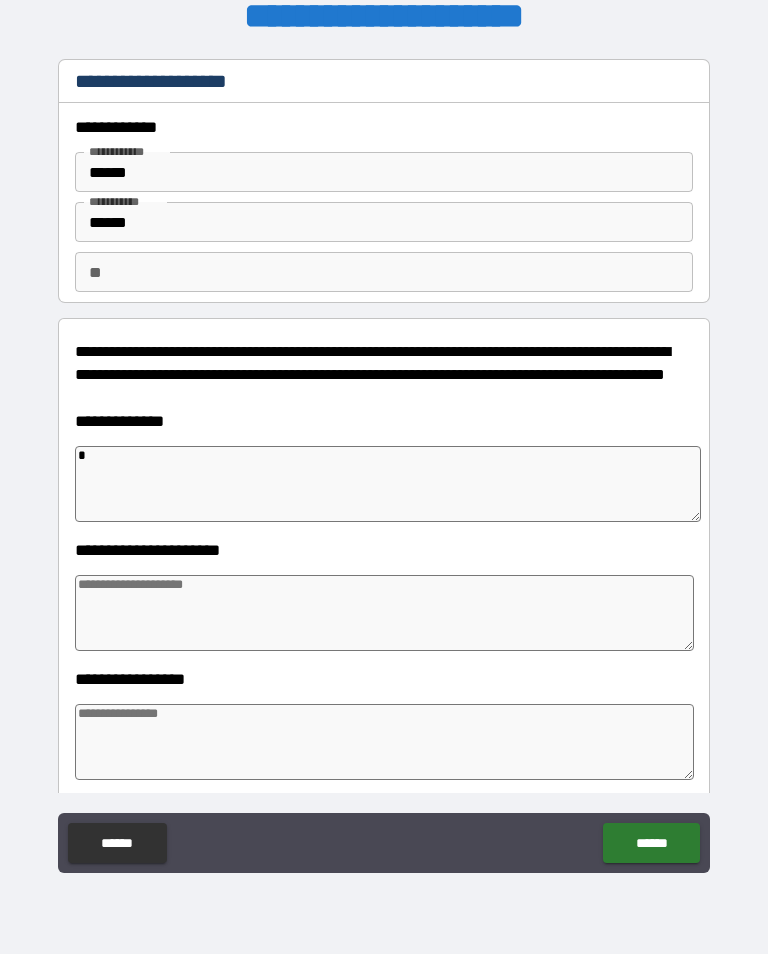 type on "*" 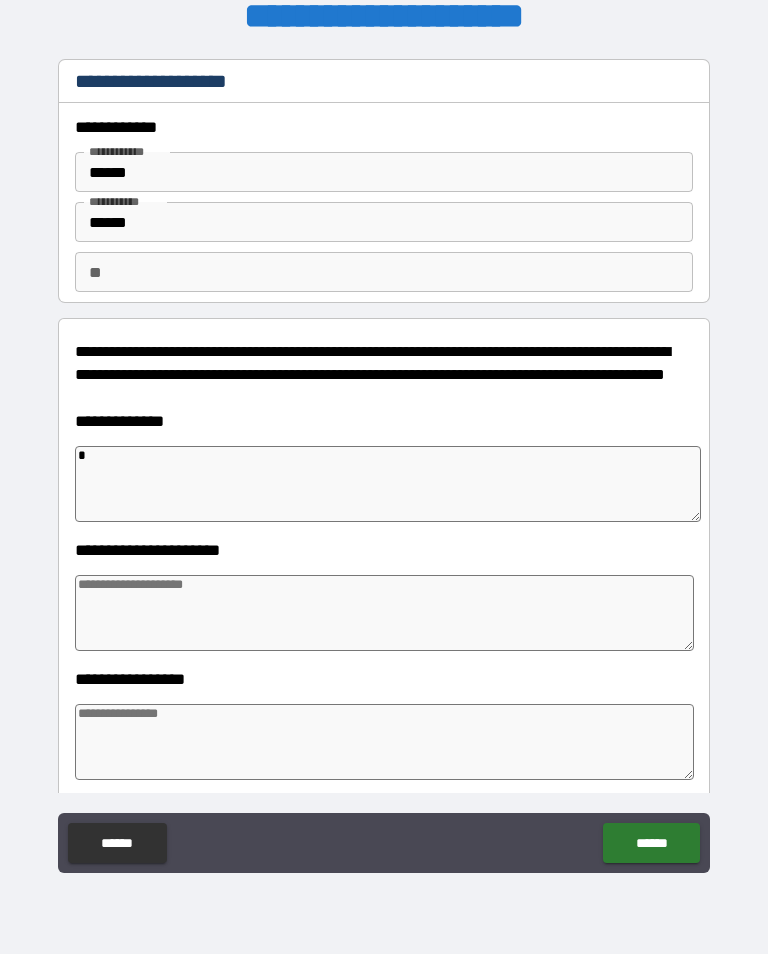 type on "*" 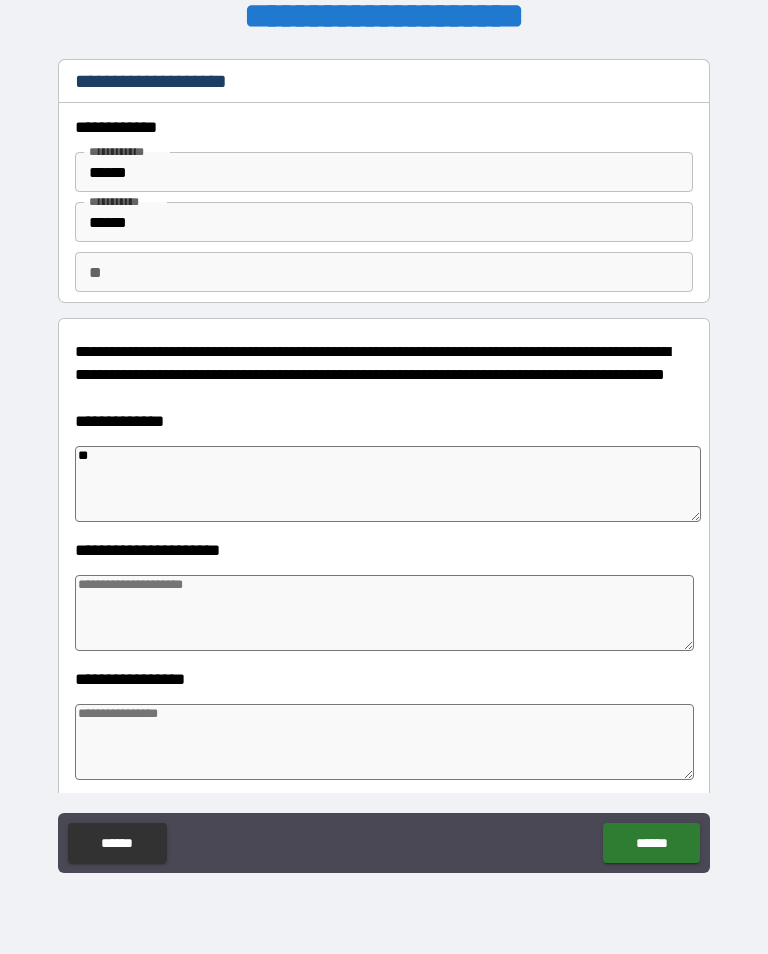 type on "*" 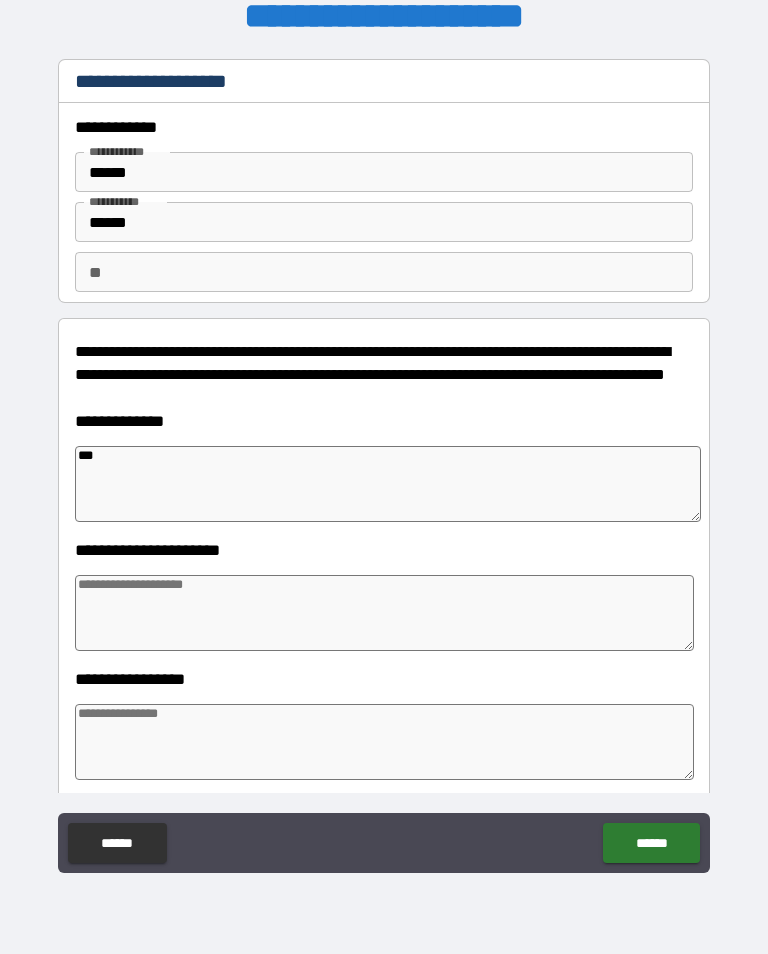 type on "*" 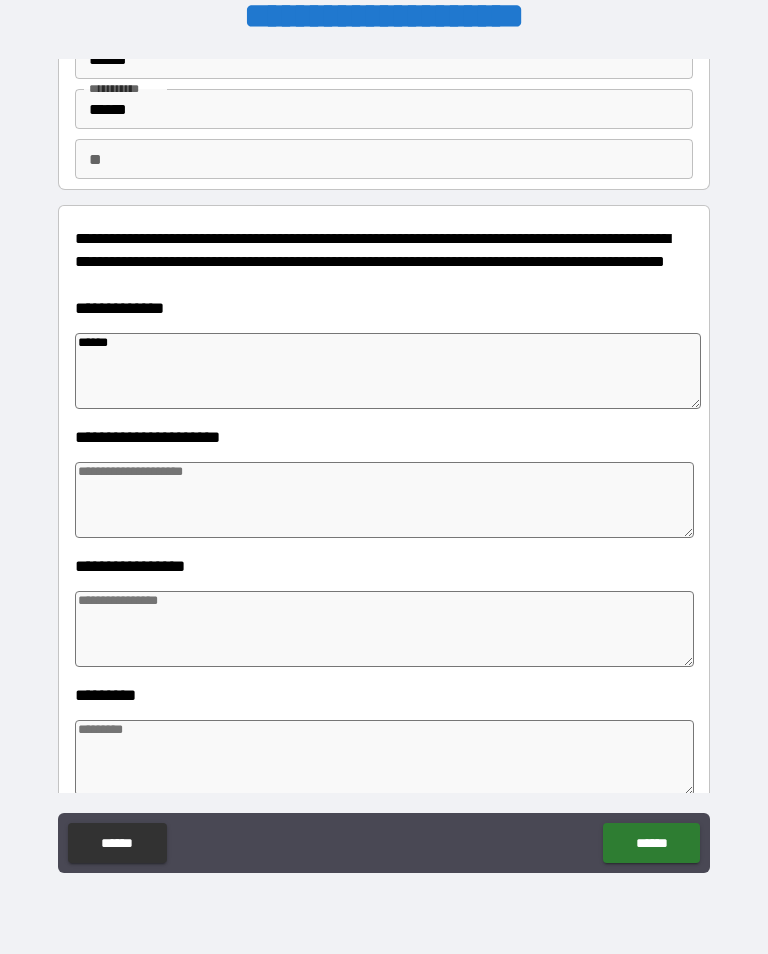 scroll, scrollTop: 130, scrollLeft: 0, axis: vertical 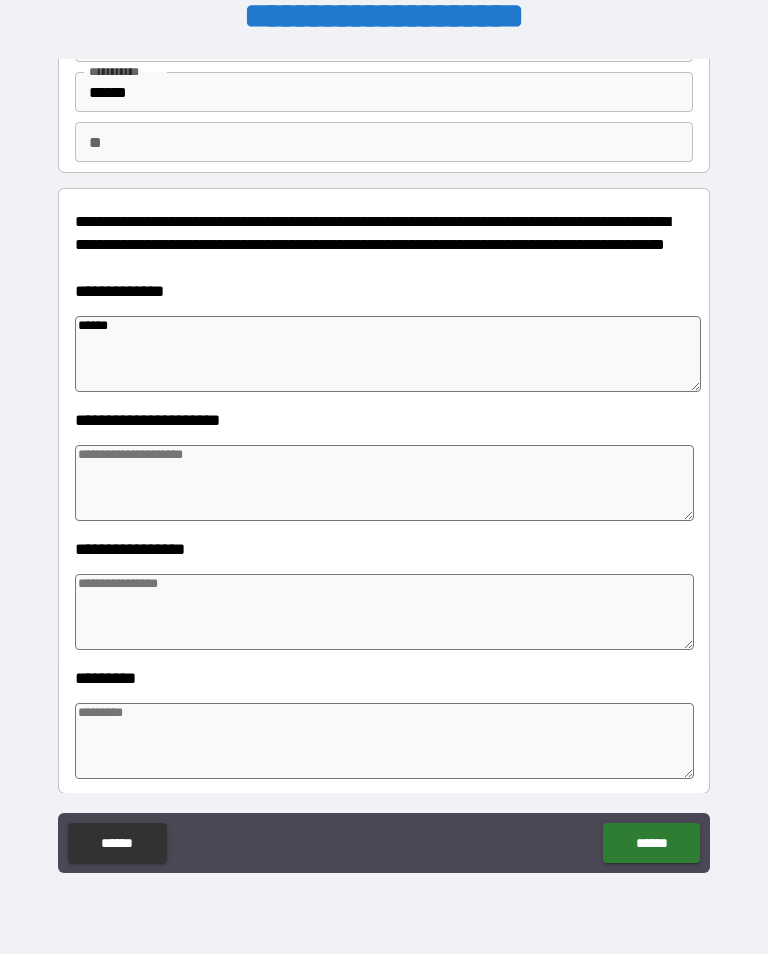 click at bounding box center [384, 483] 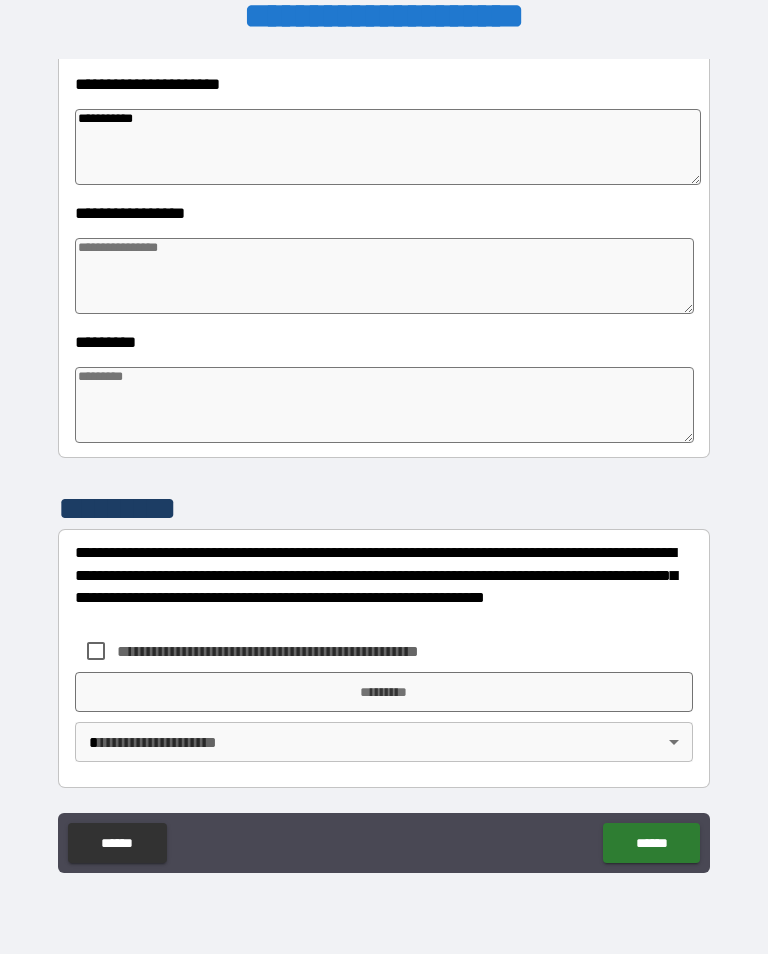 scroll, scrollTop: 466, scrollLeft: 0, axis: vertical 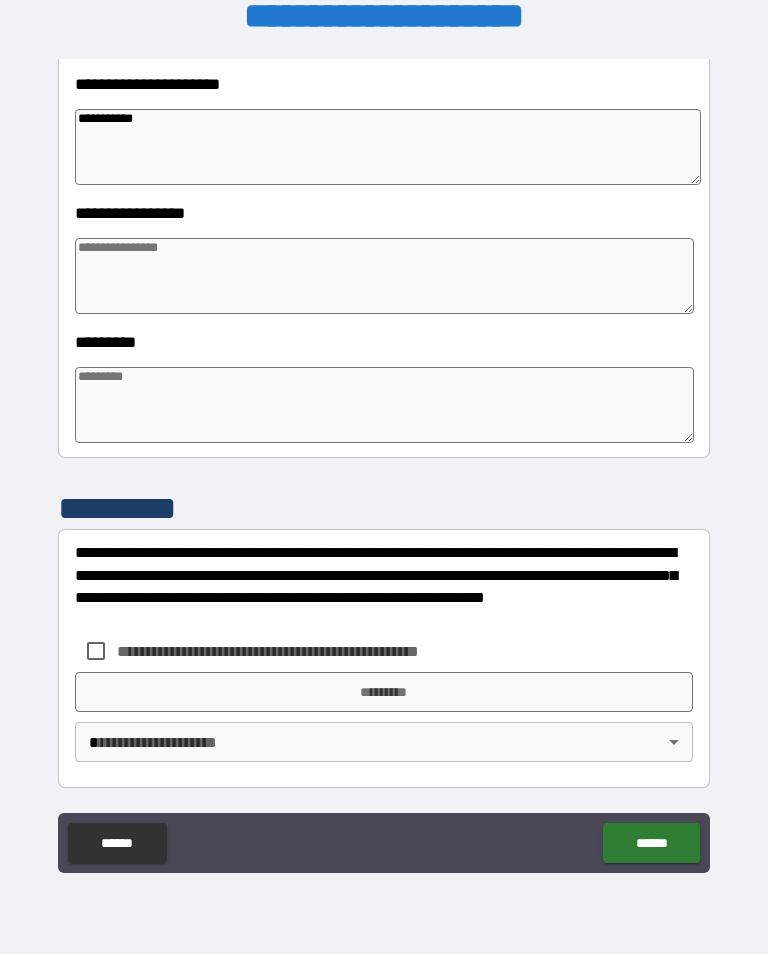 click at bounding box center (384, 405) 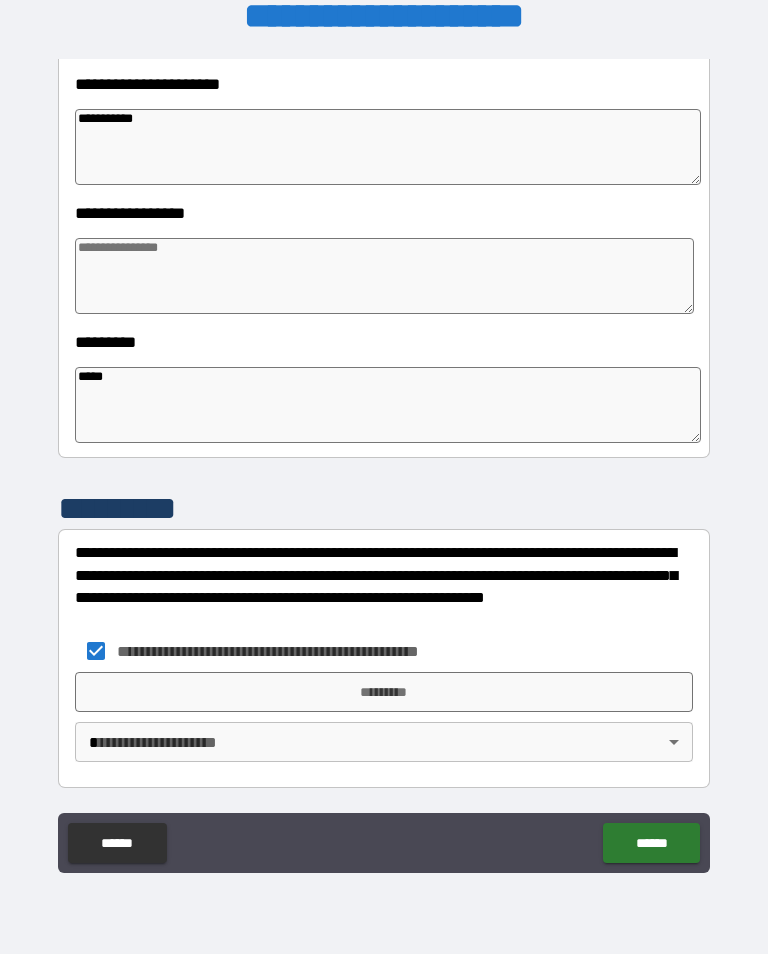 click on "**********" at bounding box center [388, 147] 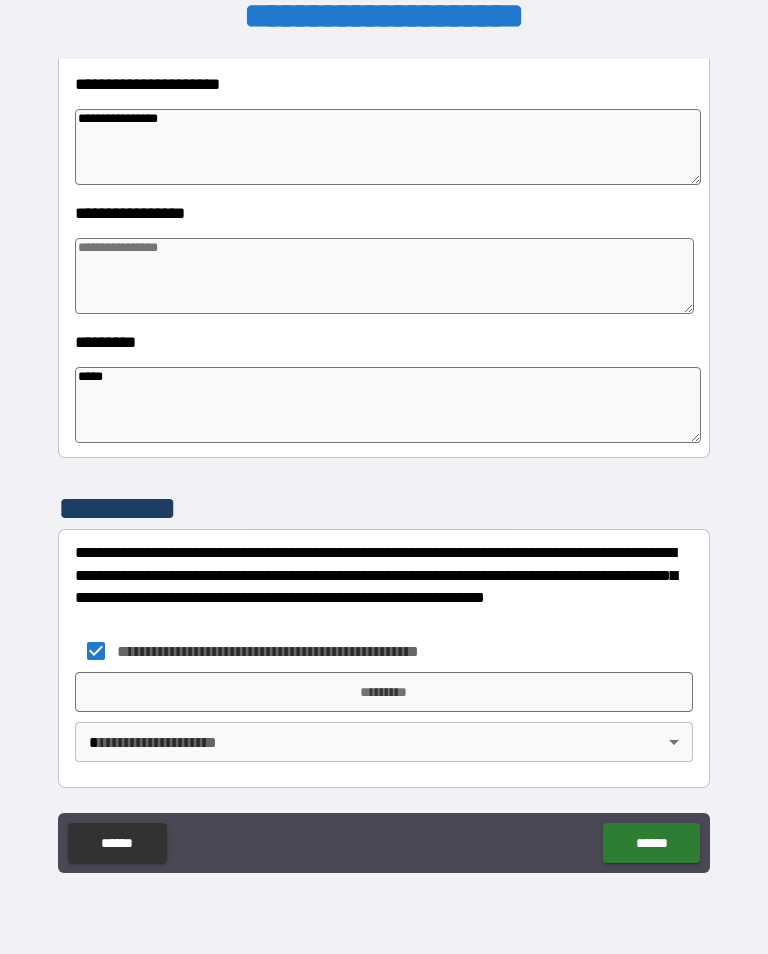 click at bounding box center (384, 276) 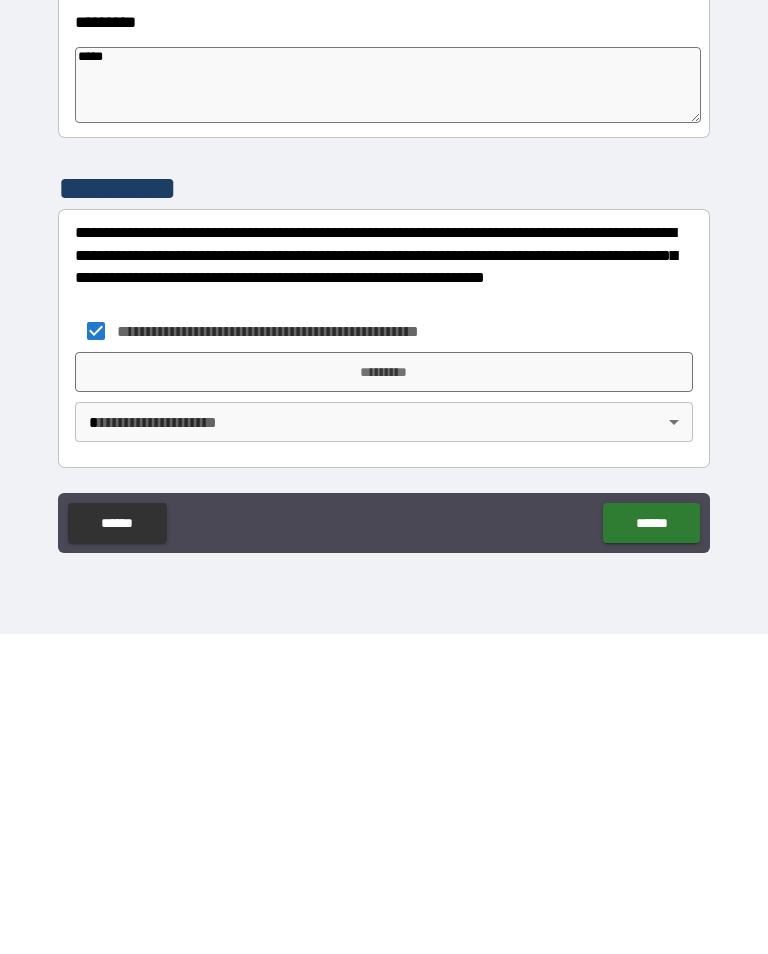click on "*********" at bounding box center [384, 692] 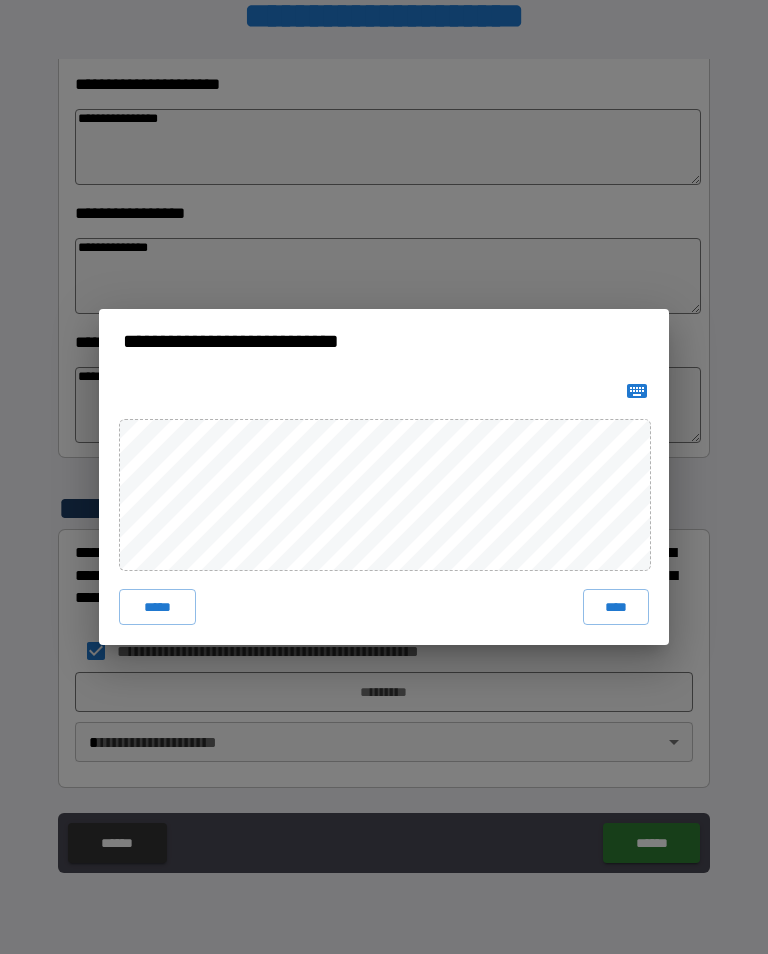 click on "****" at bounding box center (616, 607) 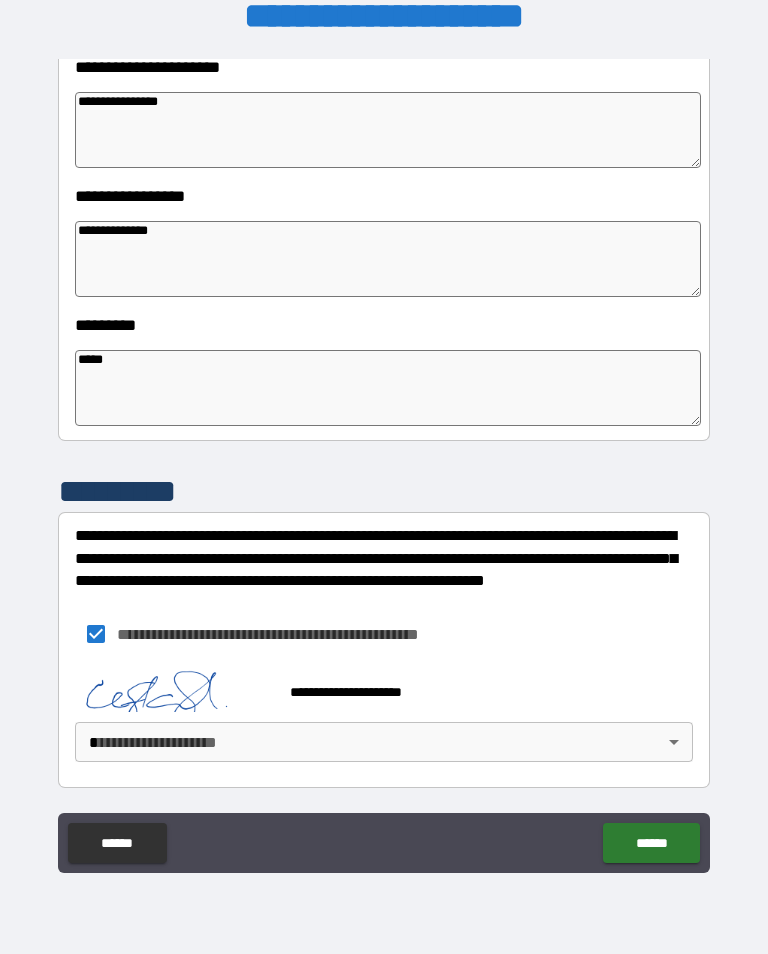 scroll, scrollTop: 483, scrollLeft: 0, axis: vertical 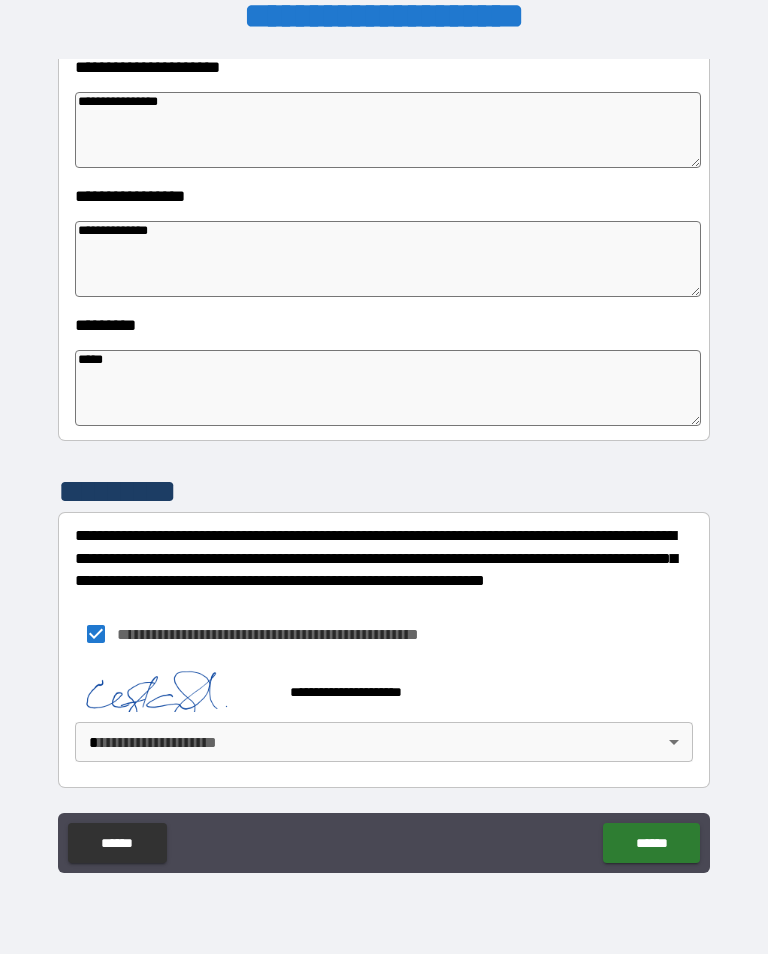 click on "**********" at bounding box center [384, 461] 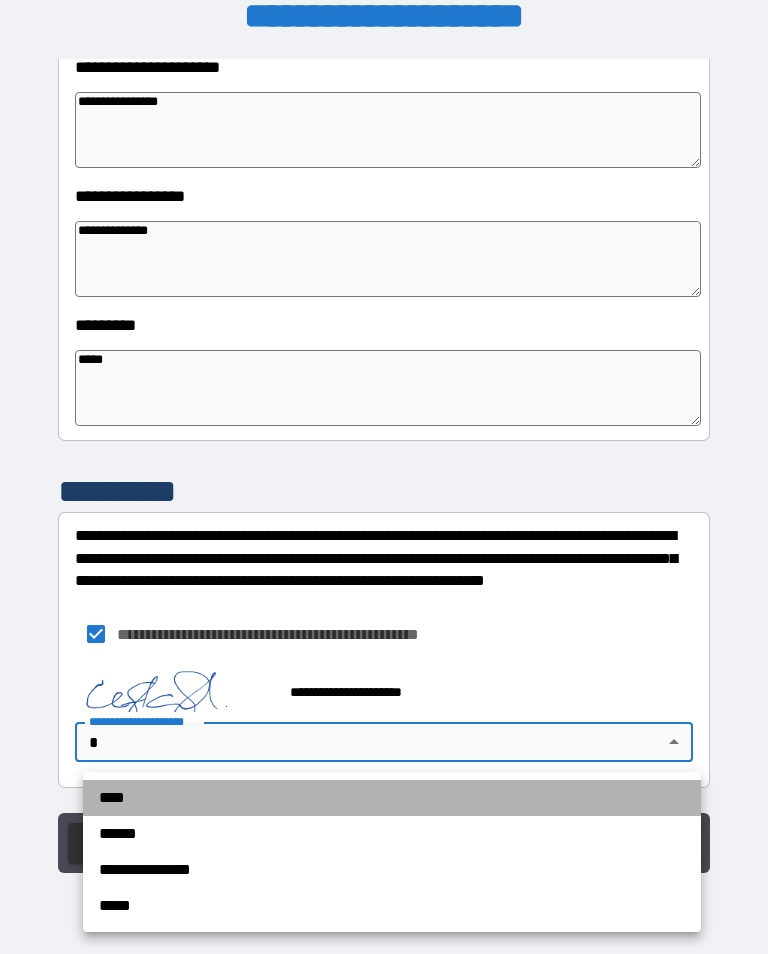 click on "****" at bounding box center [392, 798] 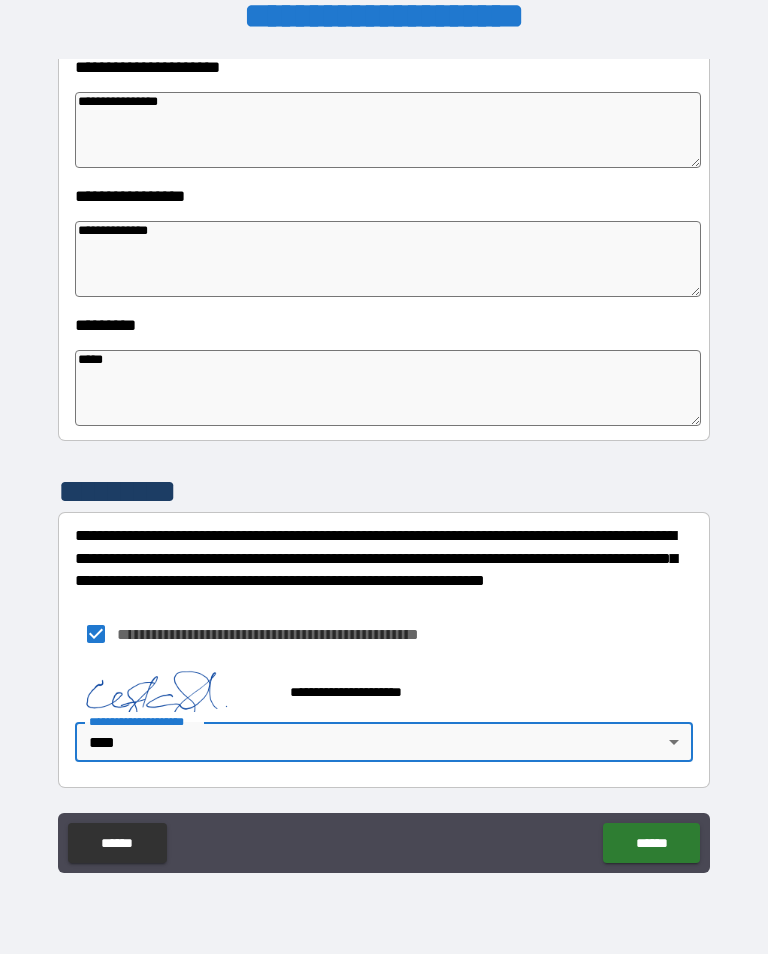 click on "******" at bounding box center (651, 843) 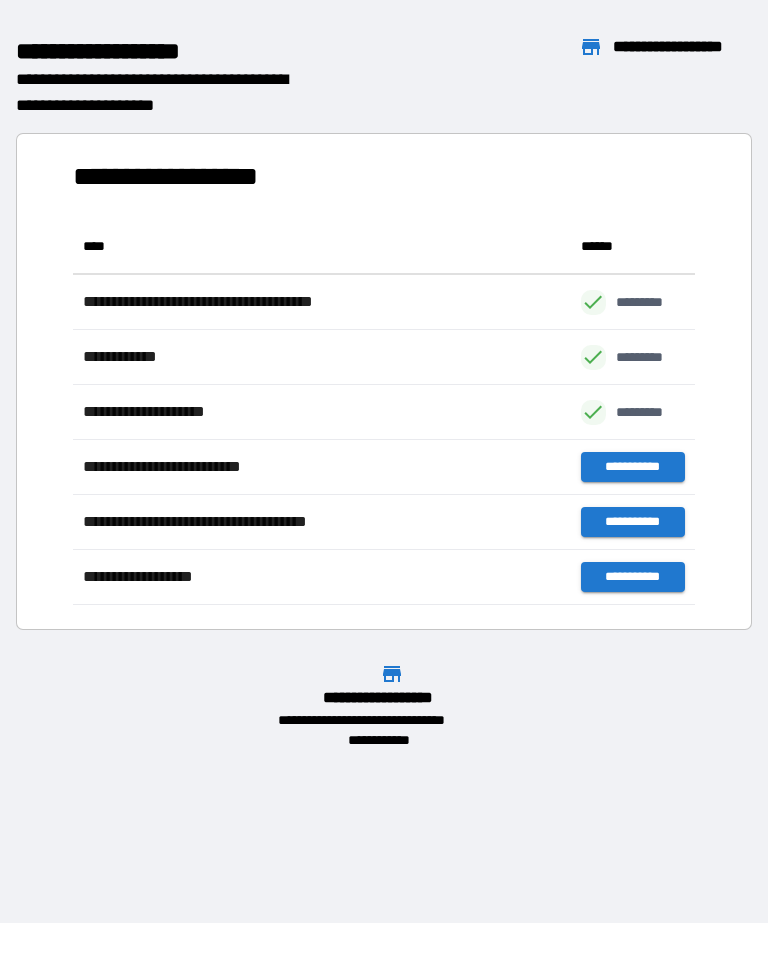 scroll, scrollTop: 1, scrollLeft: 1, axis: both 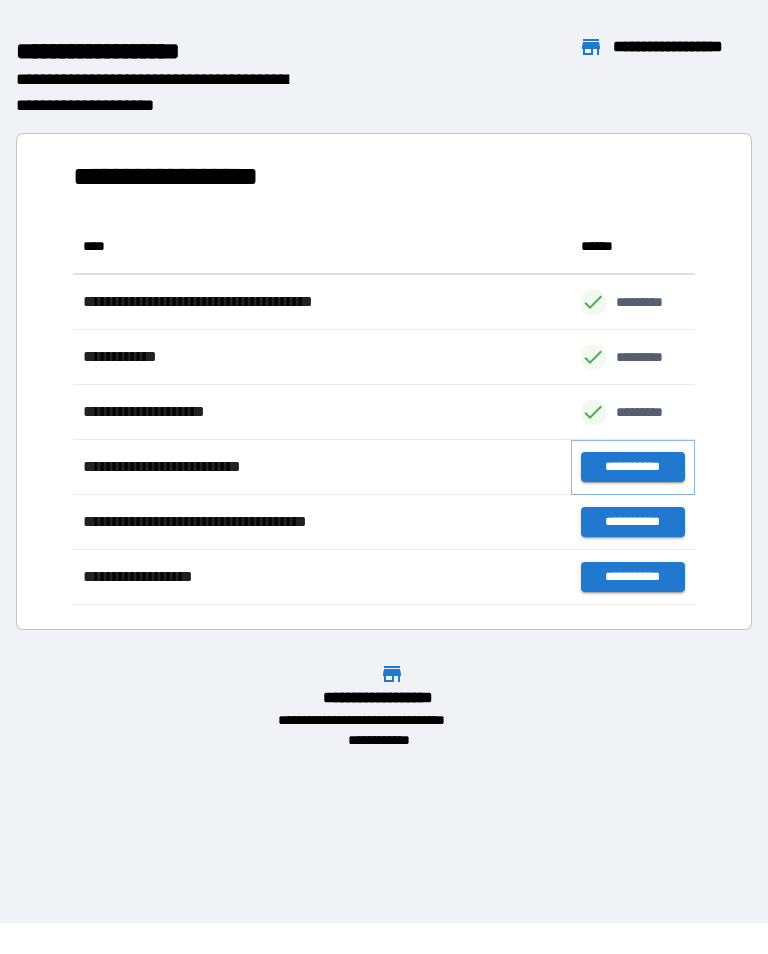 click on "**********" at bounding box center [633, 467] 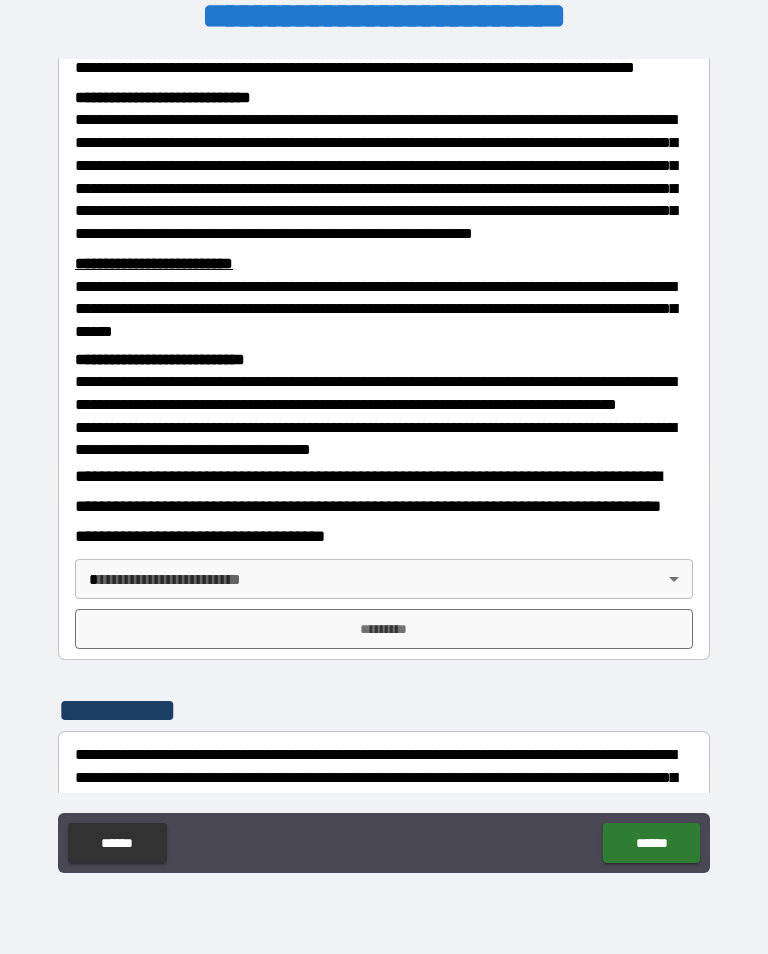 scroll, scrollTop: 482, scrollLeft: 0, axis: vertical 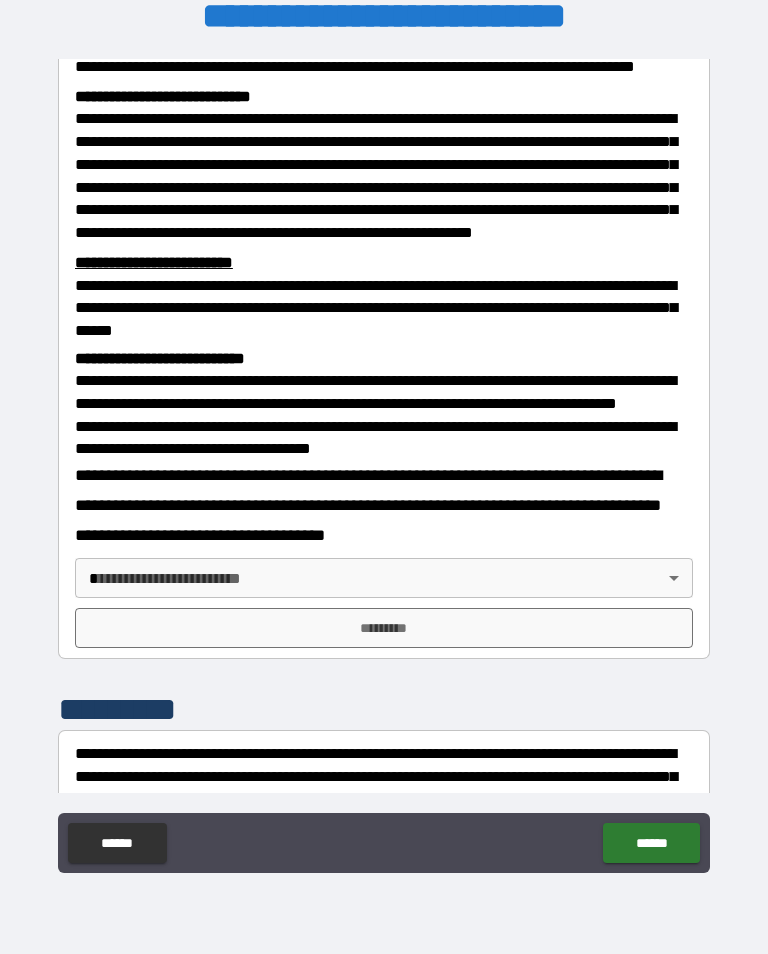 click on "**********" at bounding box center [384, 461] 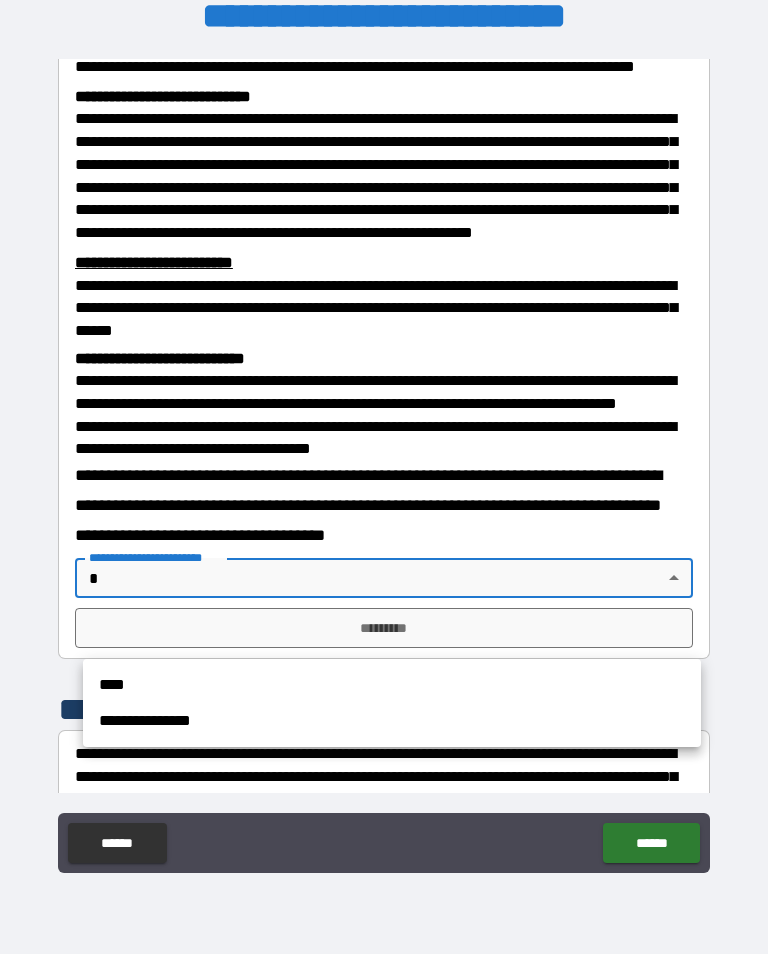 click on "****" at bounding box center (392, 685) 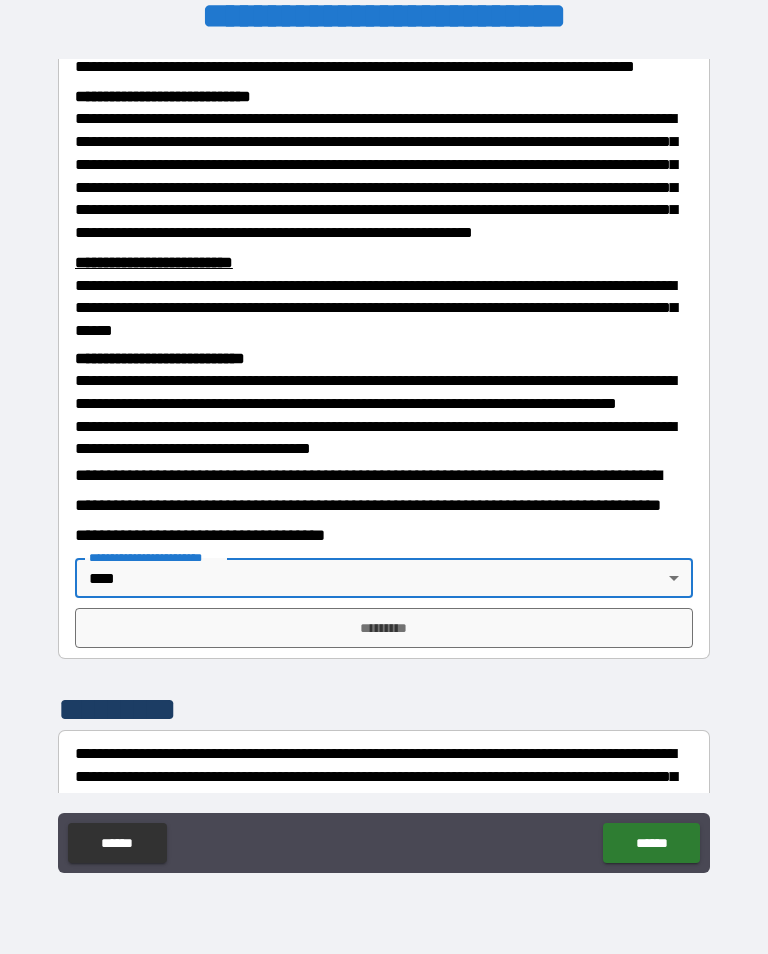 click on "*********" at bounding box center (384, 628) 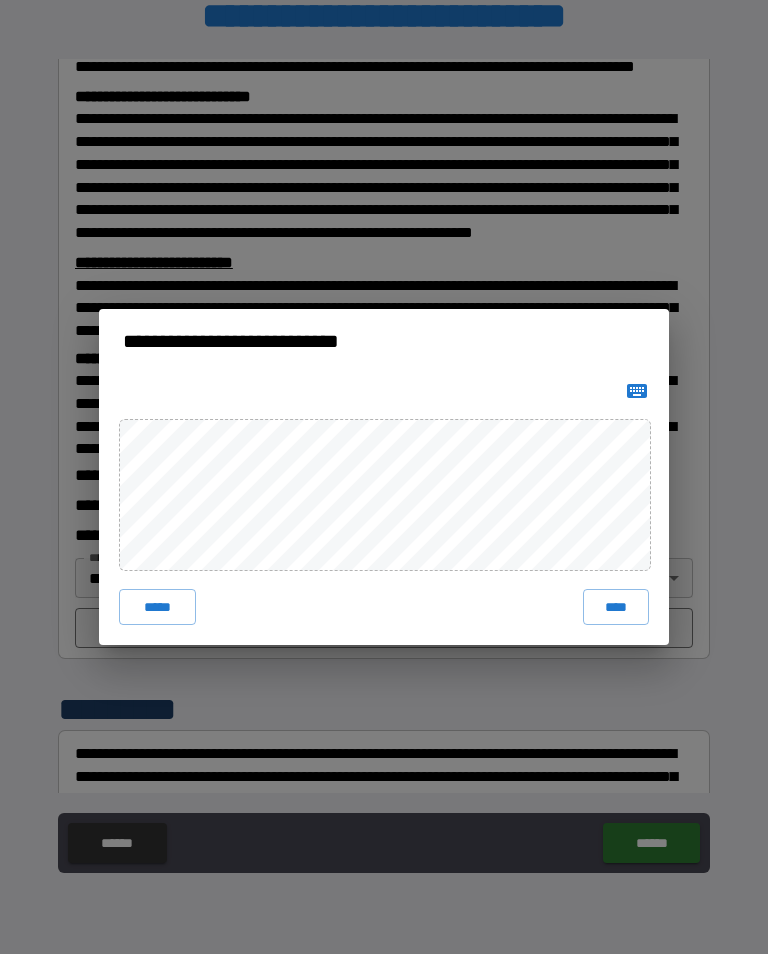 click on "****" at bounding box center [616, 607] 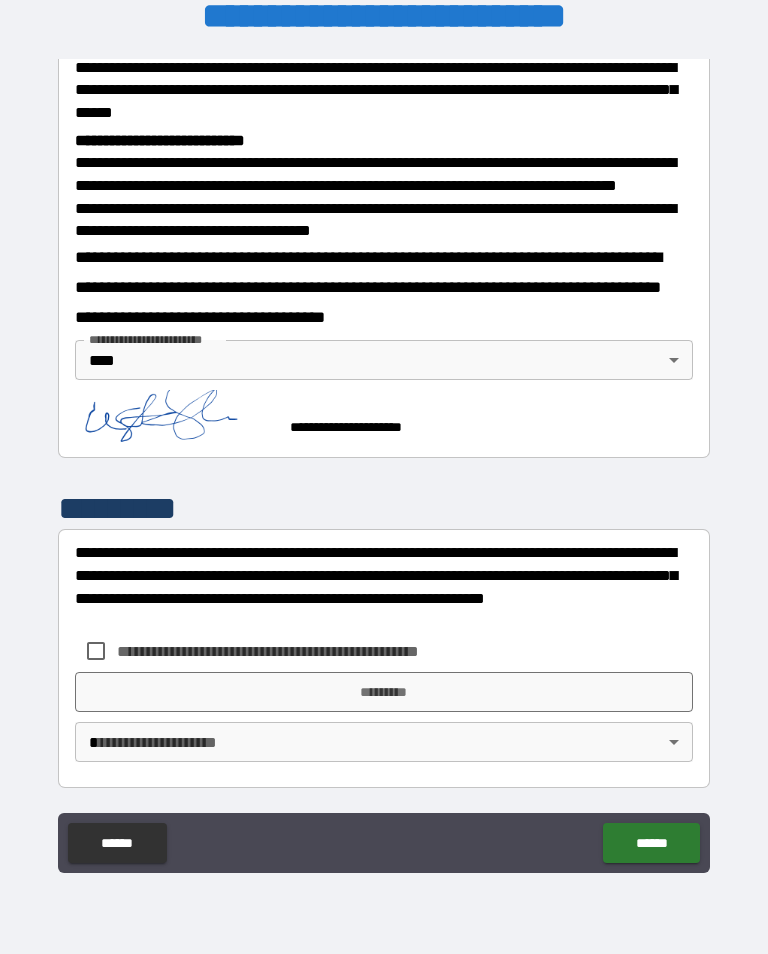 scroll, scrollTop: 751, scrollLeft: 0, axis: vertical 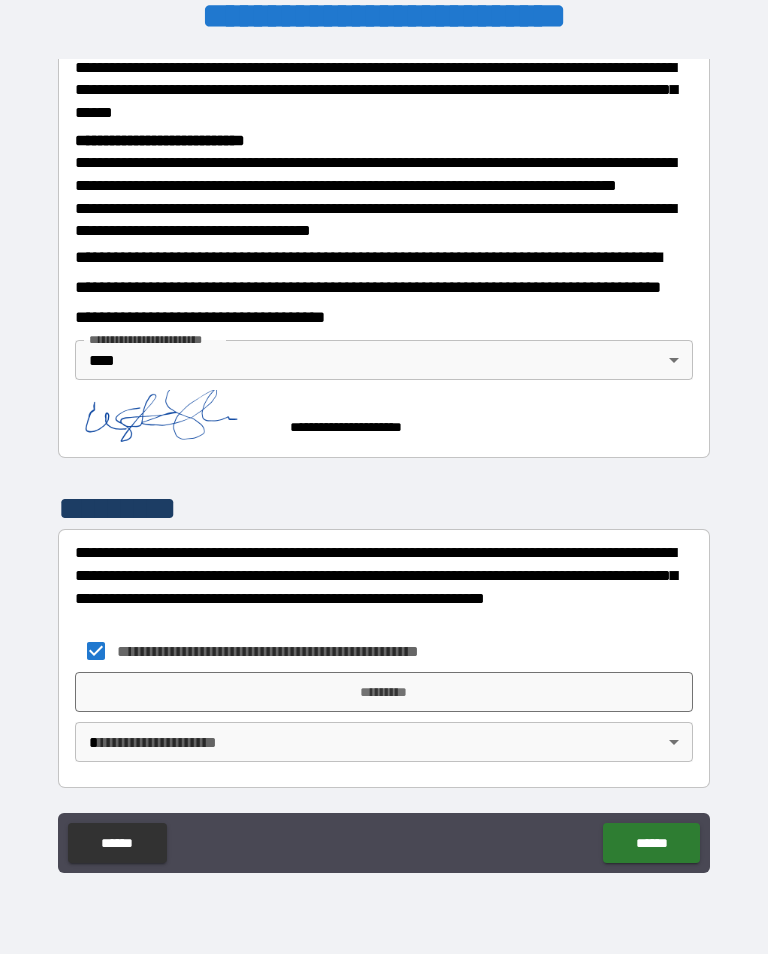 click on "*********" at bounding box center (384, 692) 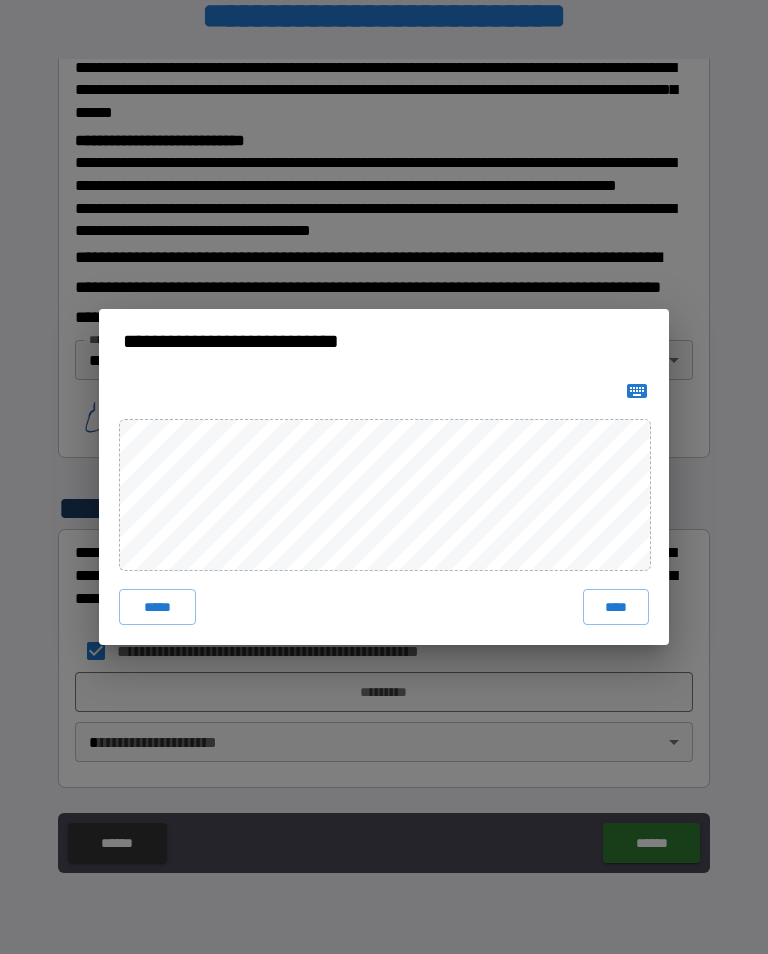 click on "****" at bounding box center (616, 607) 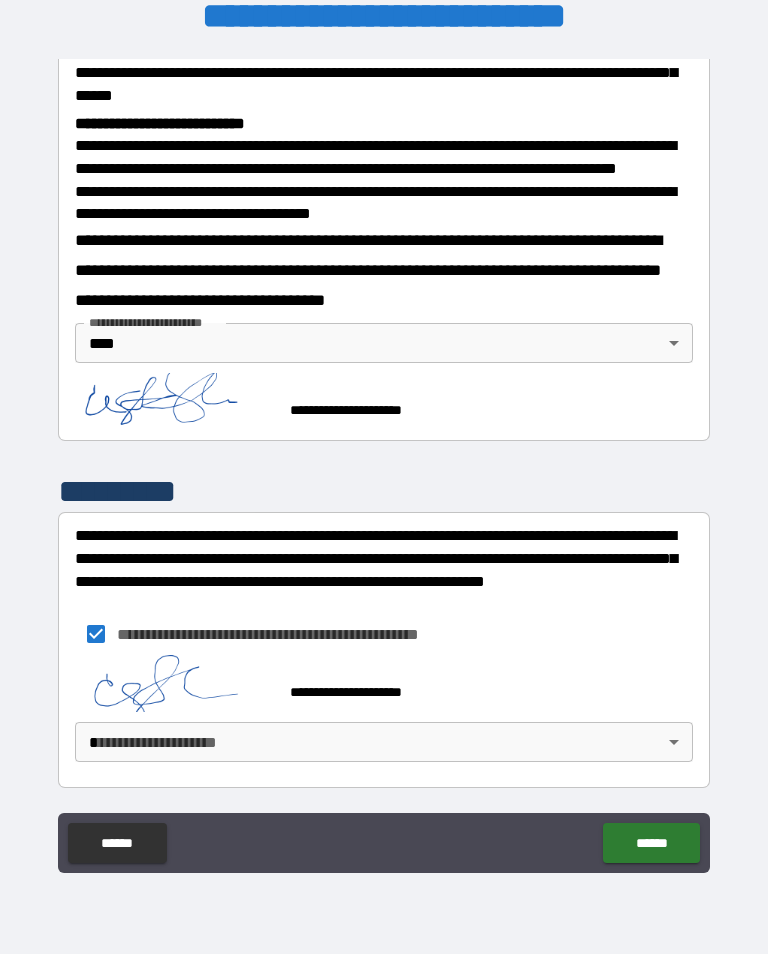 scroll, scrollTop: 768, scrollLeft: 0, axis: vertical 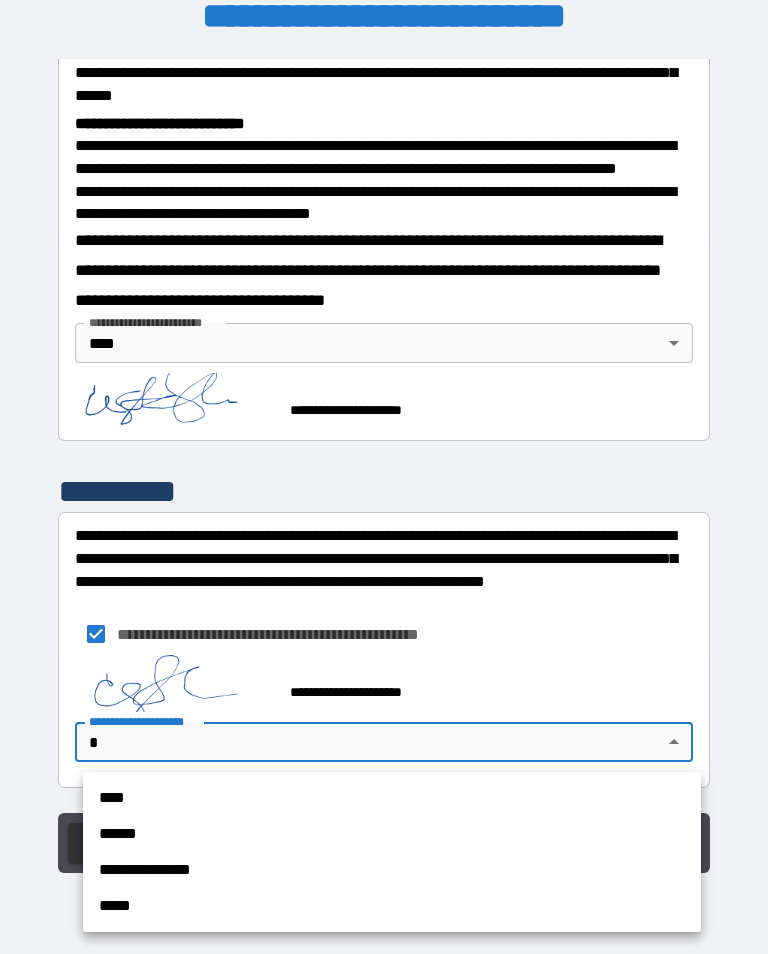 click on "****" at bounding box center [392, 798] 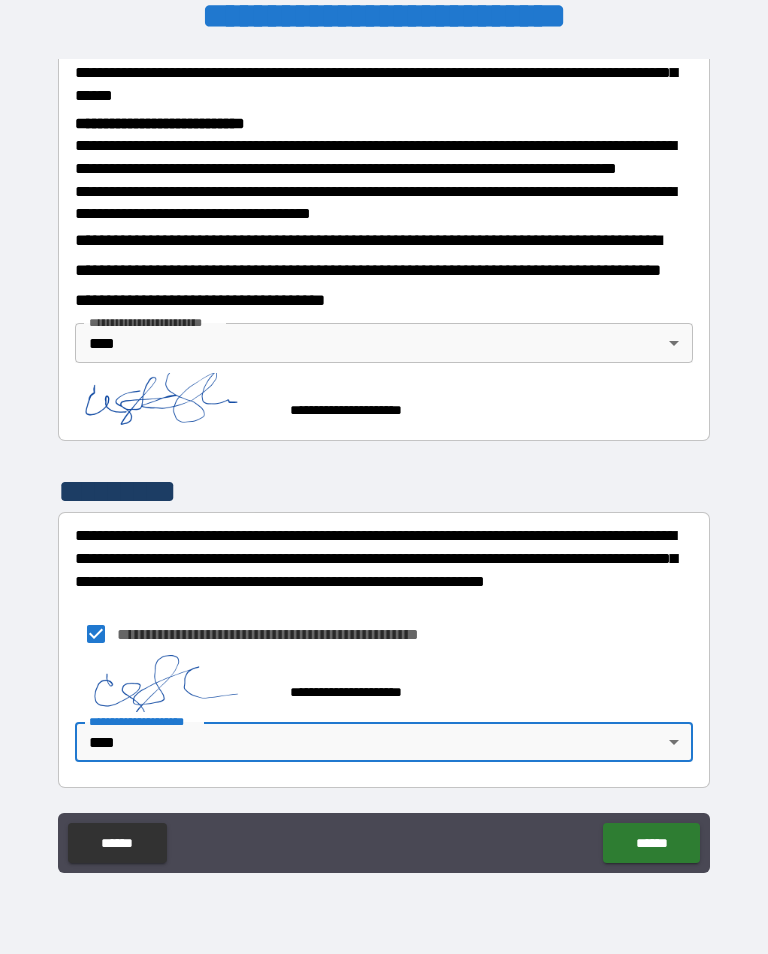 click on "******" at bounding box center [651, 843] 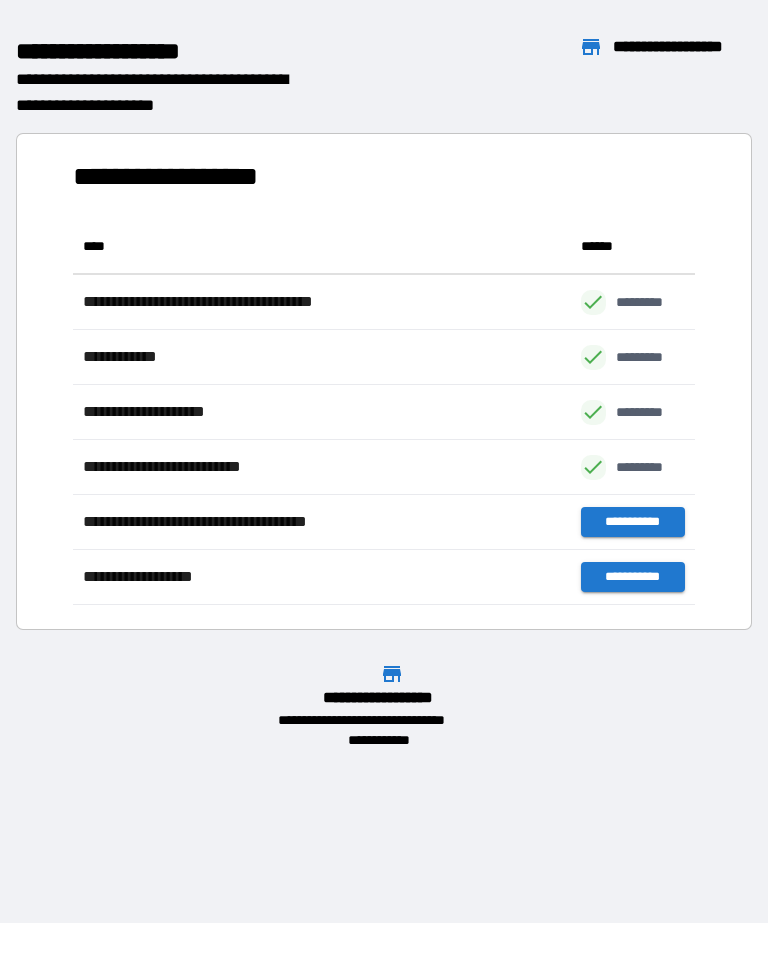 scroll, scrollTop: 1, scrollLeft: 1, axis: both 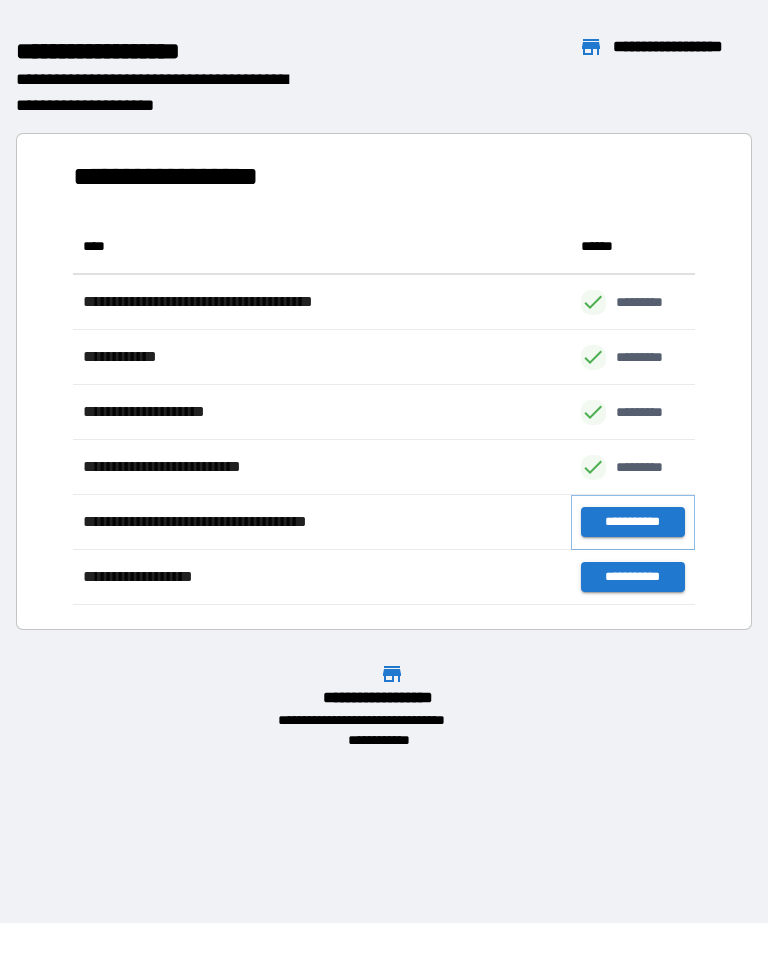 click on "**********" at bounding box center (633, 522) 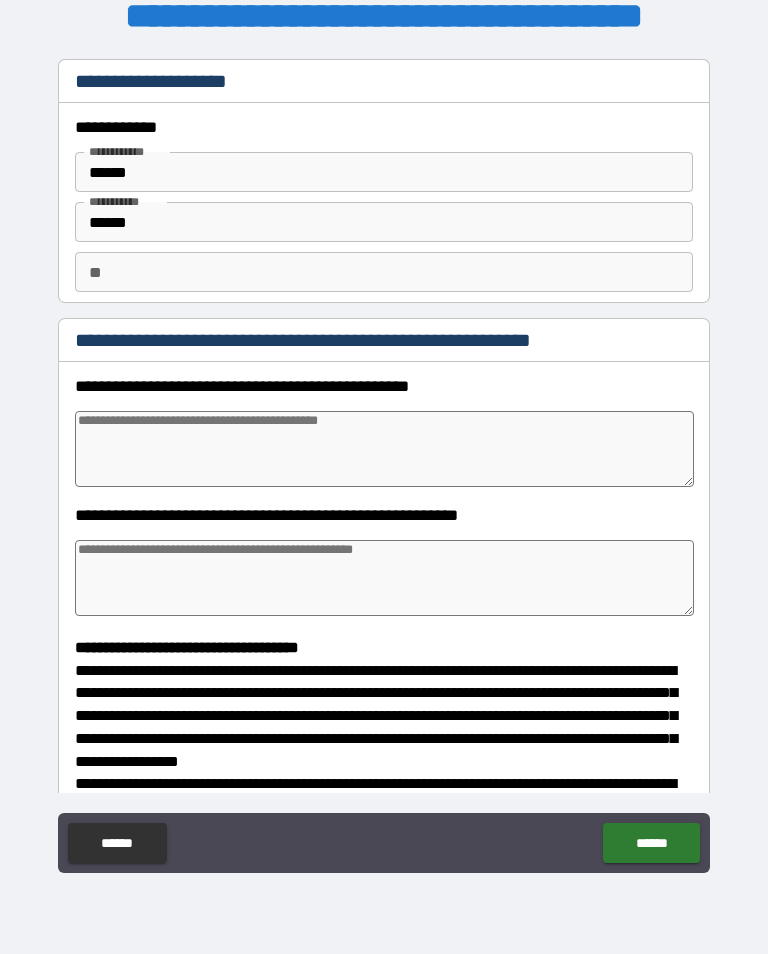 scroll, scrollTop: -1, scrollLeft: 0, axis: vertical 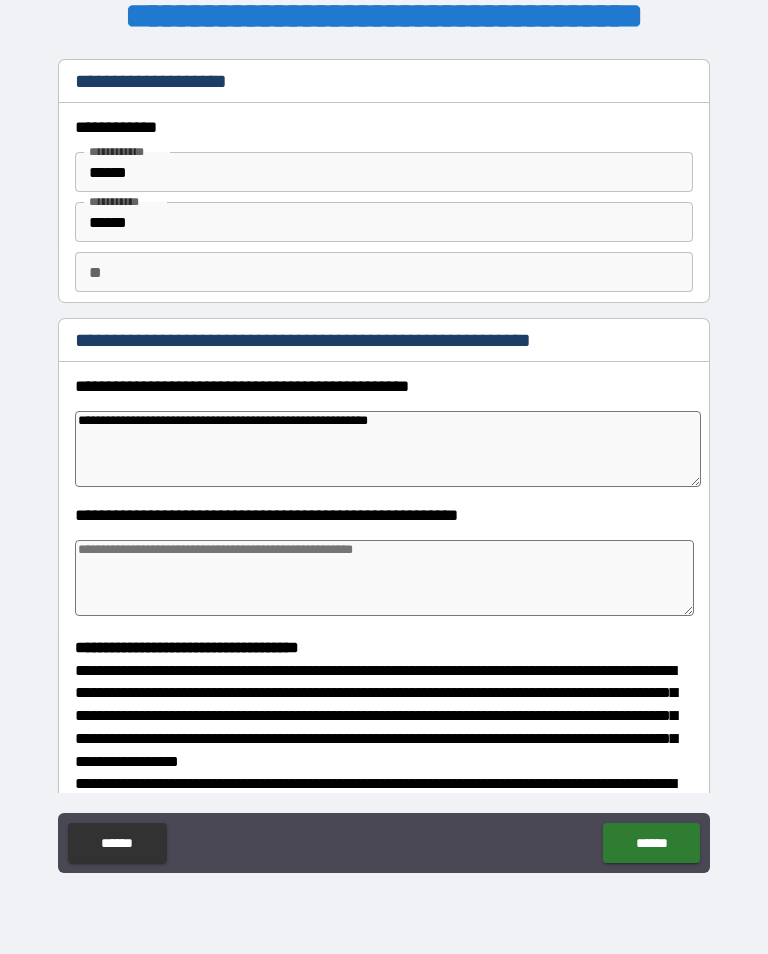 click at bounding box center (384, 578) 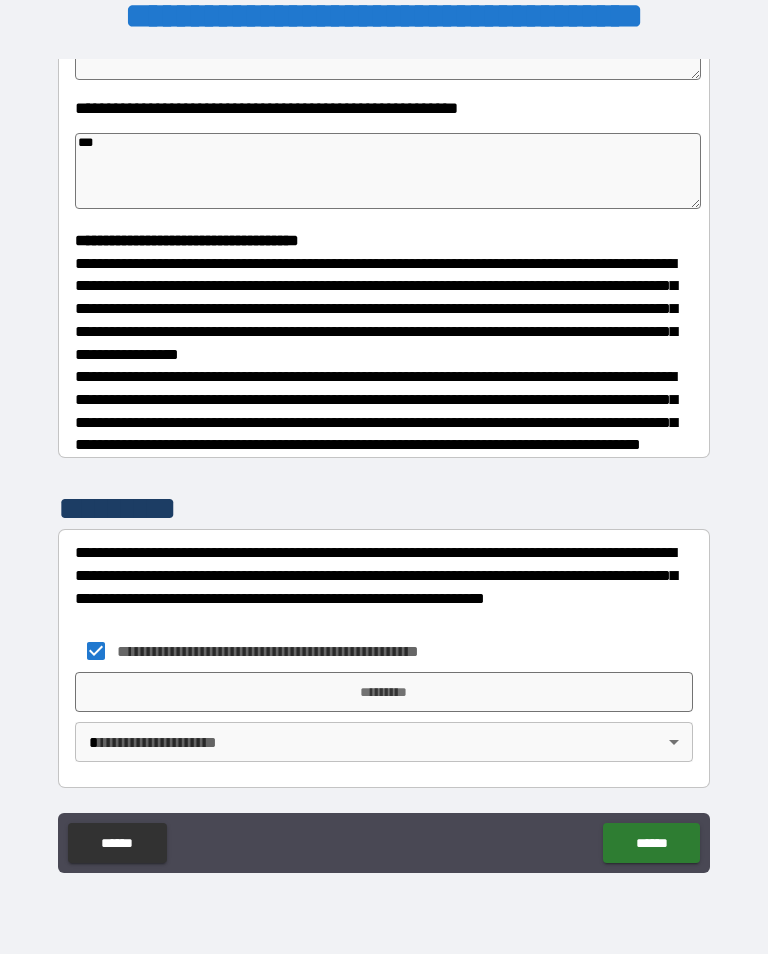 scroll, scrollTop: 422, scrollLeft: 0, axis: vertical 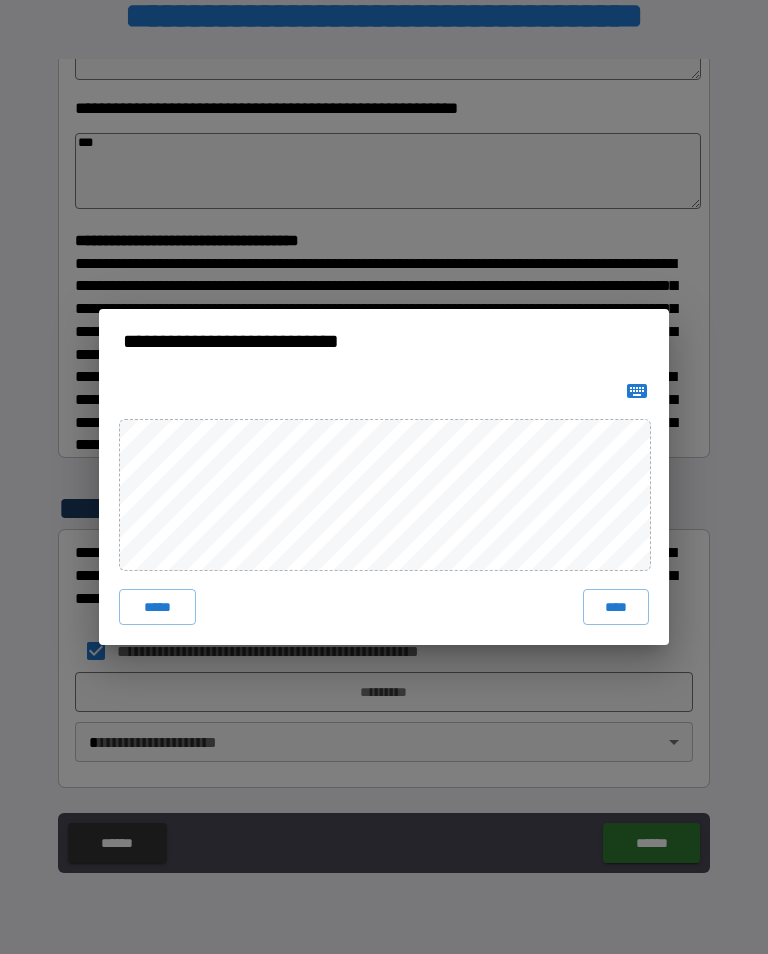 click on "****" at bounding box center [616, 607] 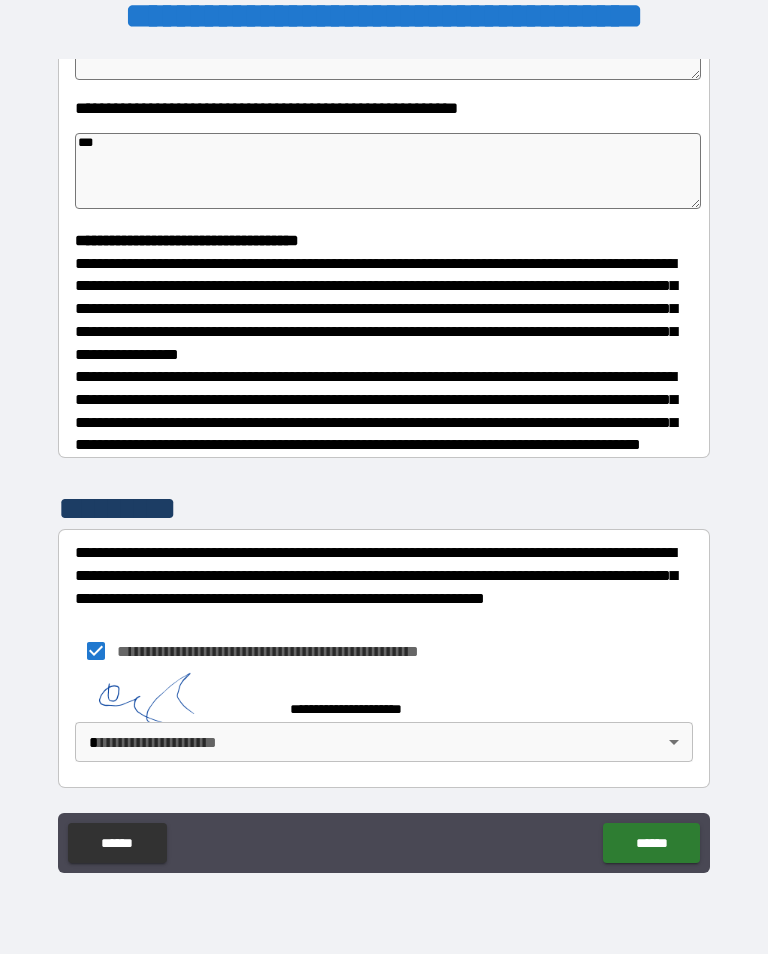 scroll, scrollTop: 412, scrollLeft: 0, axis: vertical 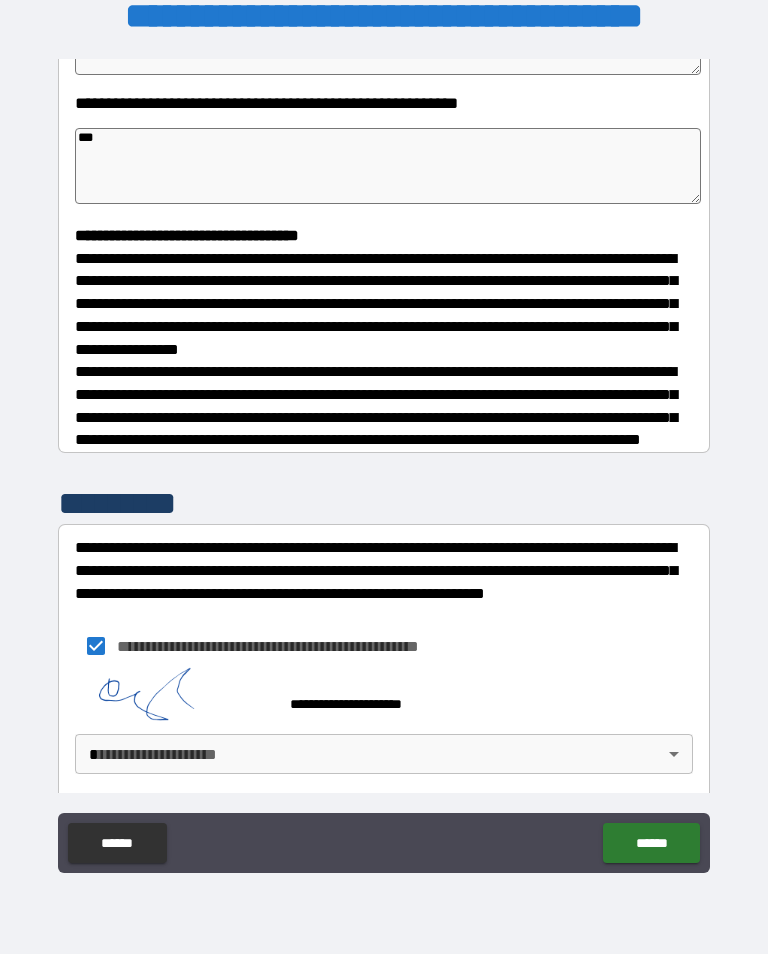 click on "**********" at bounding box center (384, 461) 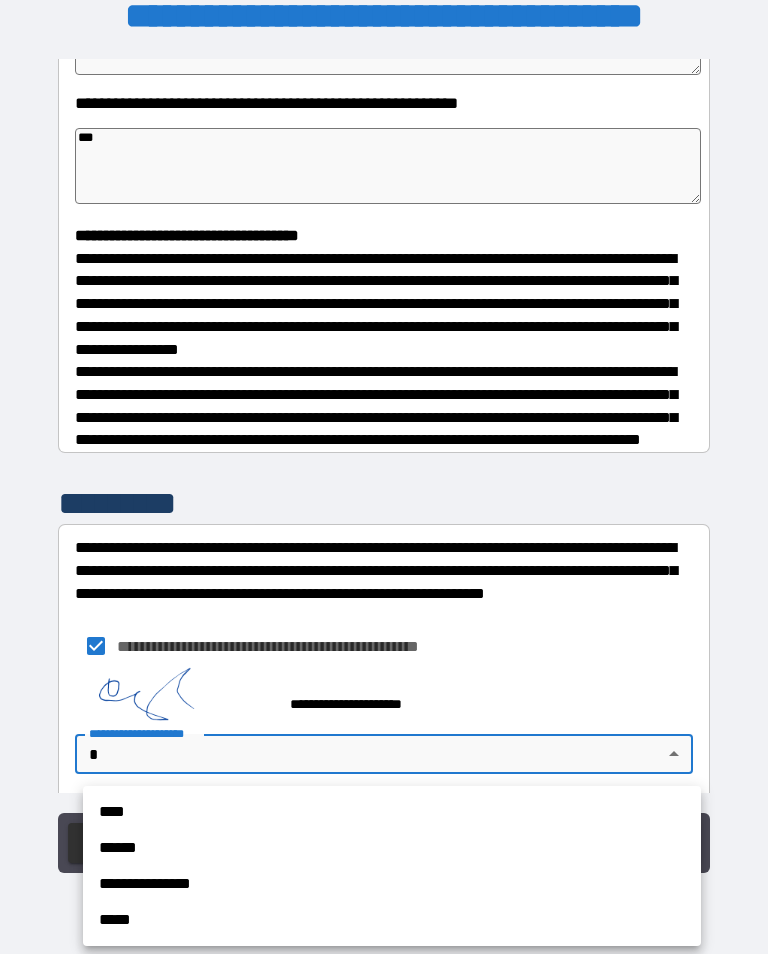 click on "****" at bounding box center [392, 812] 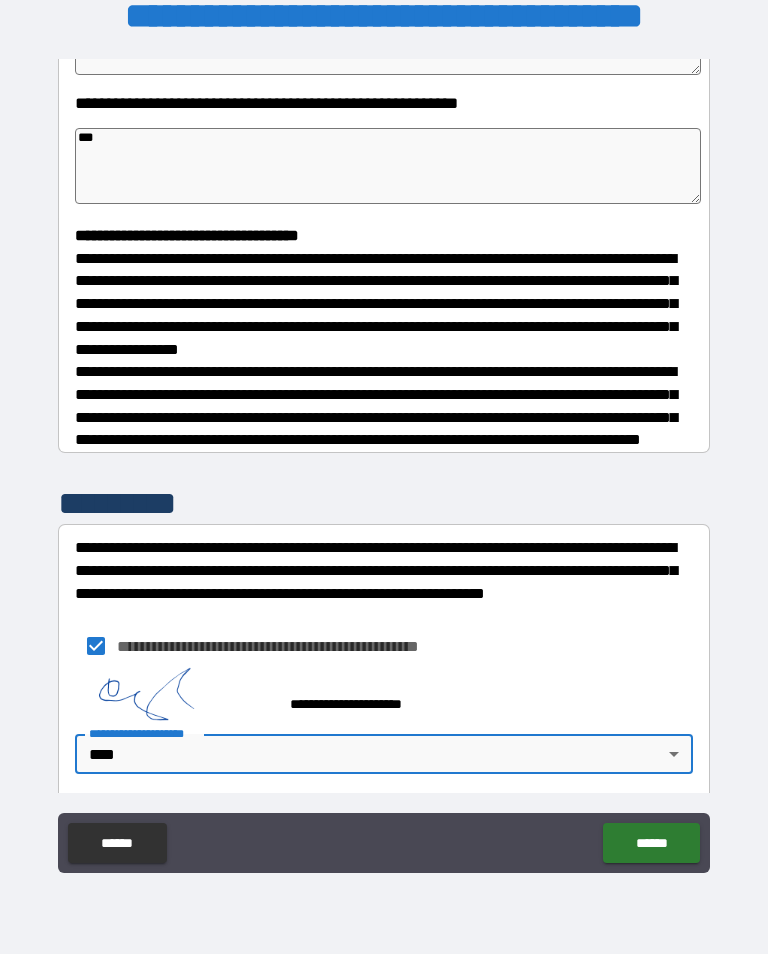click on "******" at bounding box center (651, 843) 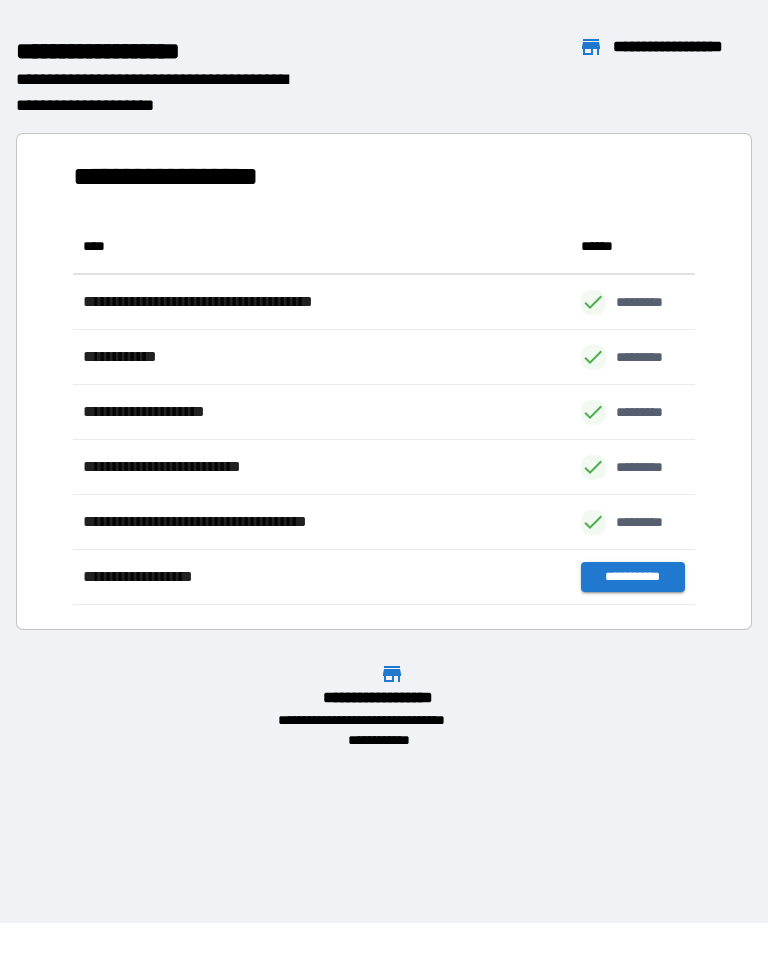 scroll, scrollTop: 386, scrollLeft: 622, axis: both 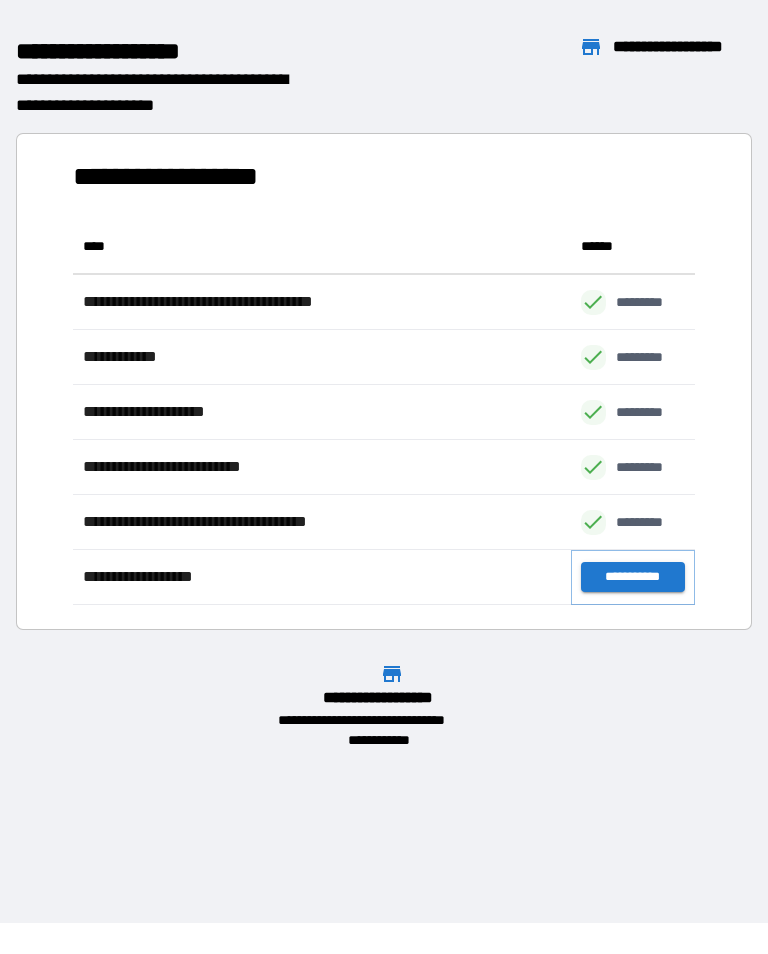 click on "**********" at bounding box center (633, 577) 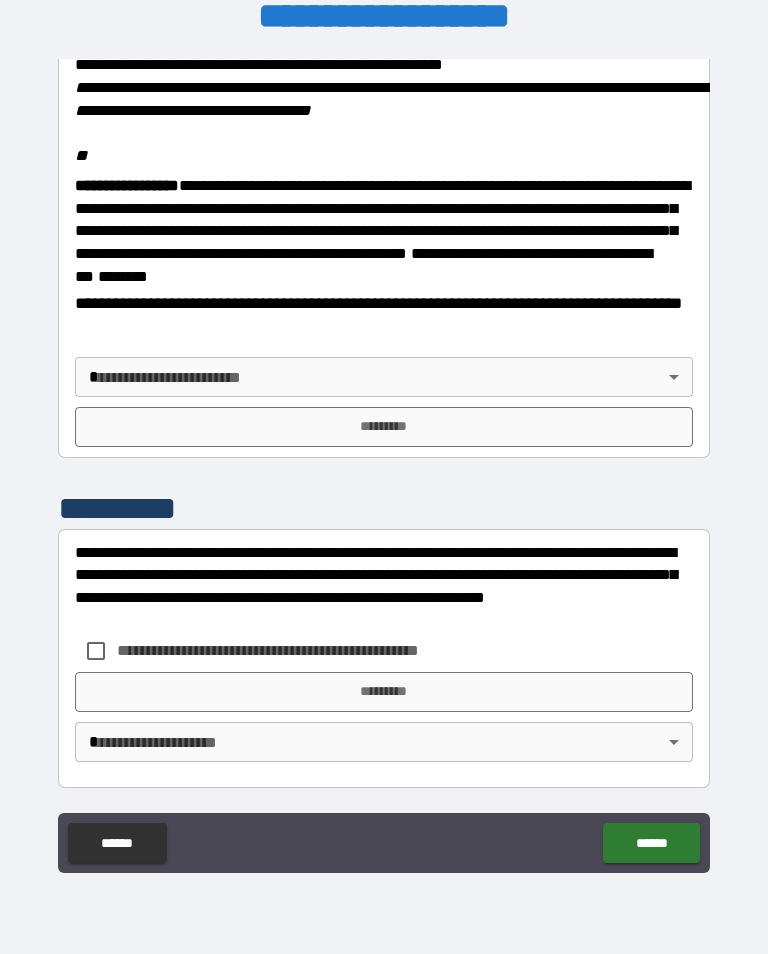 scroll, scrollTop: 2448, scrollLeft: 0, axis: vertical 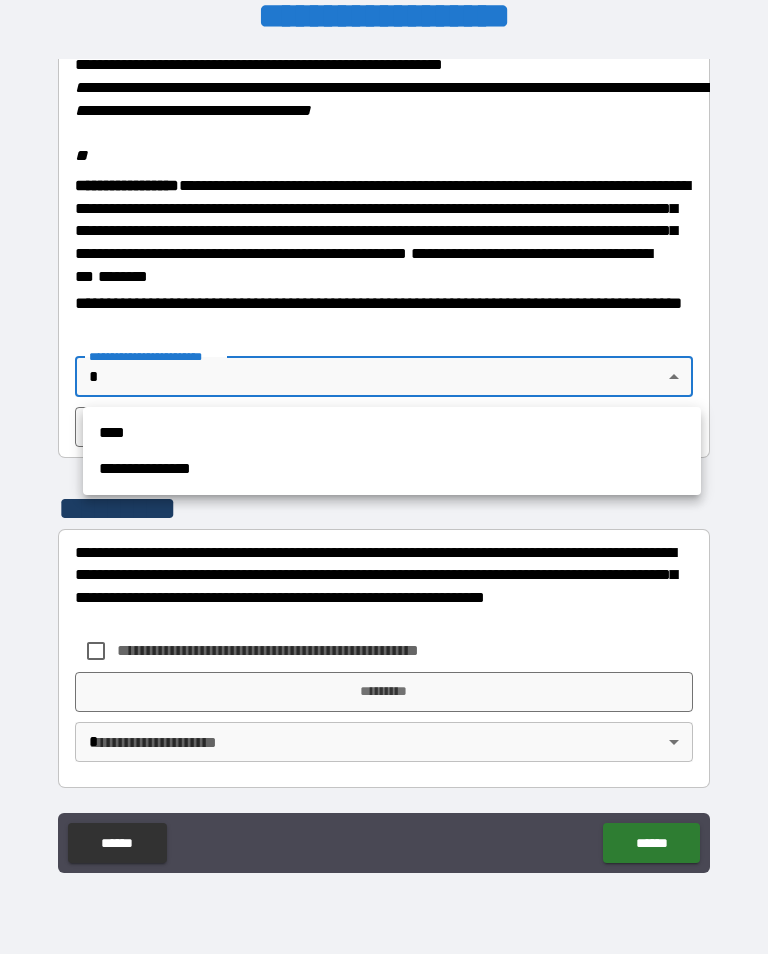 click on "****" at bounding box center [392, 433] 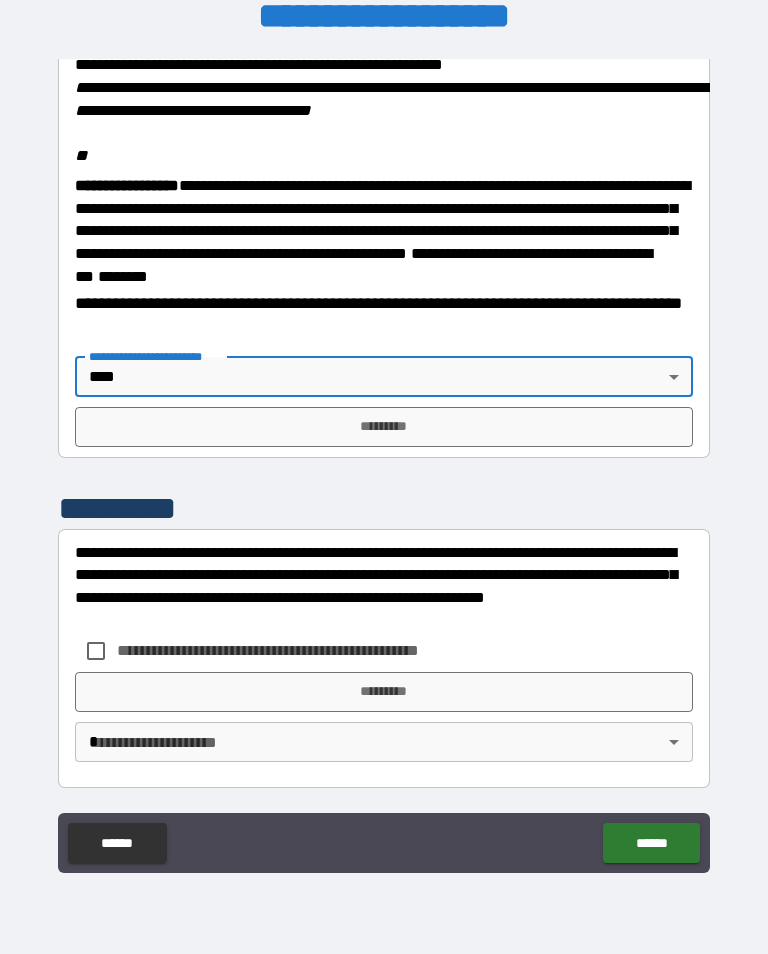 click on "*********" at bounding box center [384, 427] 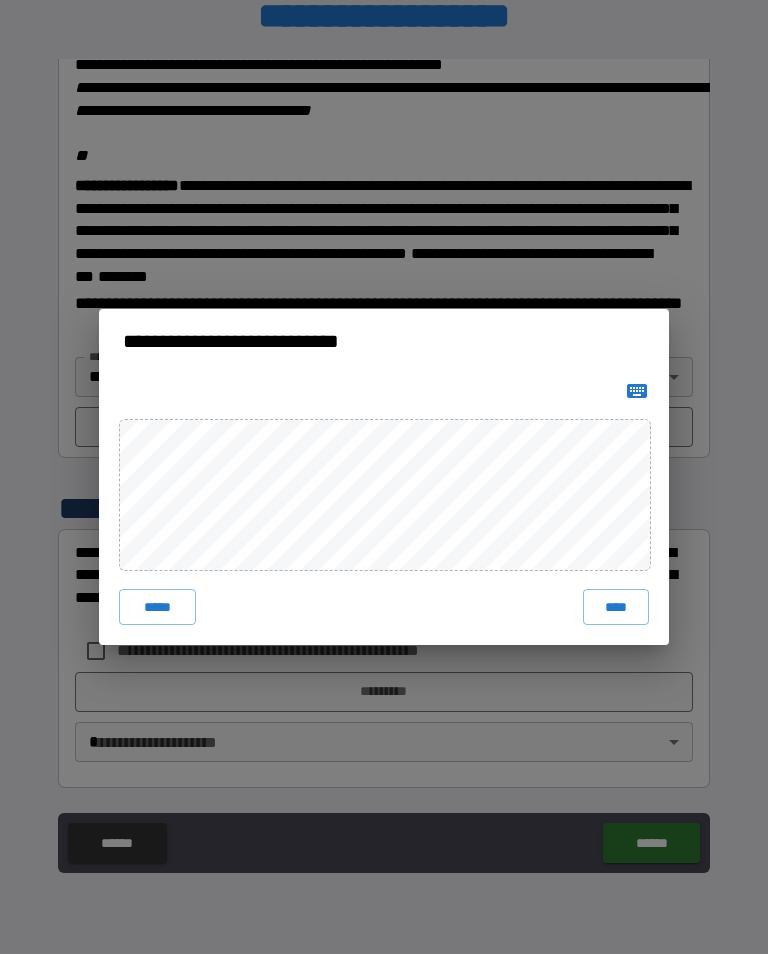 click on "****" at bounding box center (616, 607) 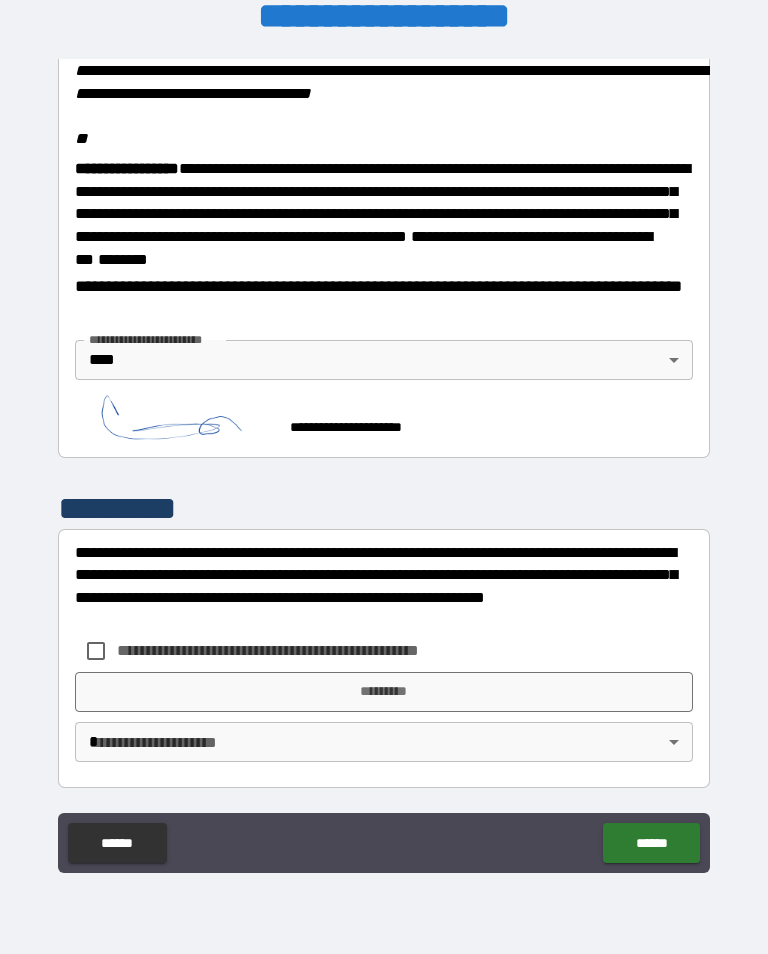 scroll, scrollTop: 2438, scrollLeft: 0, axis: vertical 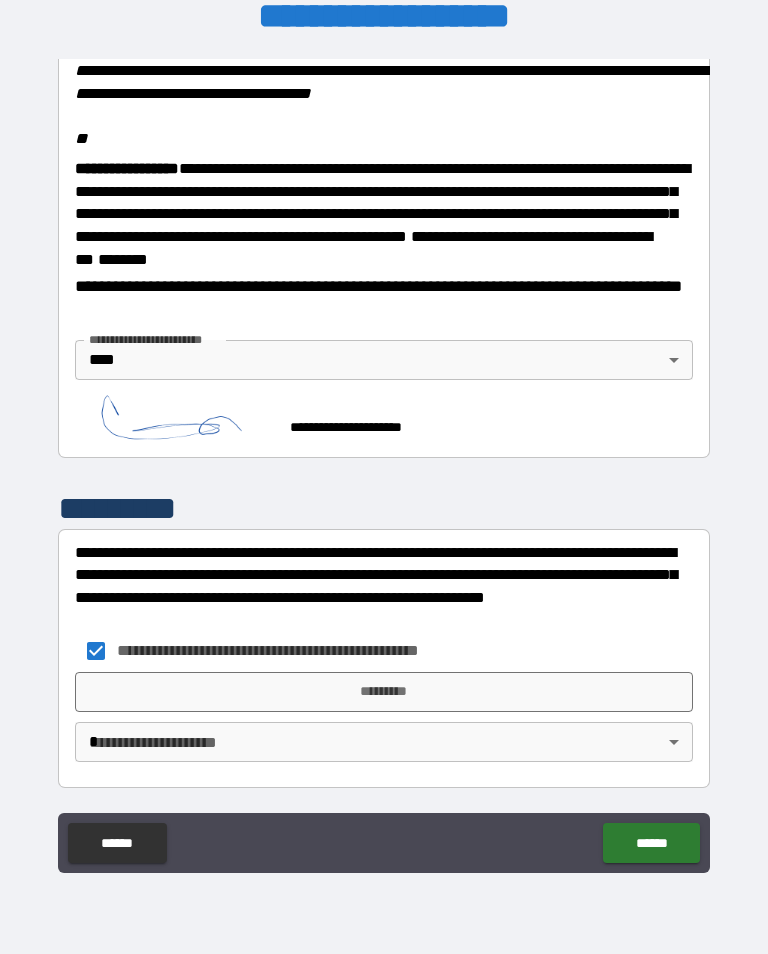 click on "*********" at bounding box center [384, 692] 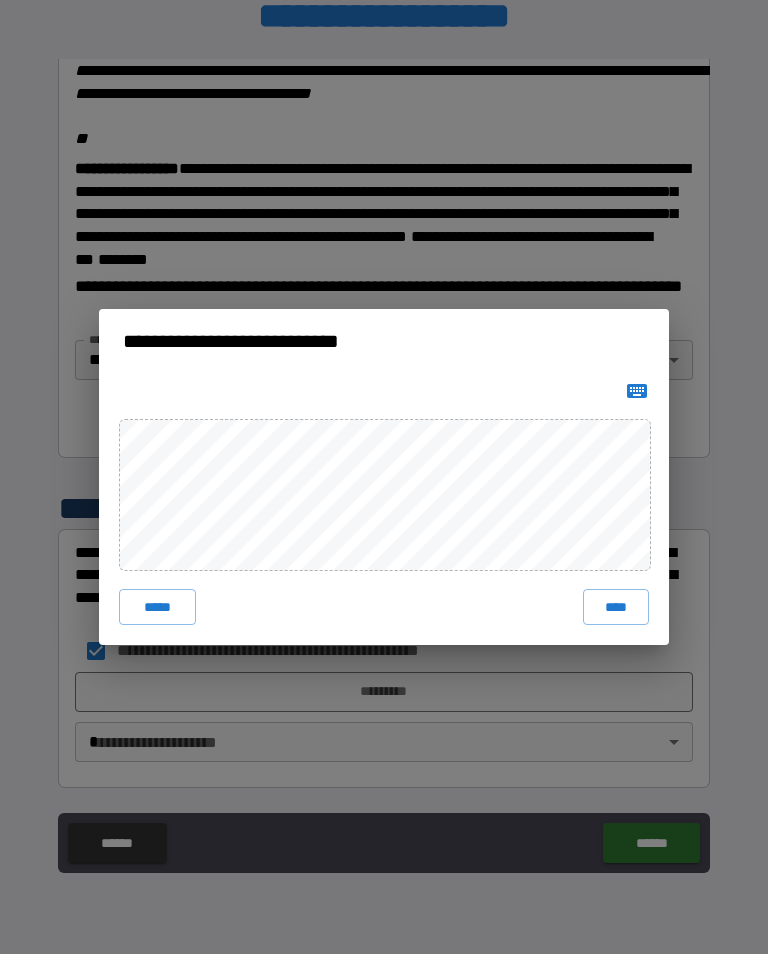click on "****" at bounding box center (616, 607) 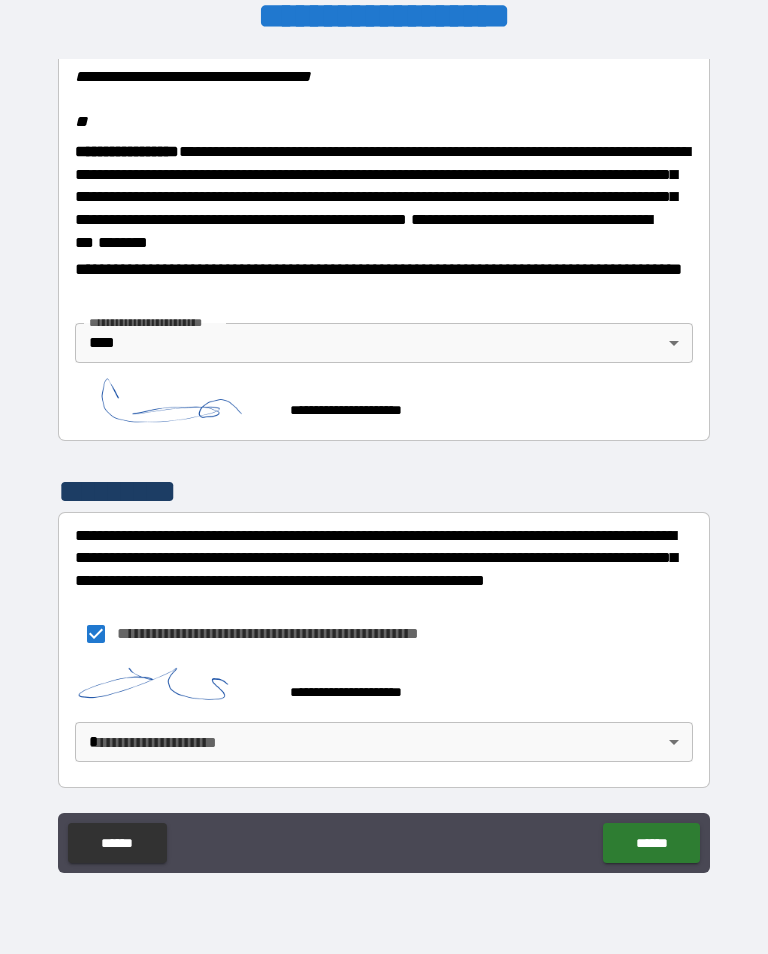 scroll, scrollTop: 2482, scrollLeft: 0, axis: vertical 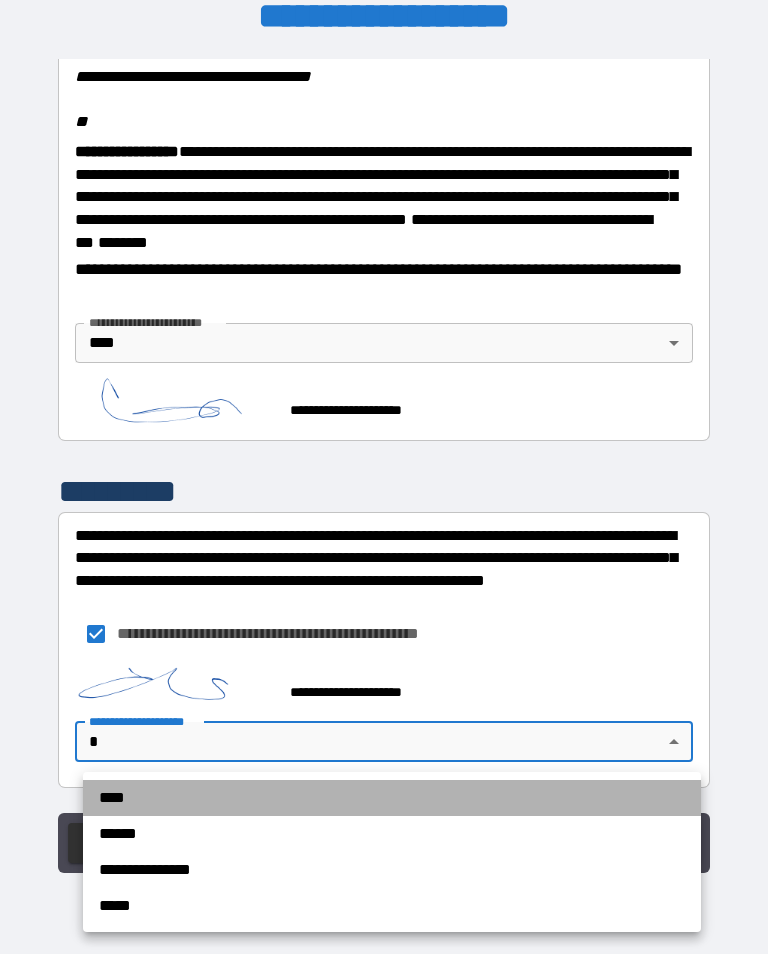click on "****" at bounding box center [392, 798] 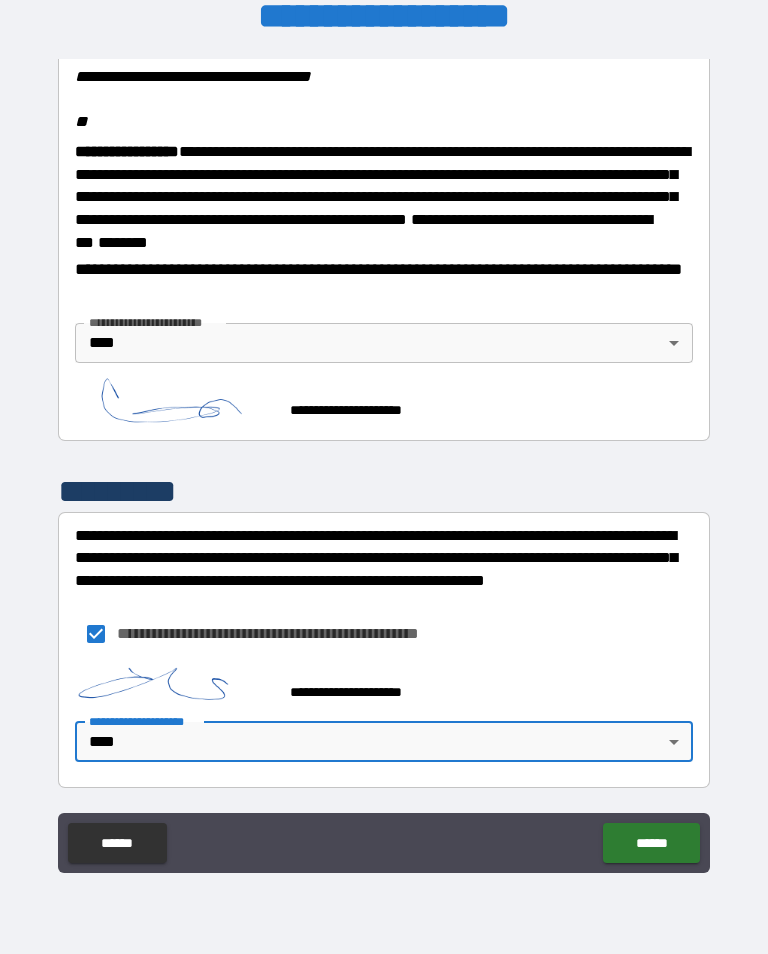 click on "******" at bounding box center (651, 843) 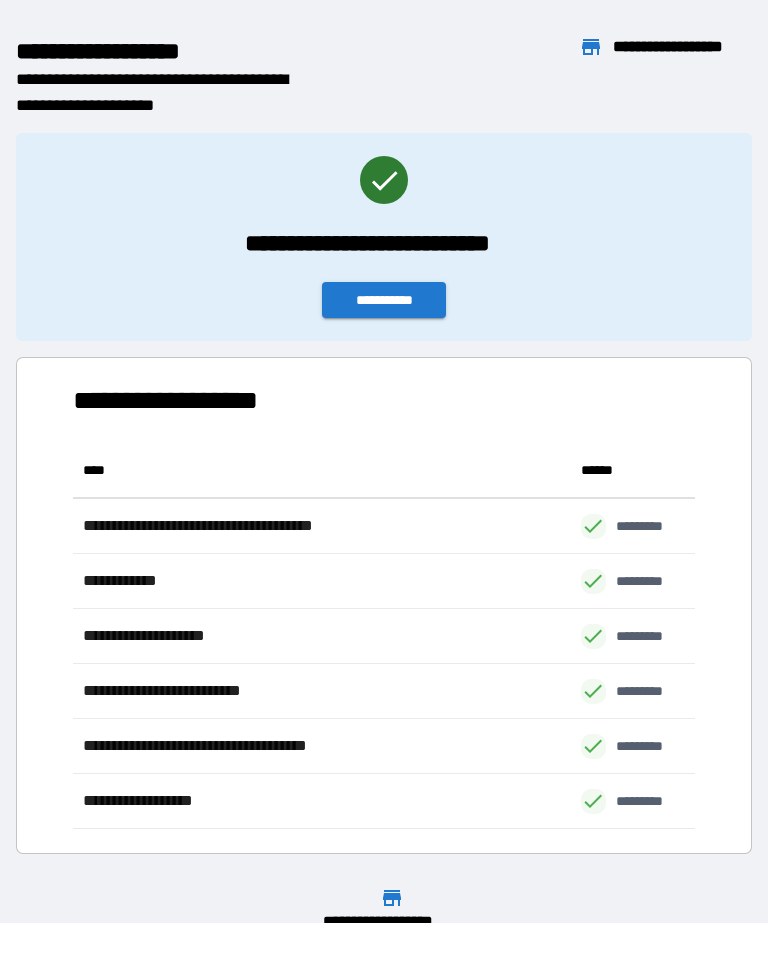 scroll, scrollTop: 1, scrollLeft: 1, axis: both 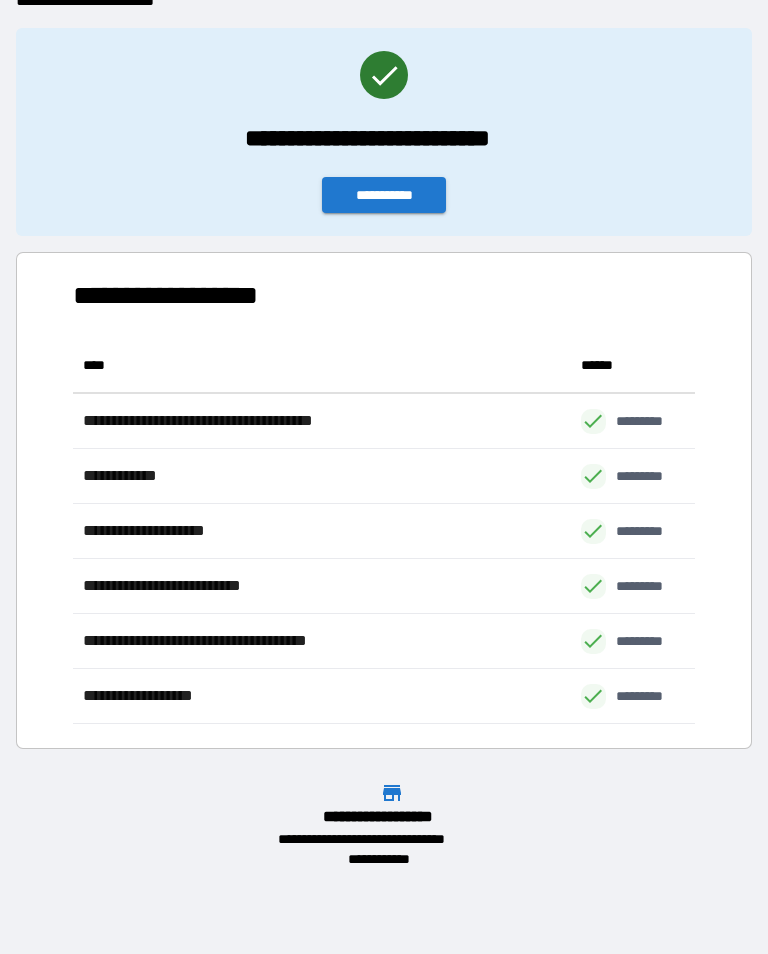 click on "**********" at bounding box center (384, 195) 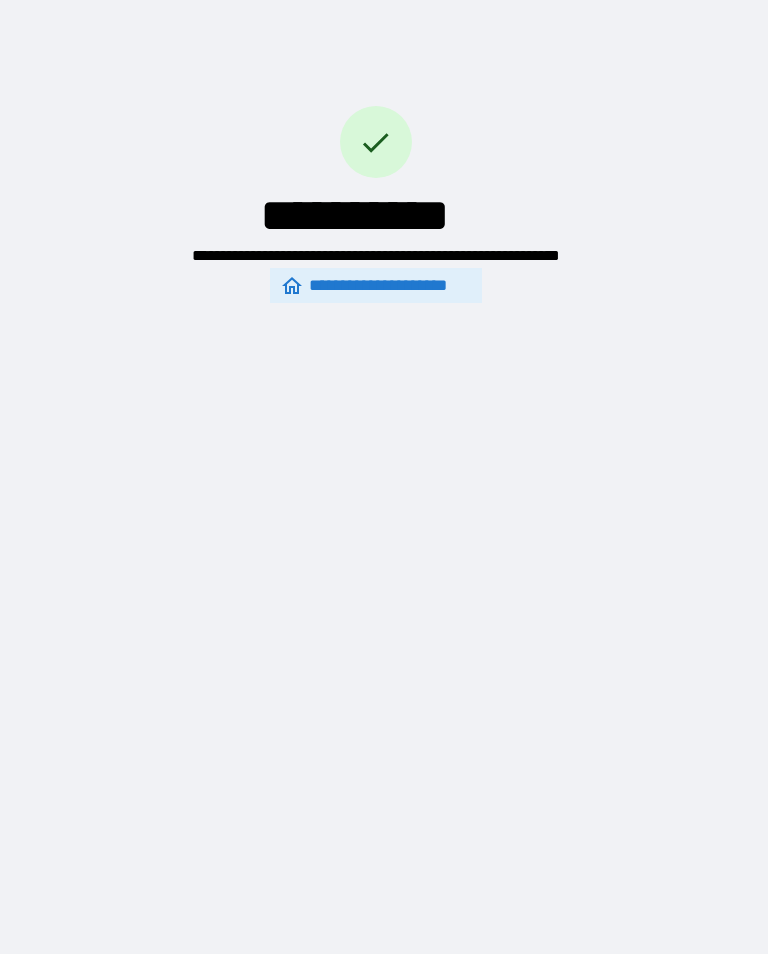 scroll, scrollTop: 0, scrollLeft: 0, axis: both 